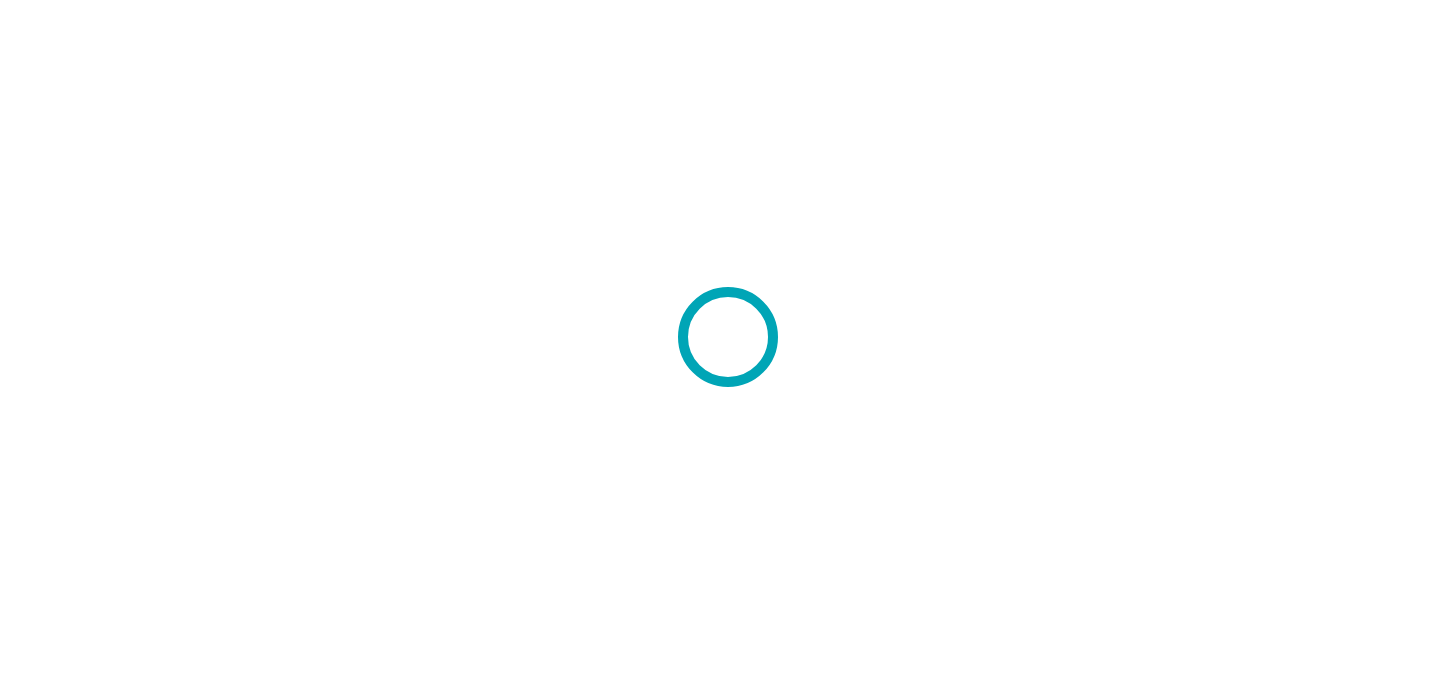scroll, scrollTop: 0, scrollLeft: 0, axis: both 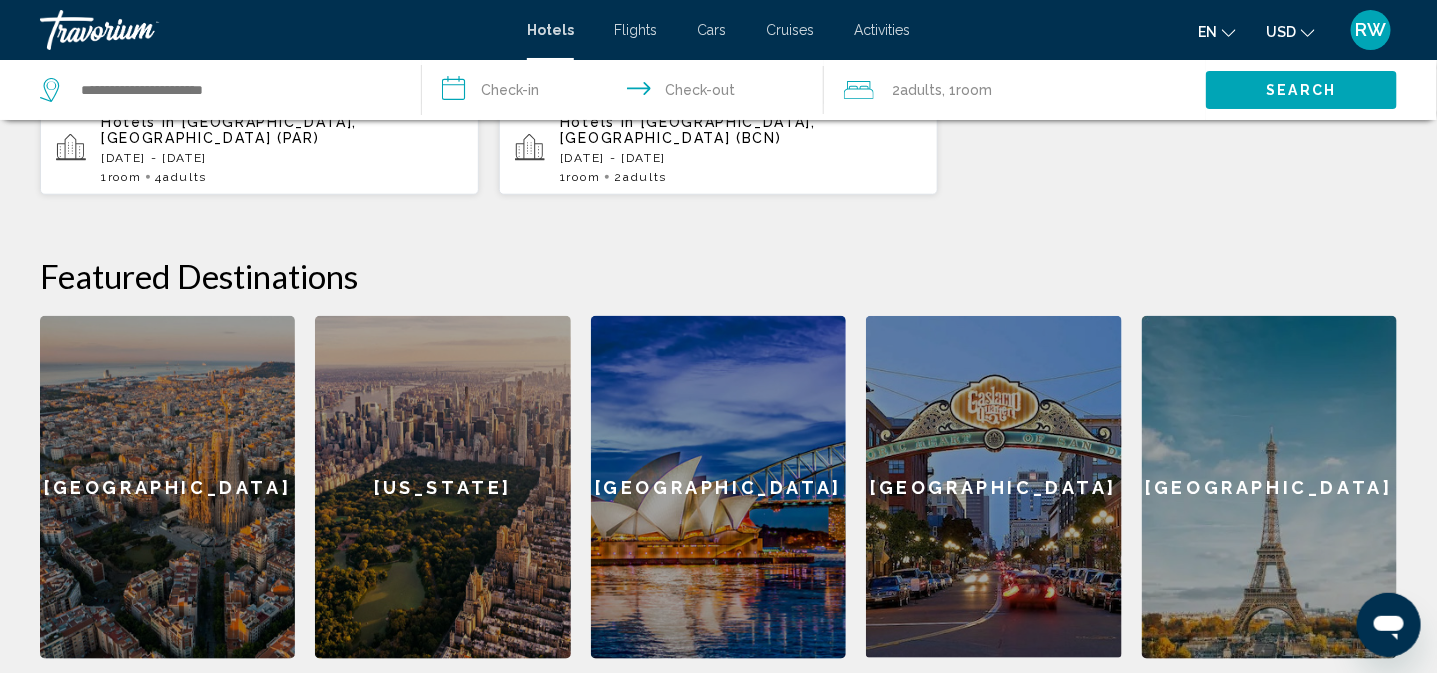 click on "[GEOGRAPHIC_DATA]" 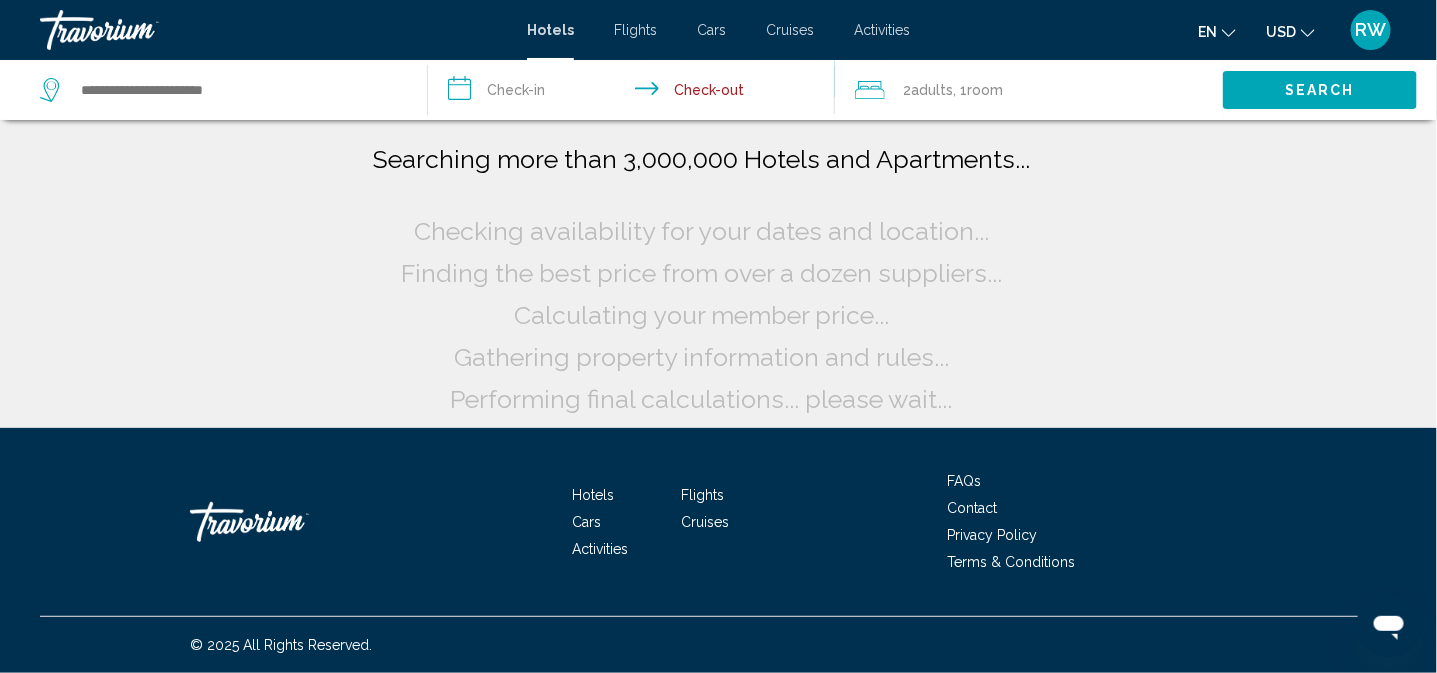 scroll, scrollTop: 0, scrollLeft: 0, axis: both 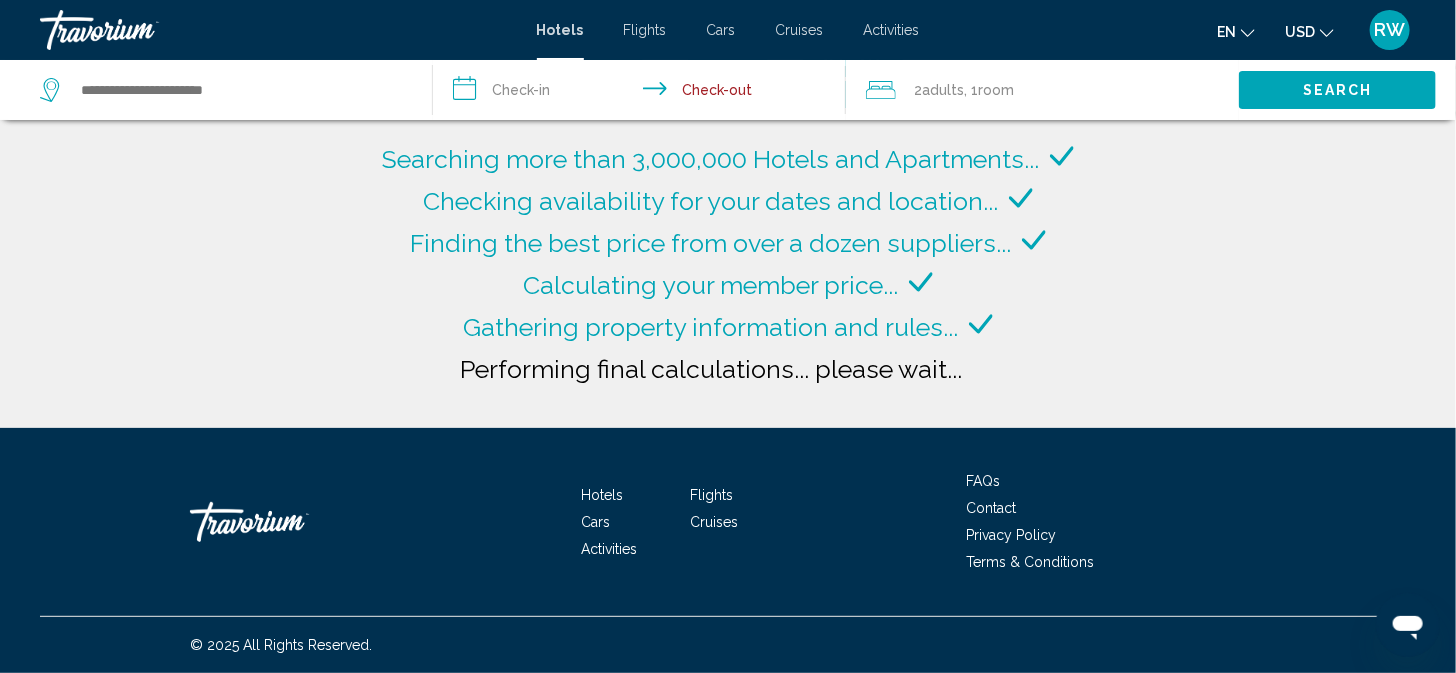 type on "**********" 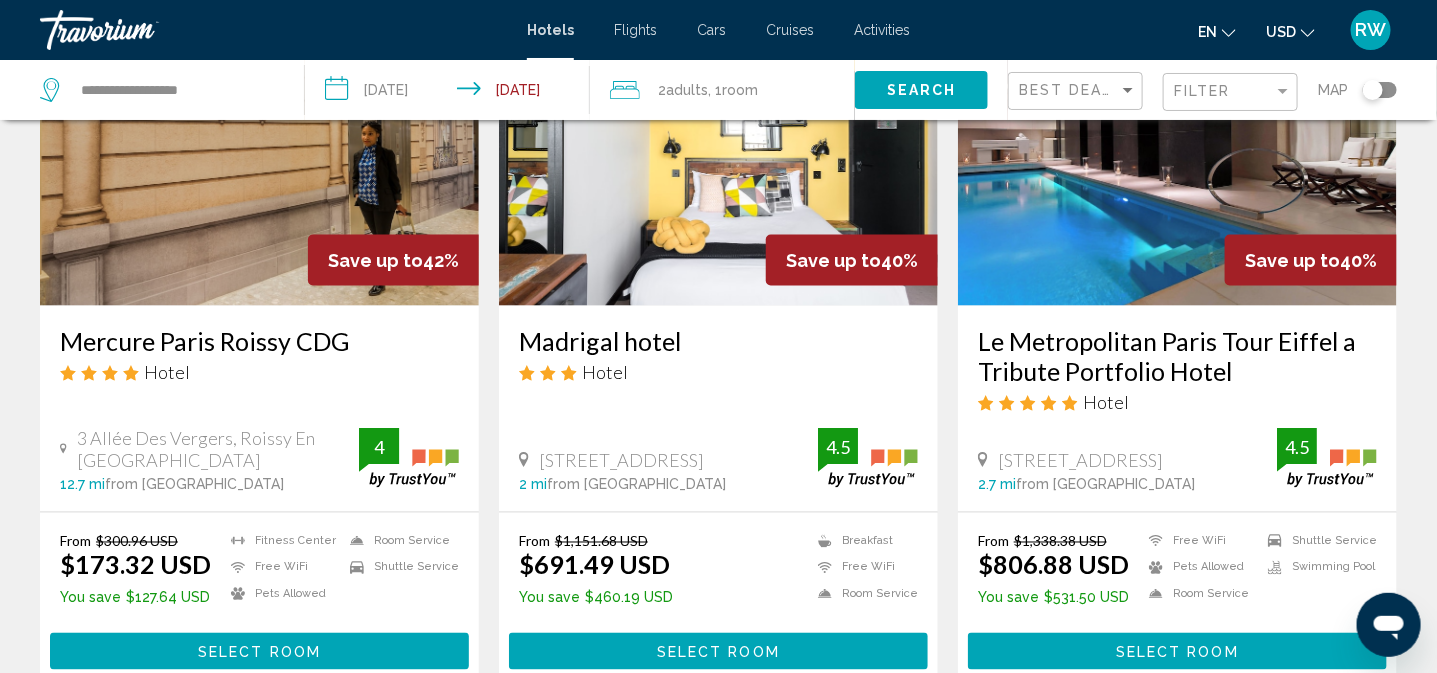 scroll, scrollTop: 360, scrollLeft: 0, axis: vertical 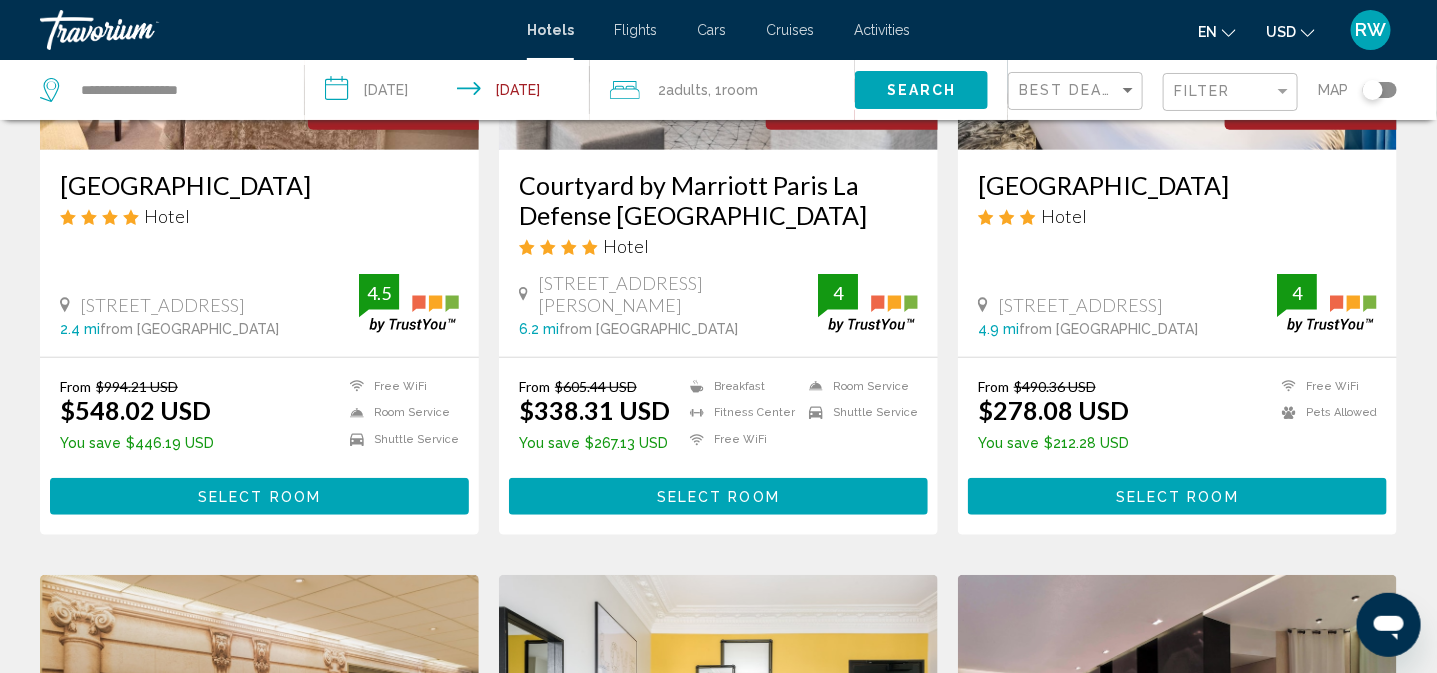 click on "Cruises" at bounding box center (790, 30) 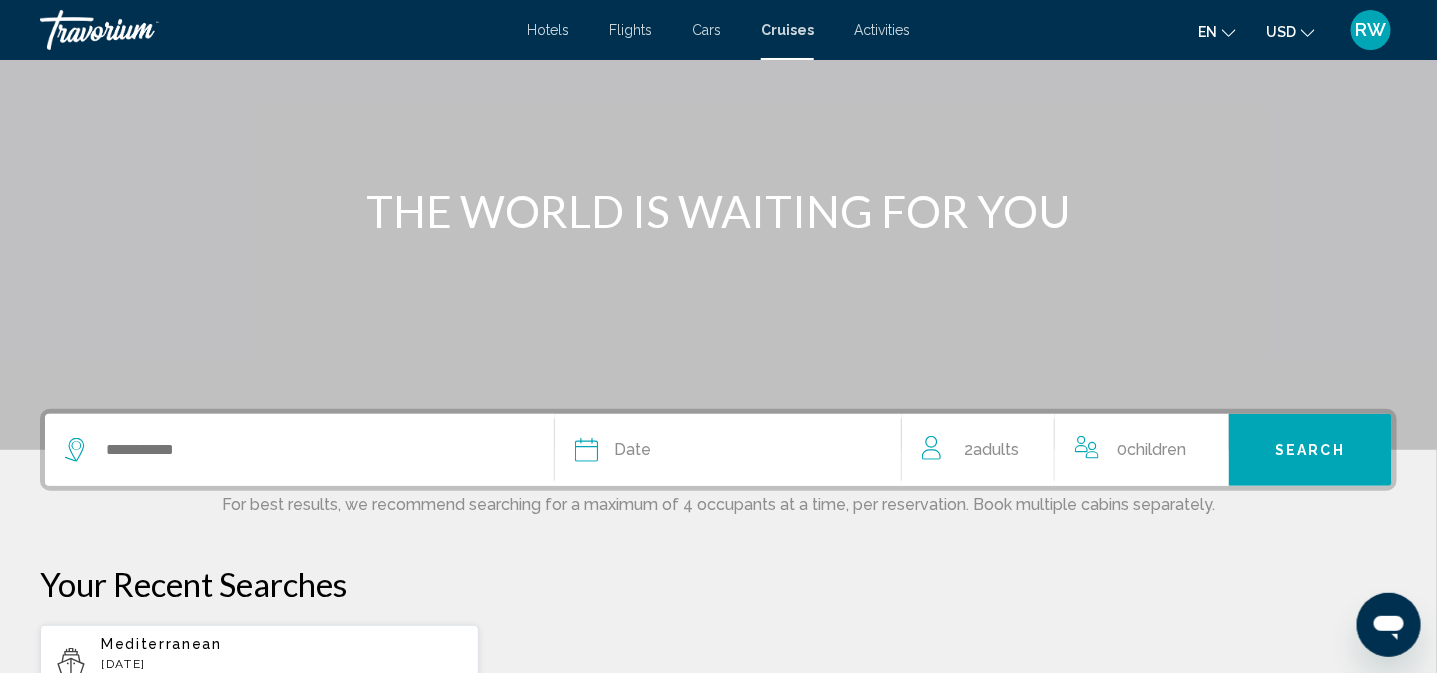 scroll, scrollTop: 199, scrollLeft: 0, axis: vertical 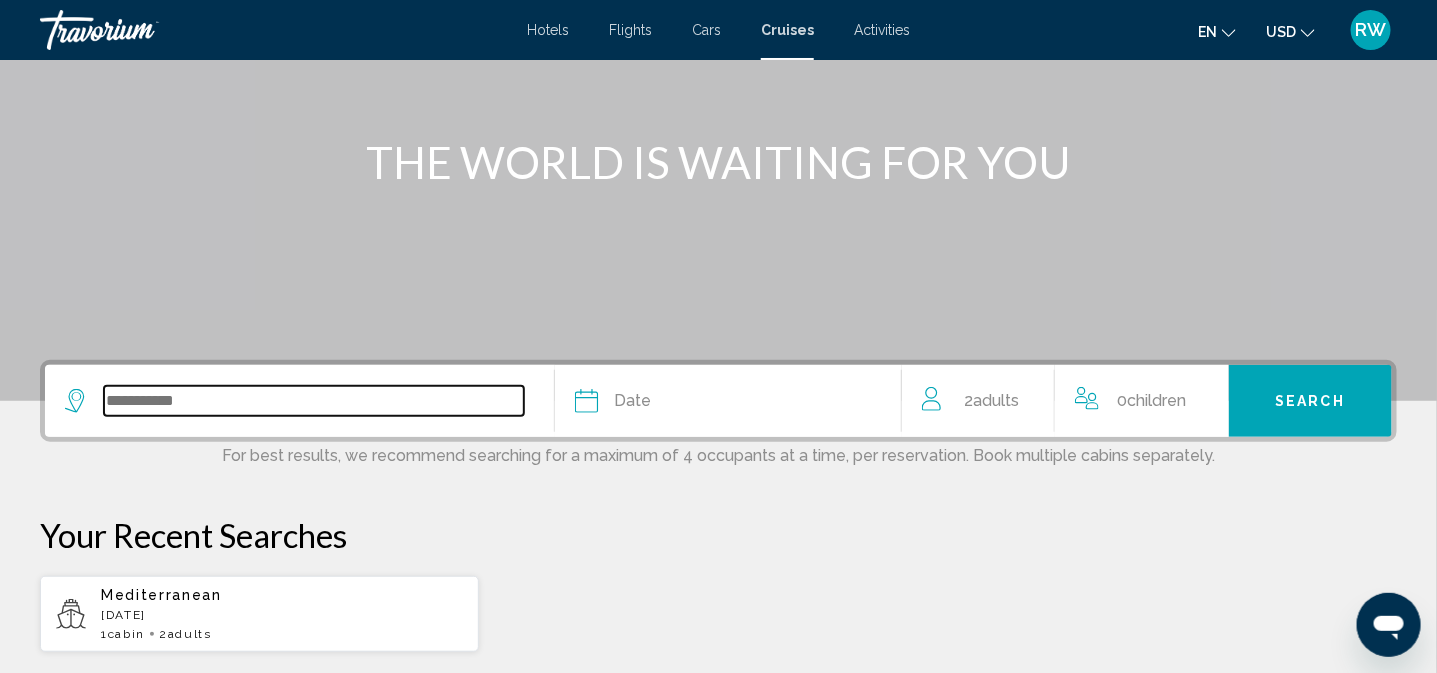 click at bounding box center (314, 401) 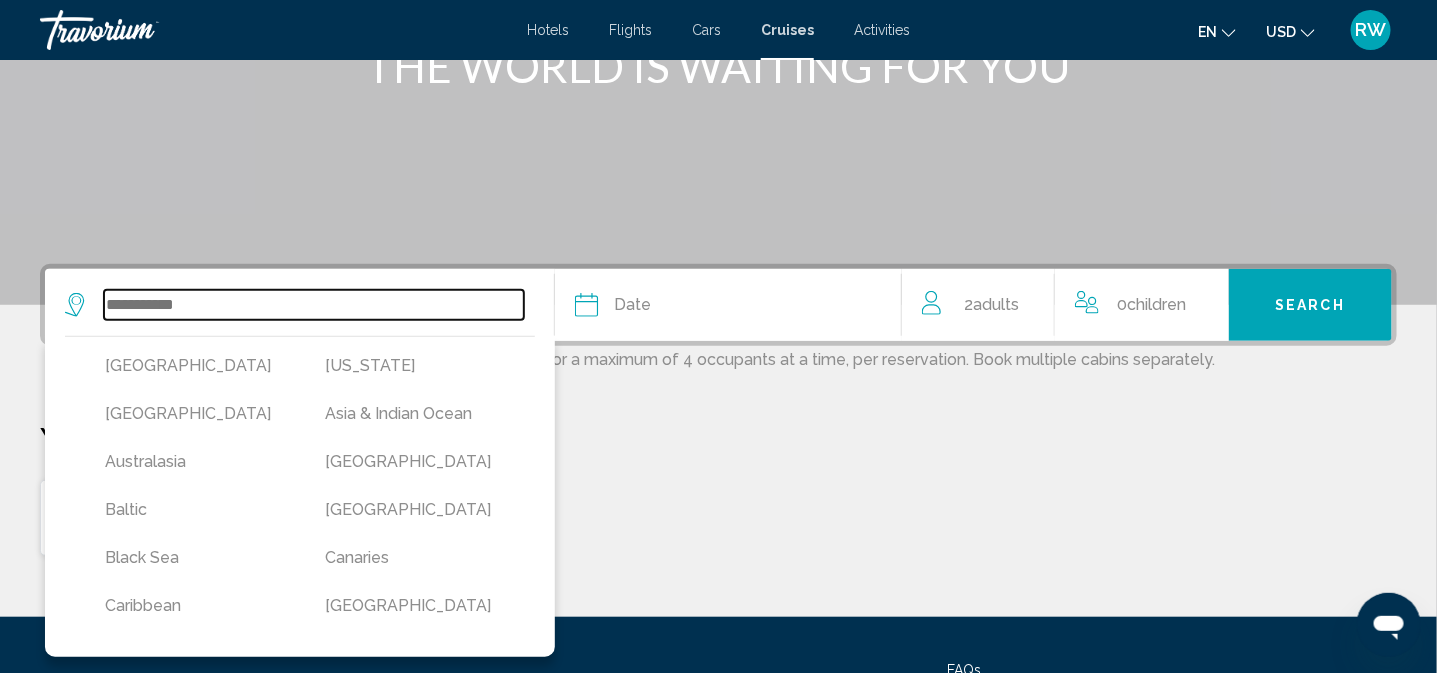 scroll, scrollTop: 482, scrollLeft: 0, axis: vertical 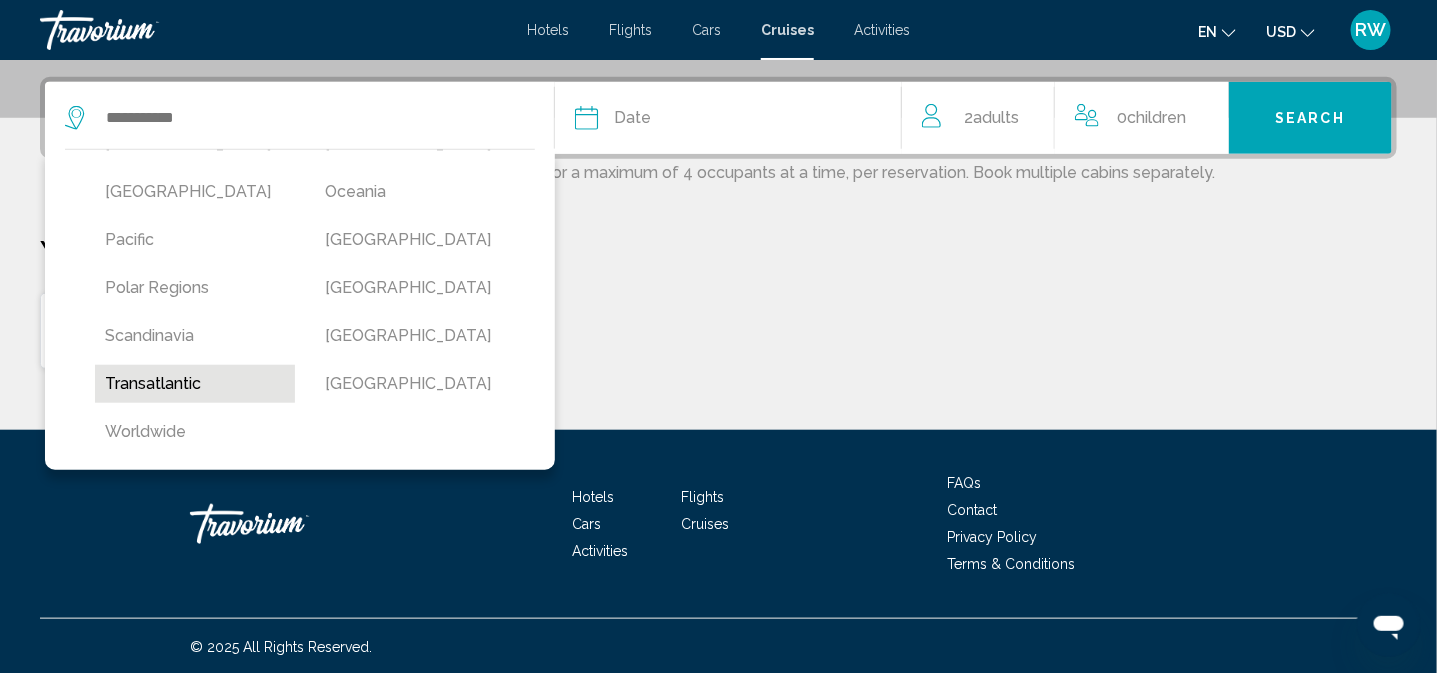 click on "Transatlantic" at bounding box center [195, 384] 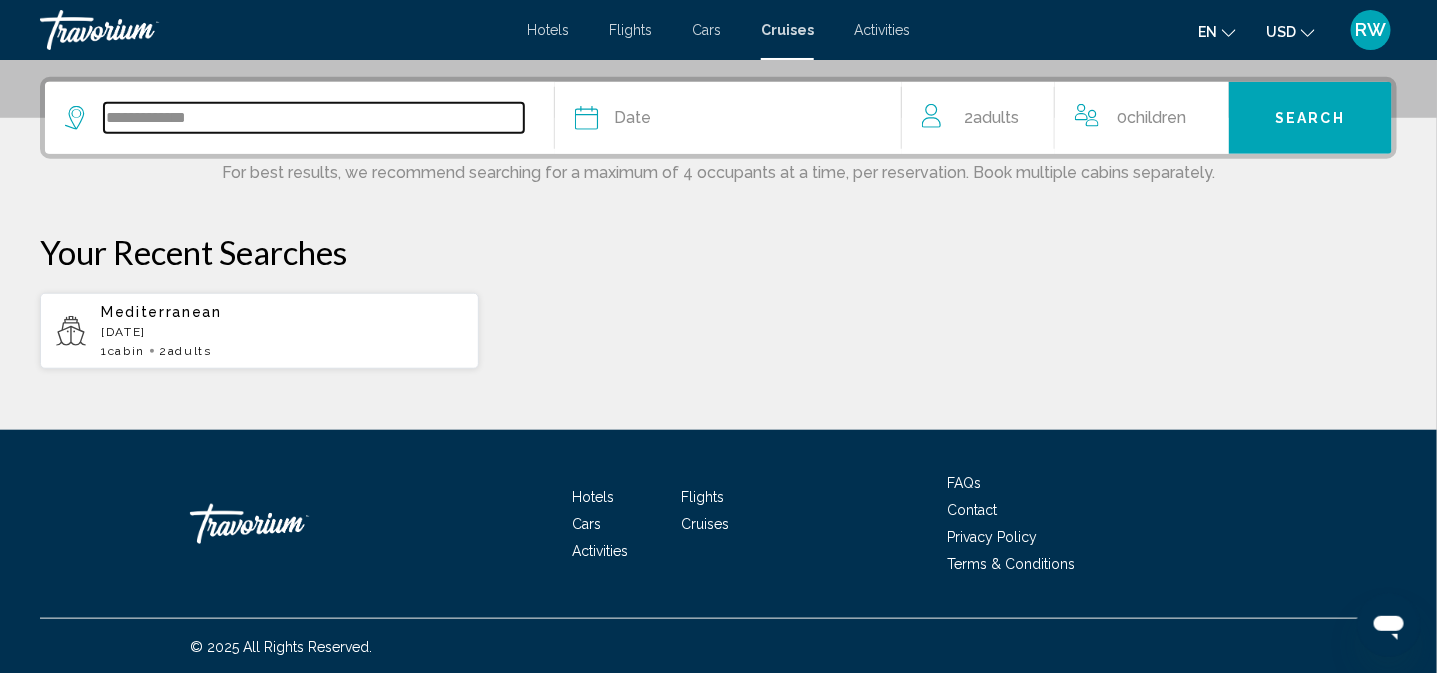 click on "**********" at bounding box center [314, 118] 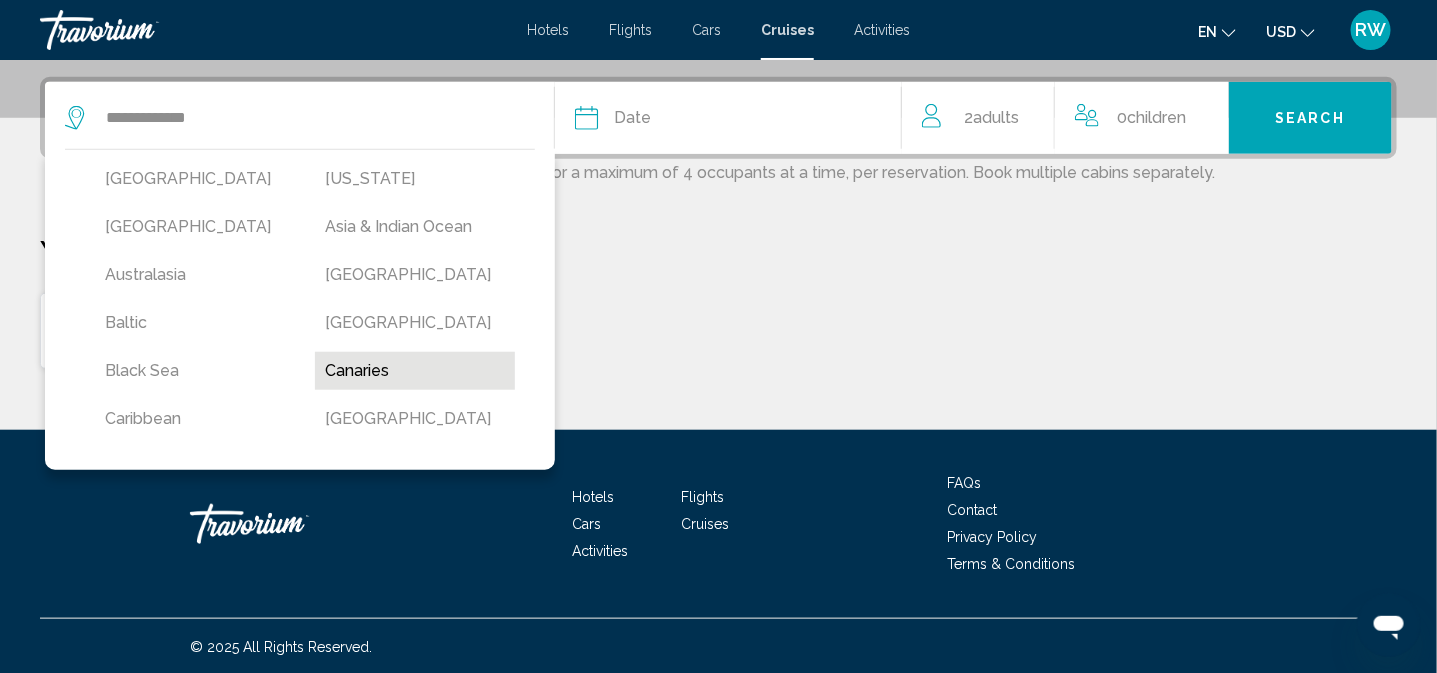click on "Canaries" at bounding box center [415, 371] 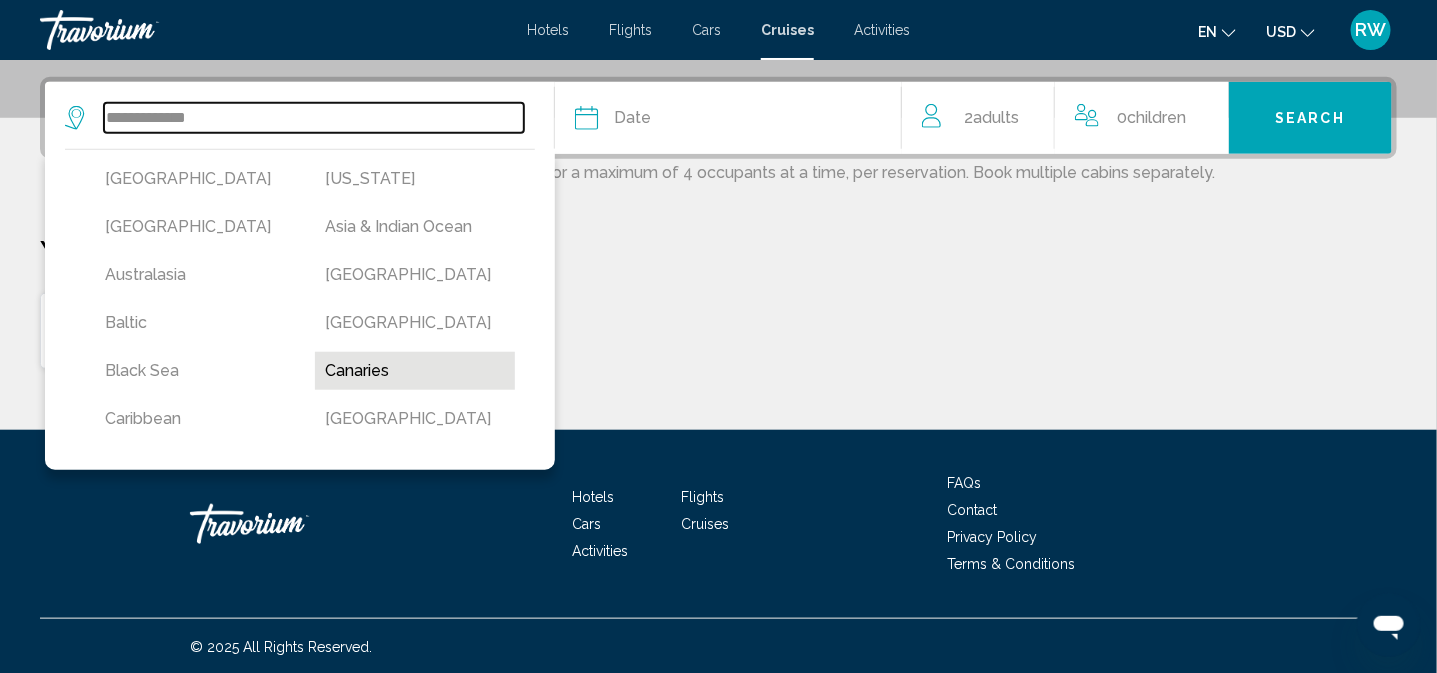 type on "********" 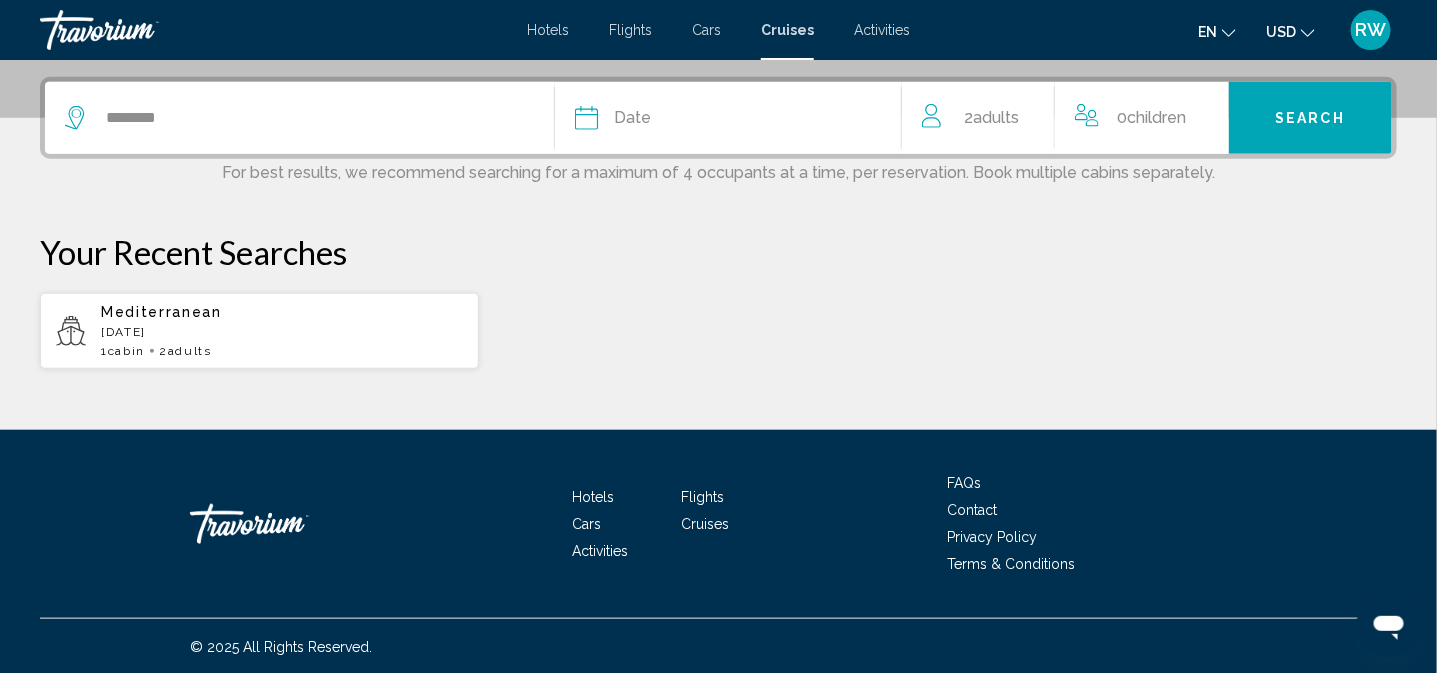 click on "Date" 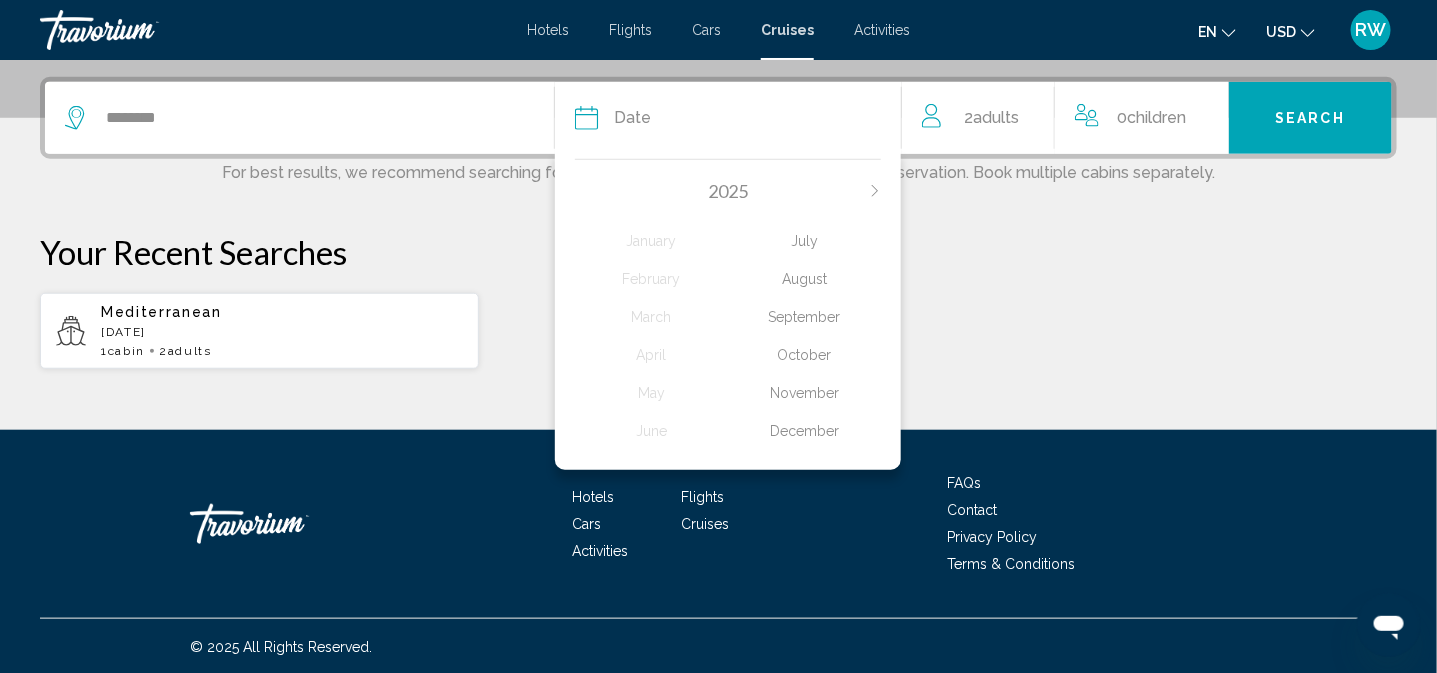 click on "2025" 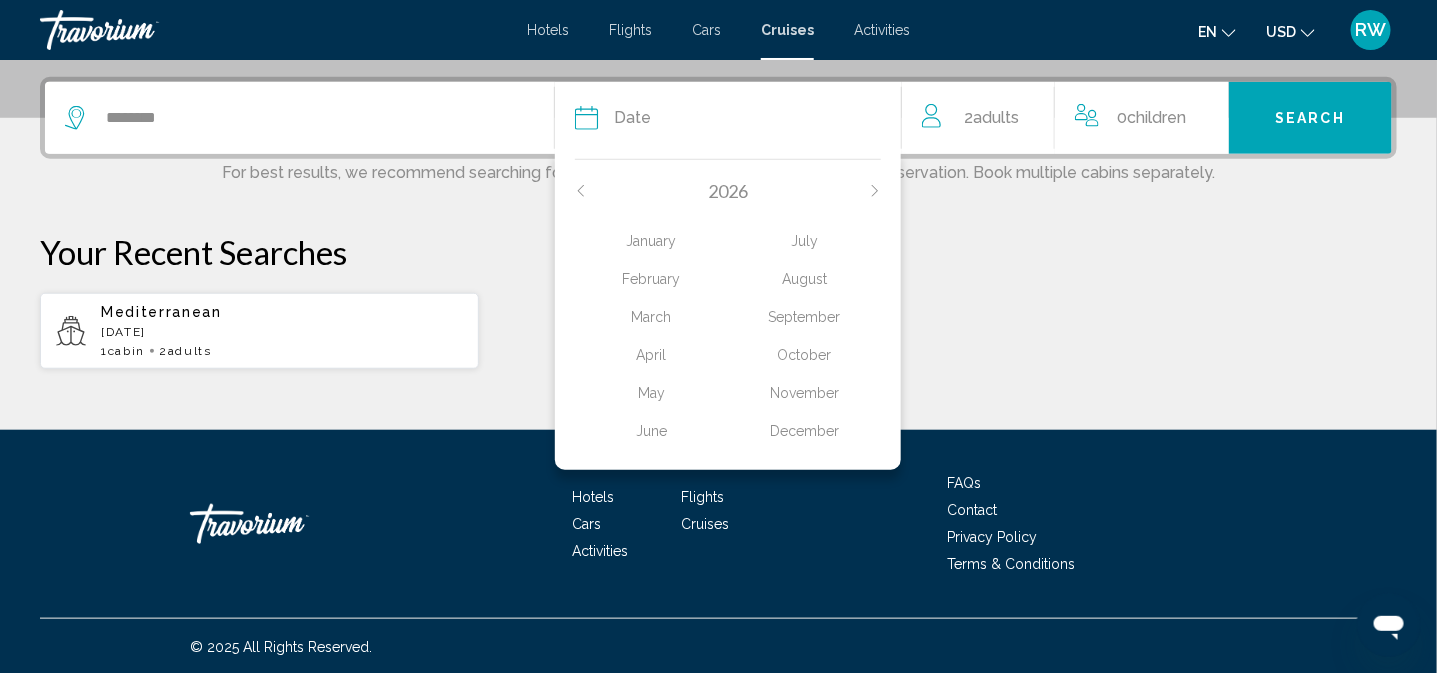 click on "March" 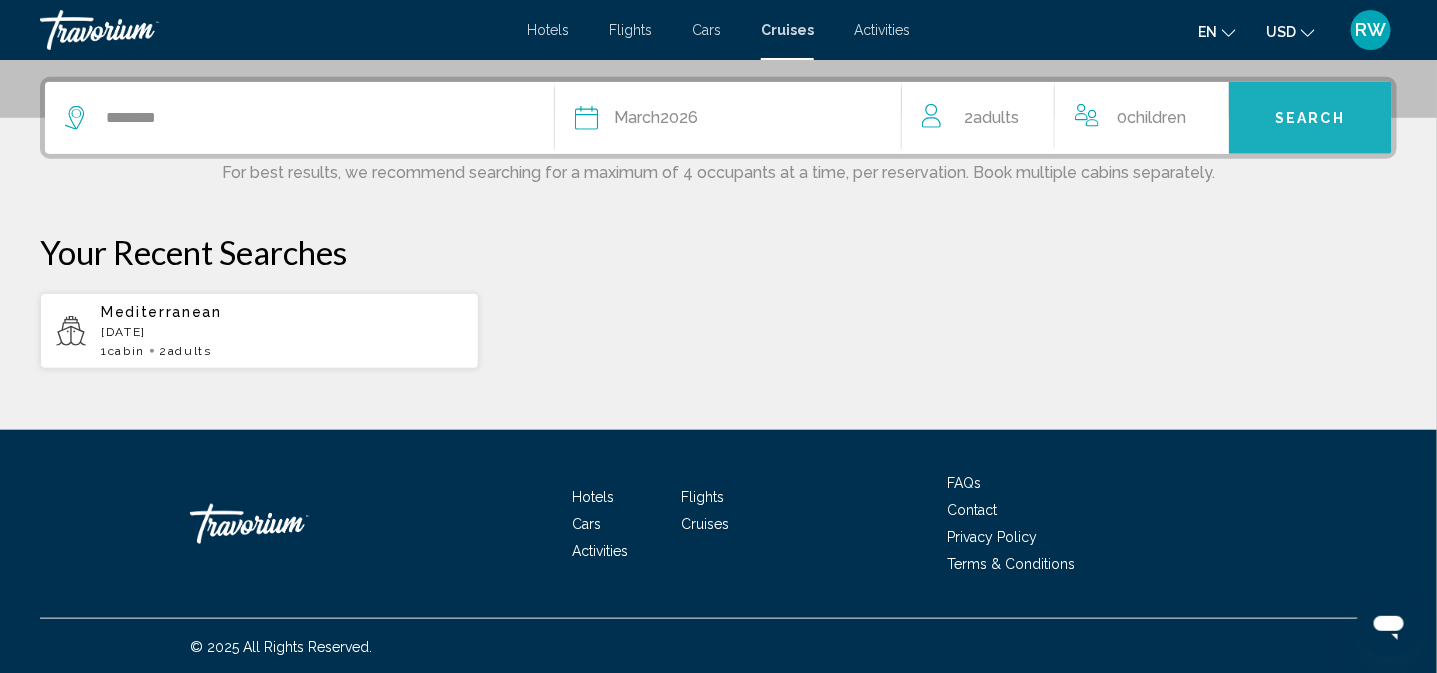 click on "Search" at bounding box center [1311, 119] 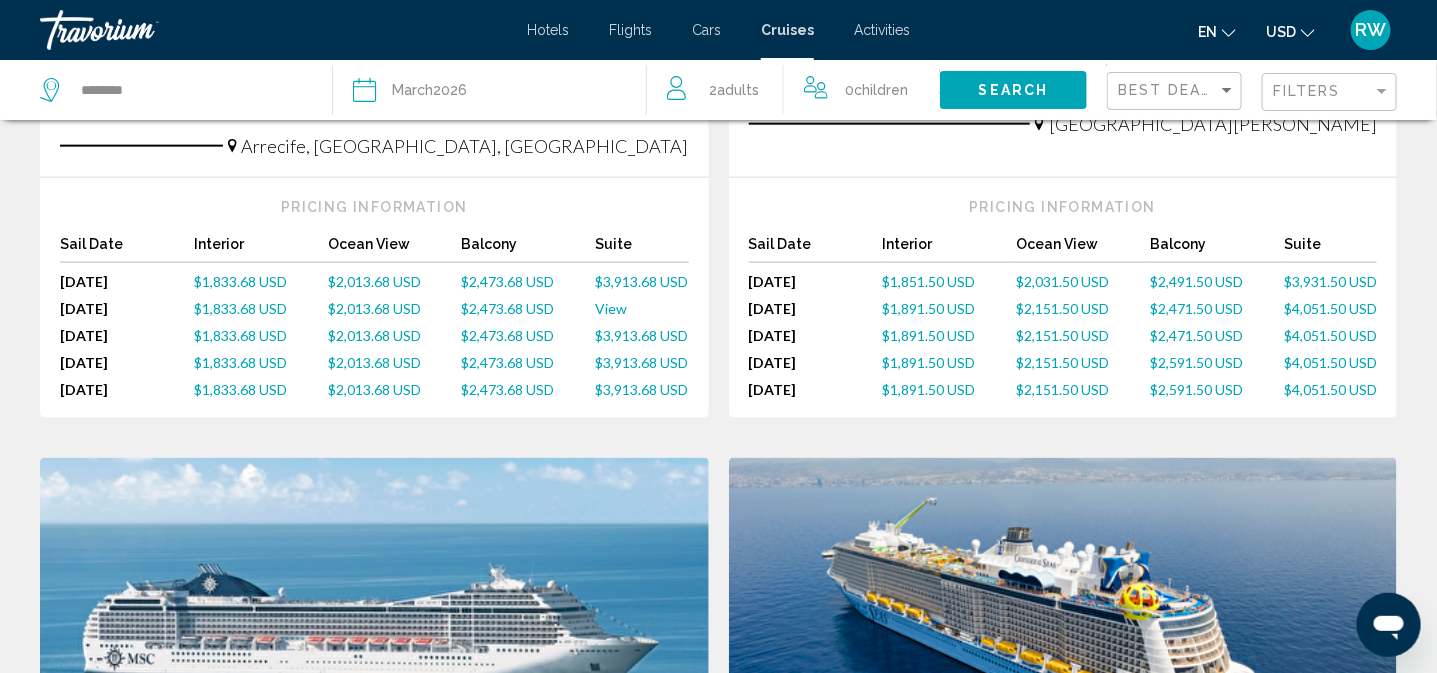 scroll, scrollTop: 899, scrollLeft: 0, axis: vertical 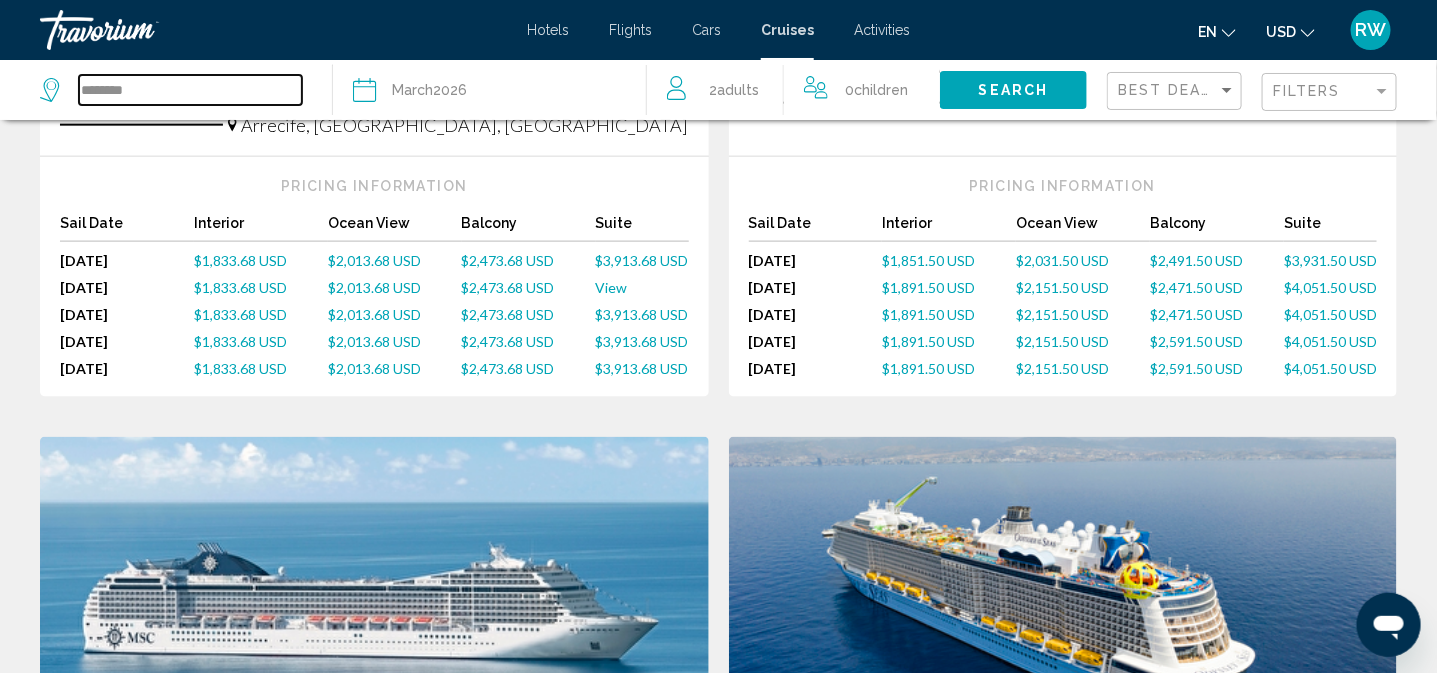 click on "********" at bounding box center (190, 90) 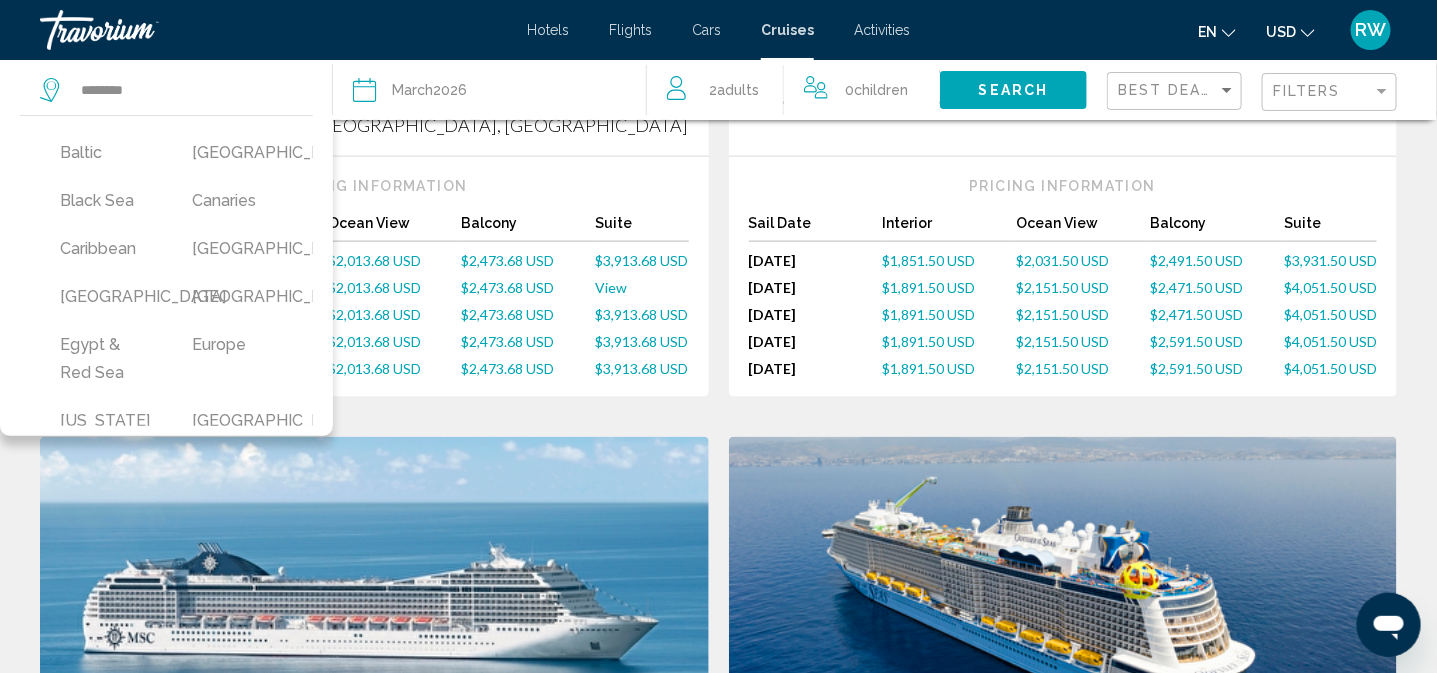 scroll, scrollTop: 199, scrollLeft: 0, axis: vertical 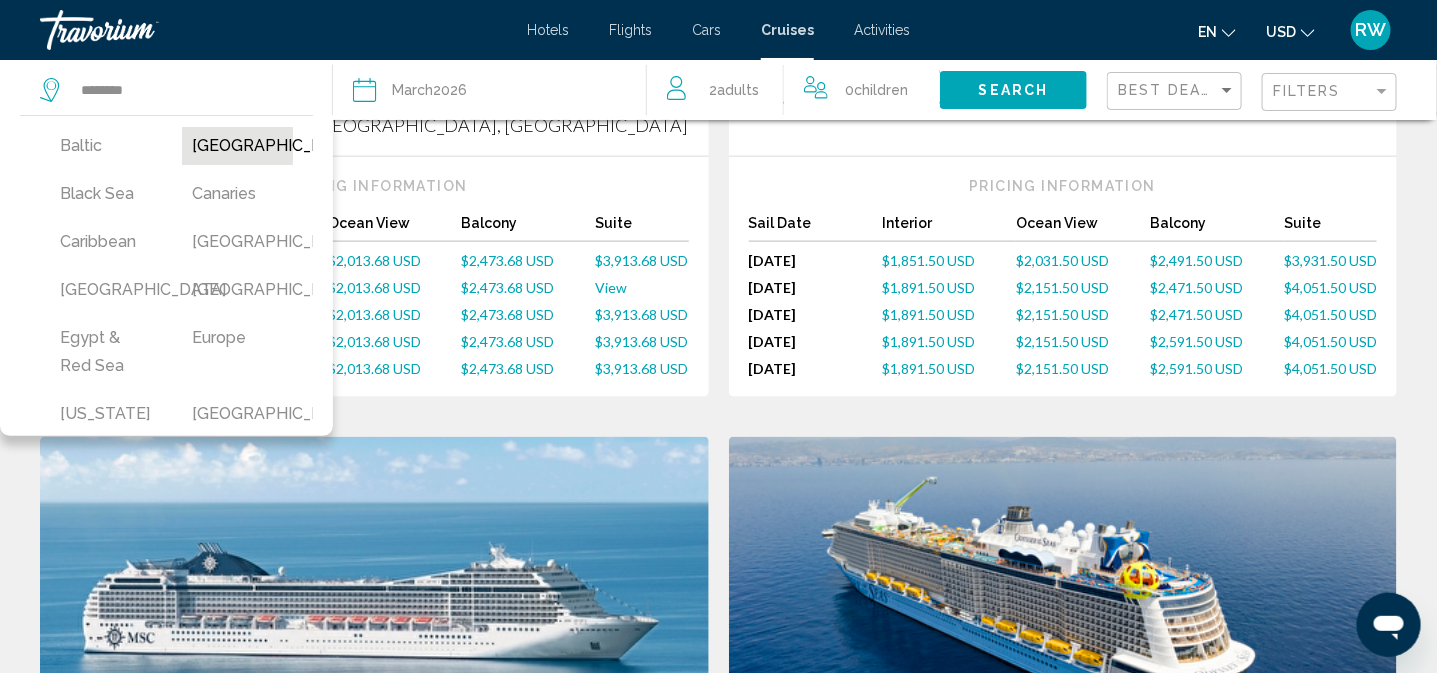 click on "[GEOGRAPHIC_DATA]" at bounding box center (238, 146) 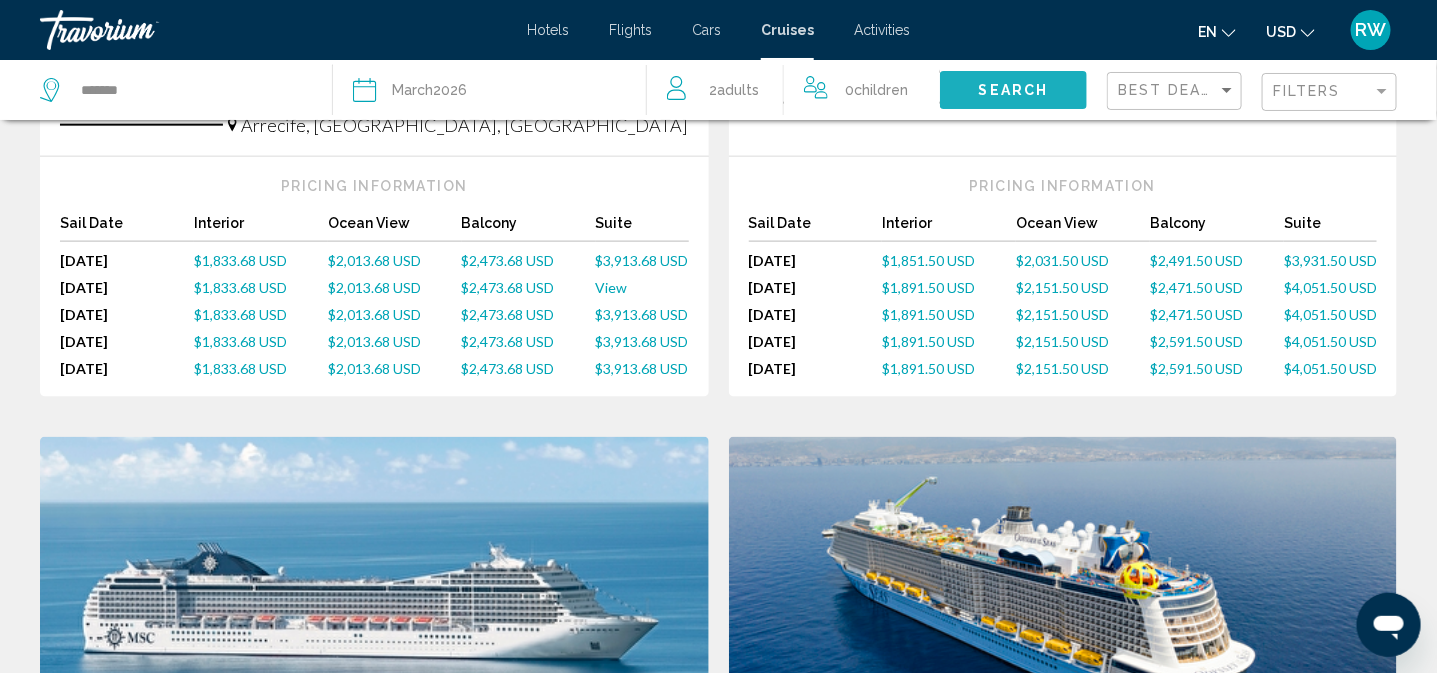 click on "Search" 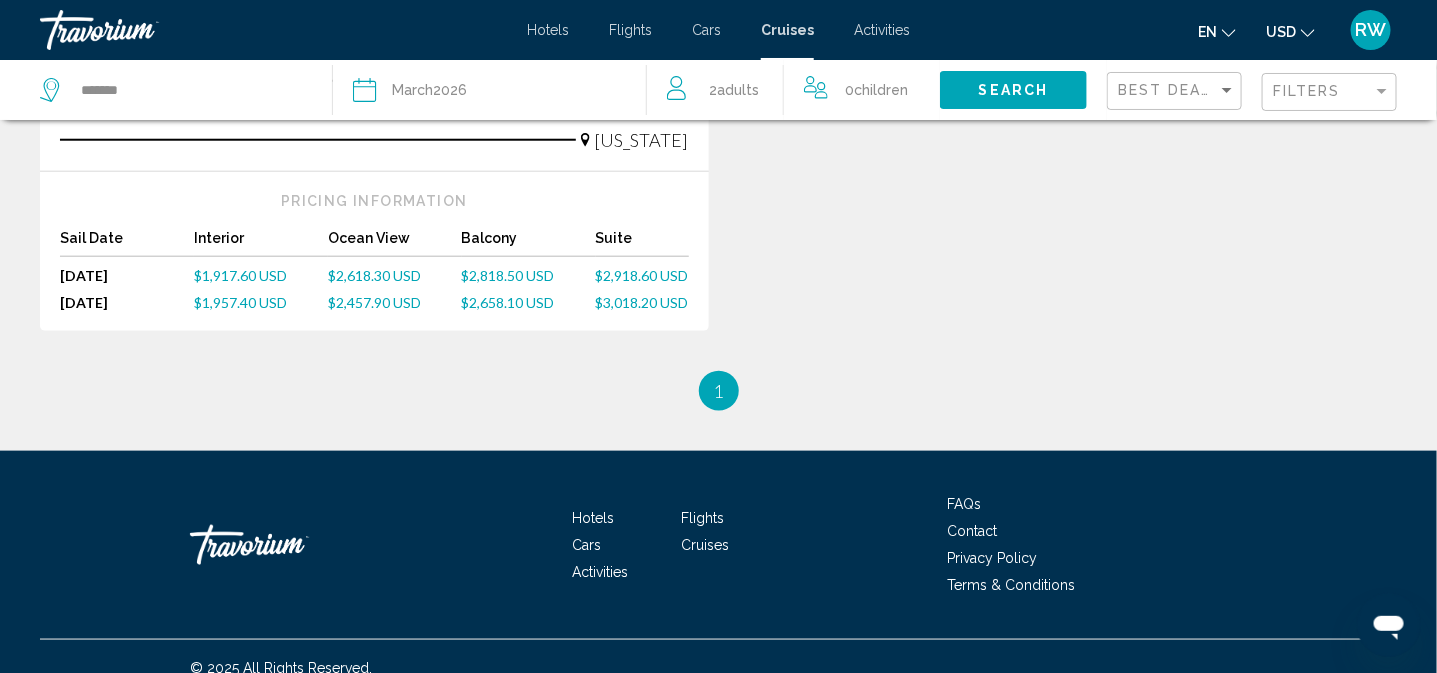scroll, scrollTop: 80, scrollLeft: 0, axis: vertical 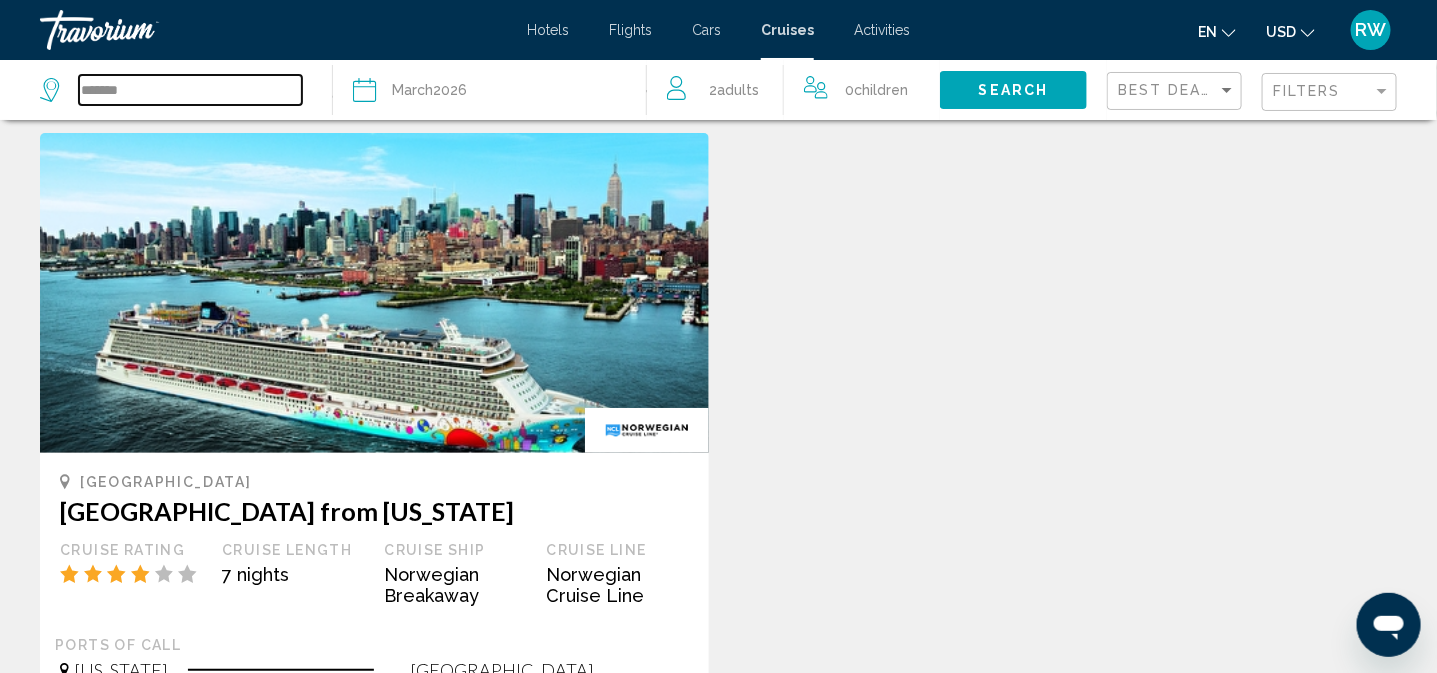 click on "*******" at bounding box center (190, 90) 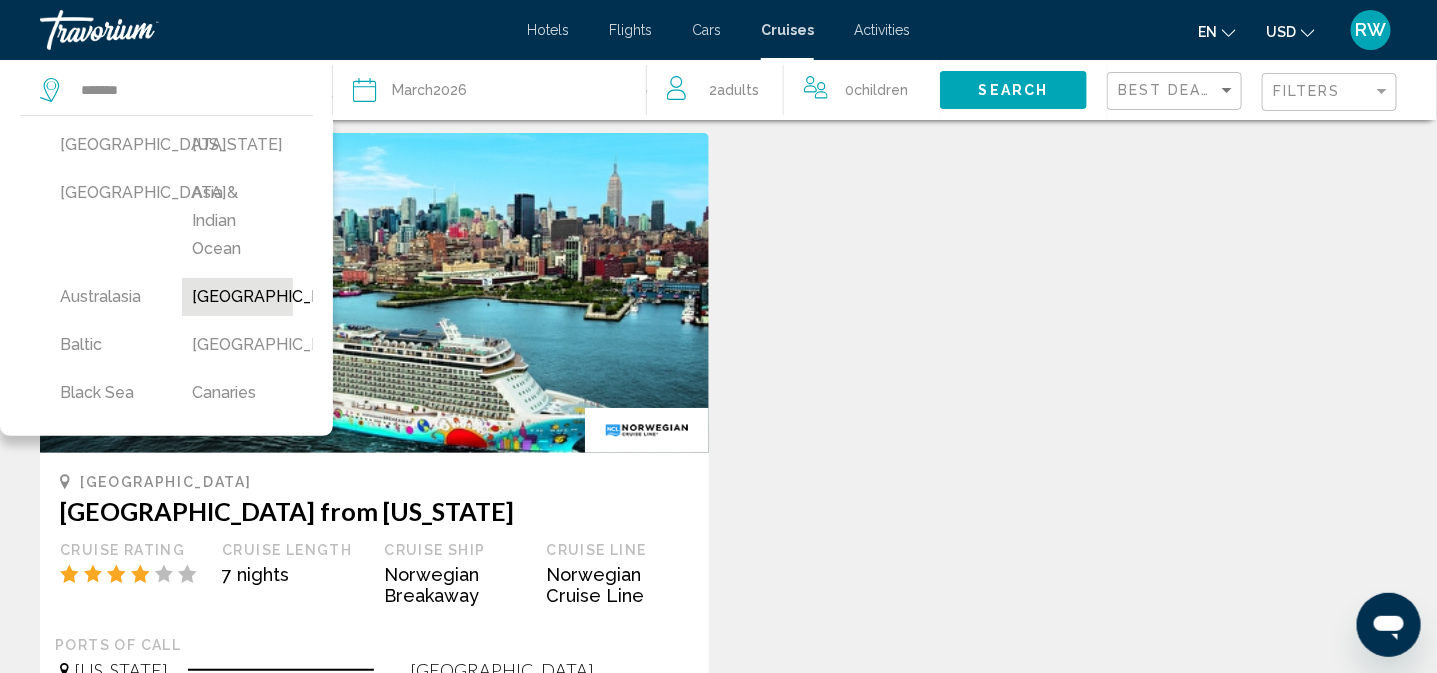 click on "[GEOGRAPHIC_DATA]" at bounding box center [238, 297] 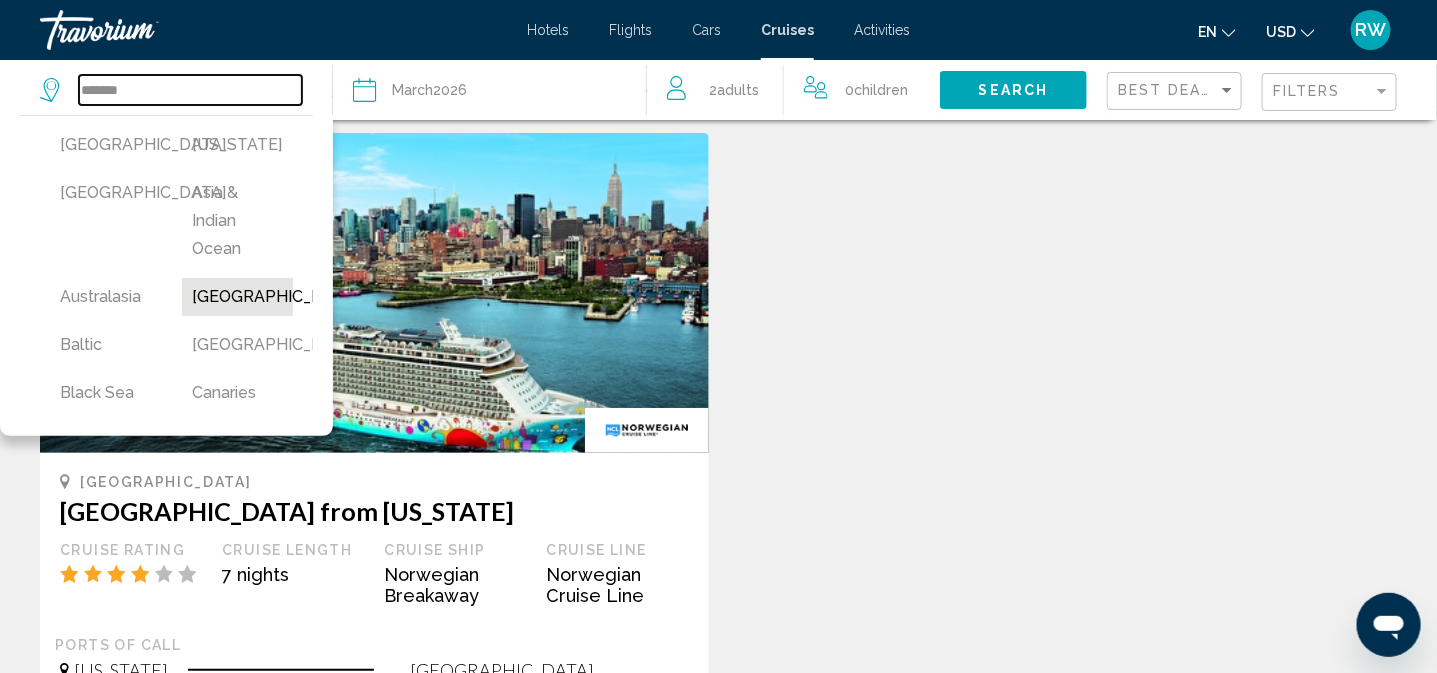 type on "*******" 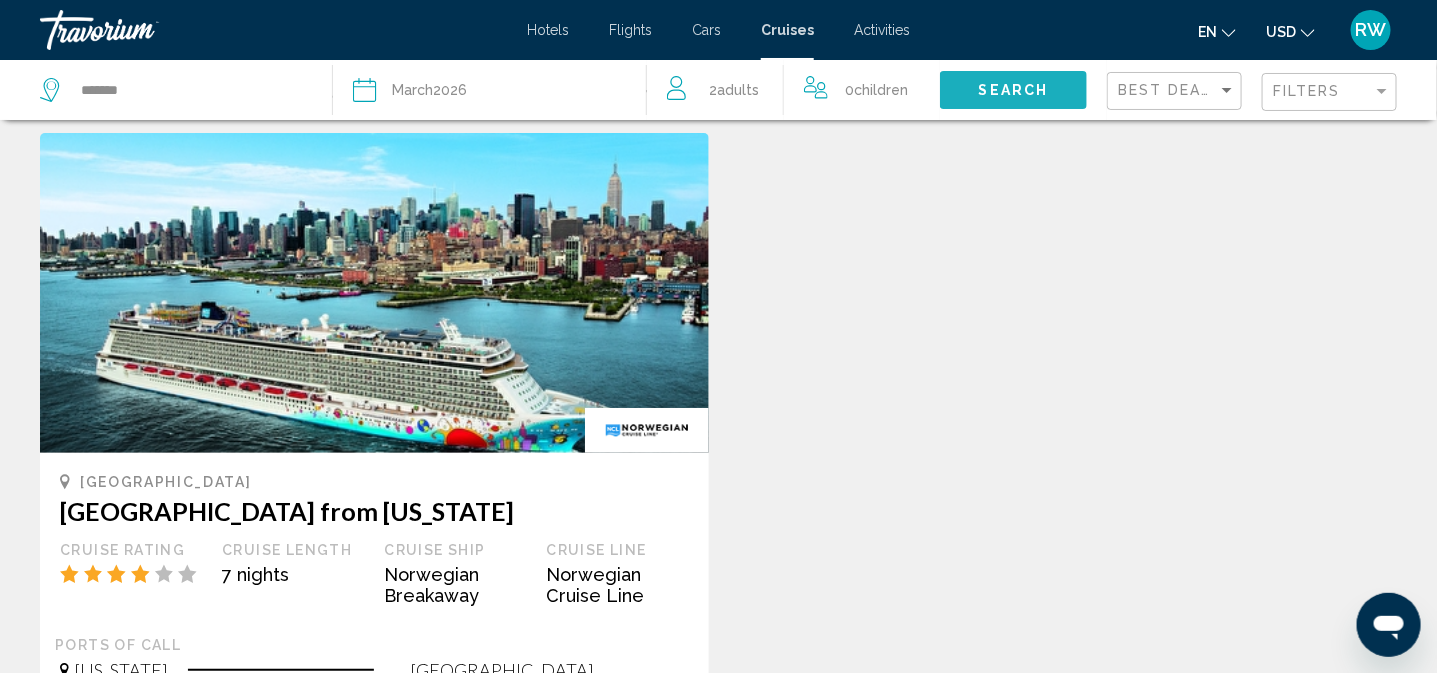 click on "Search" 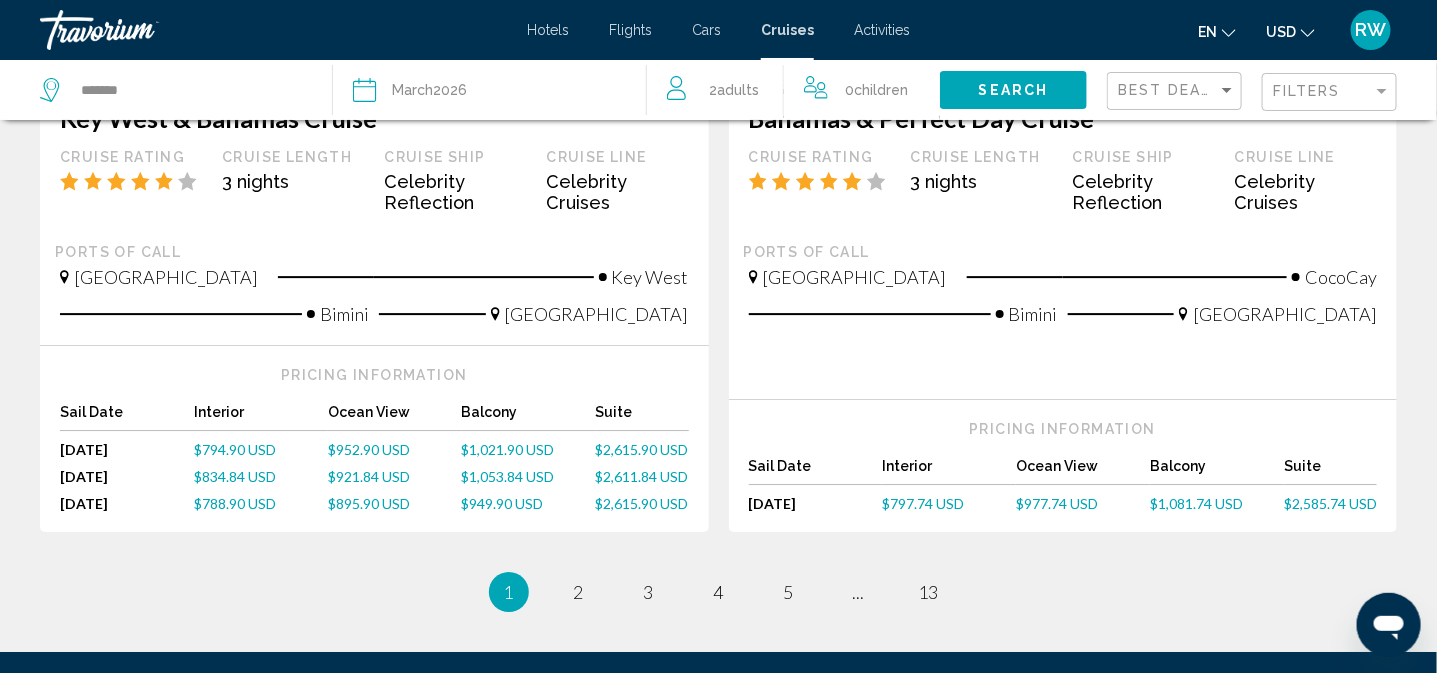 scroll, scrollTop: 2329, scrollLeft: 0, axis: vertical 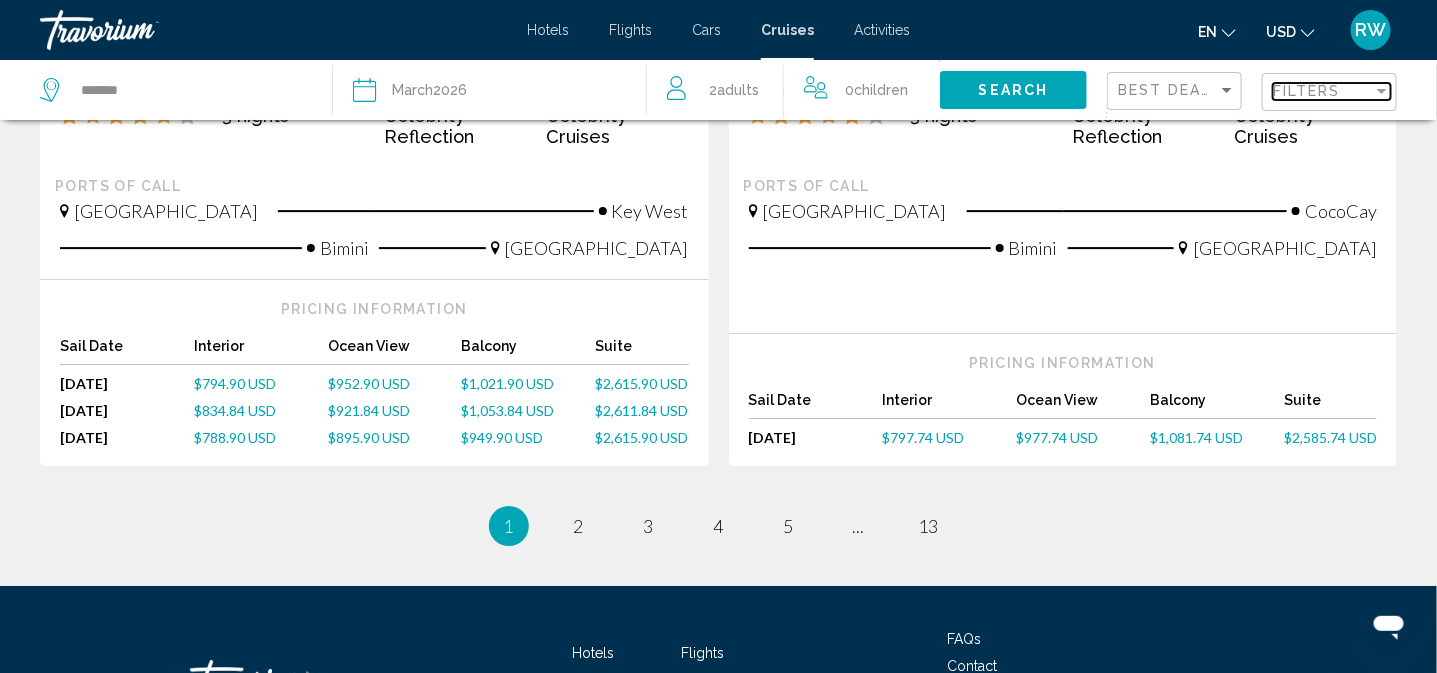 click on "Filters" at bounding box center (1323, 91) 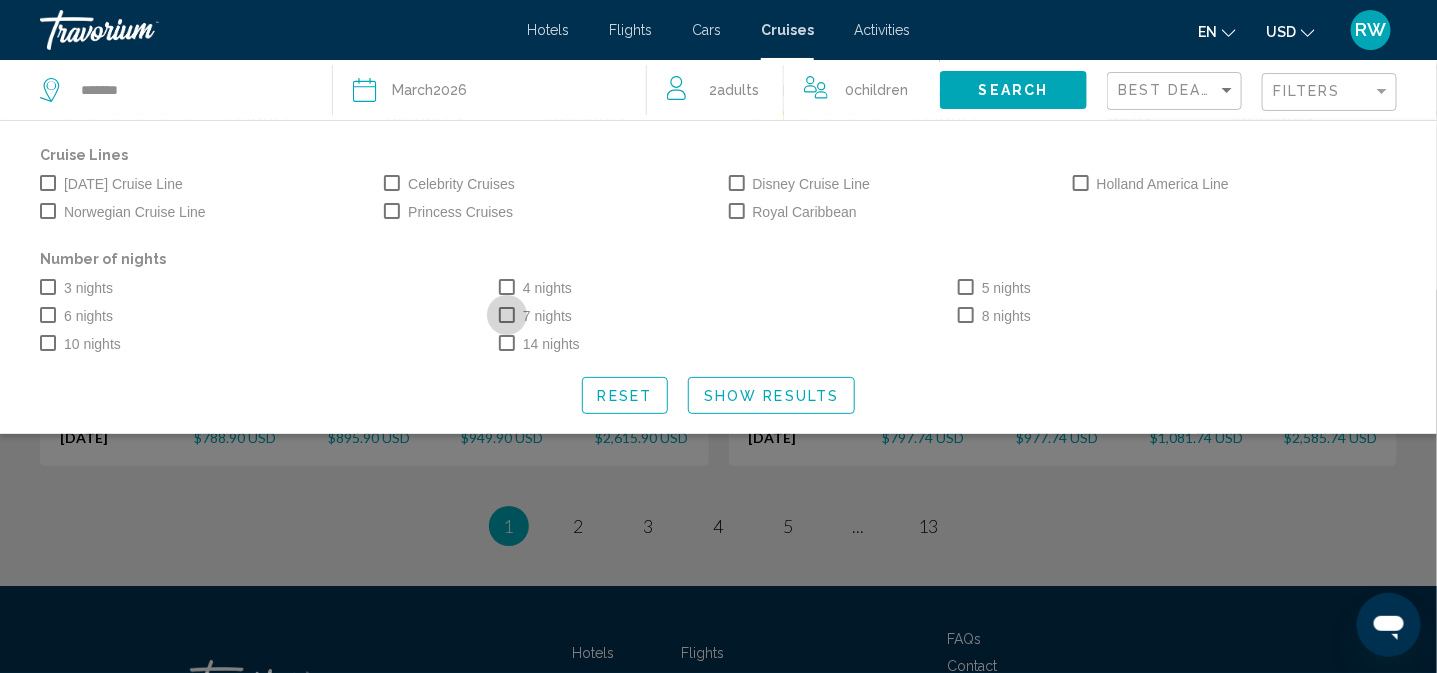 click at bounding box center (507, 315) 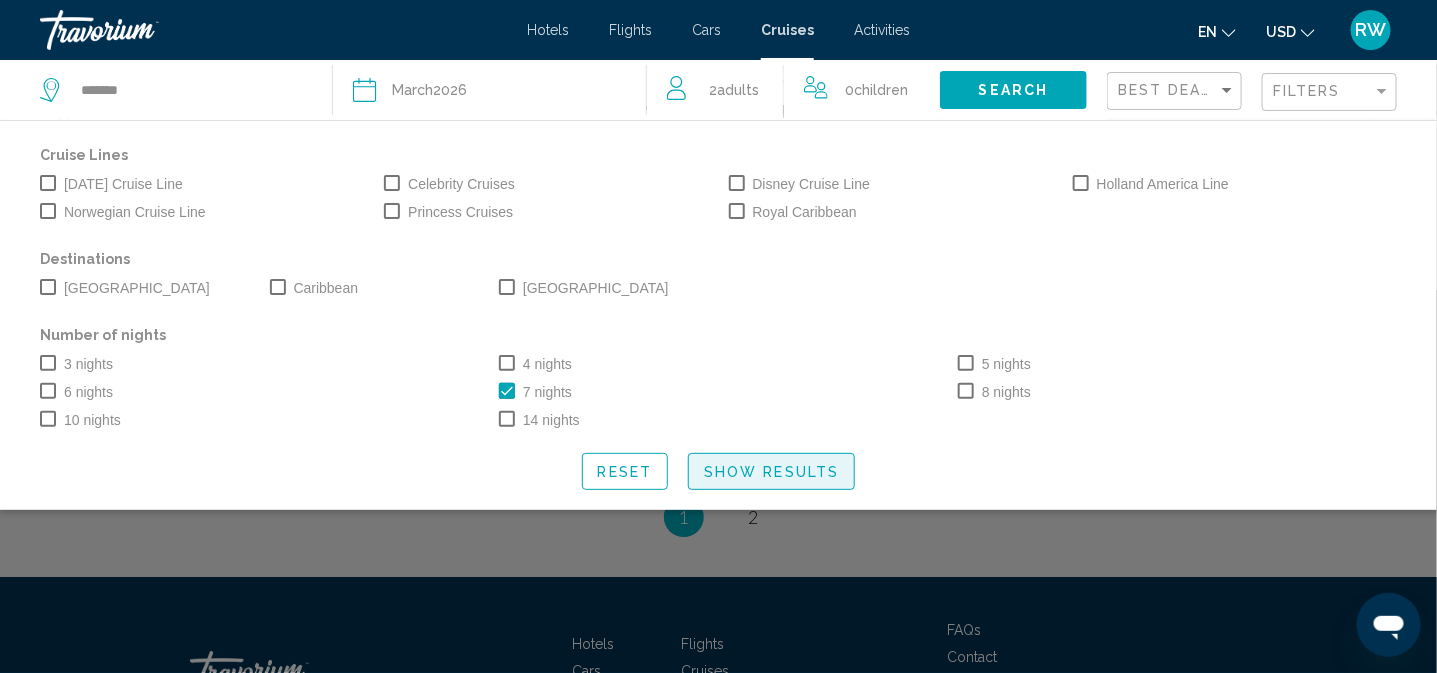 click on "Show Results" 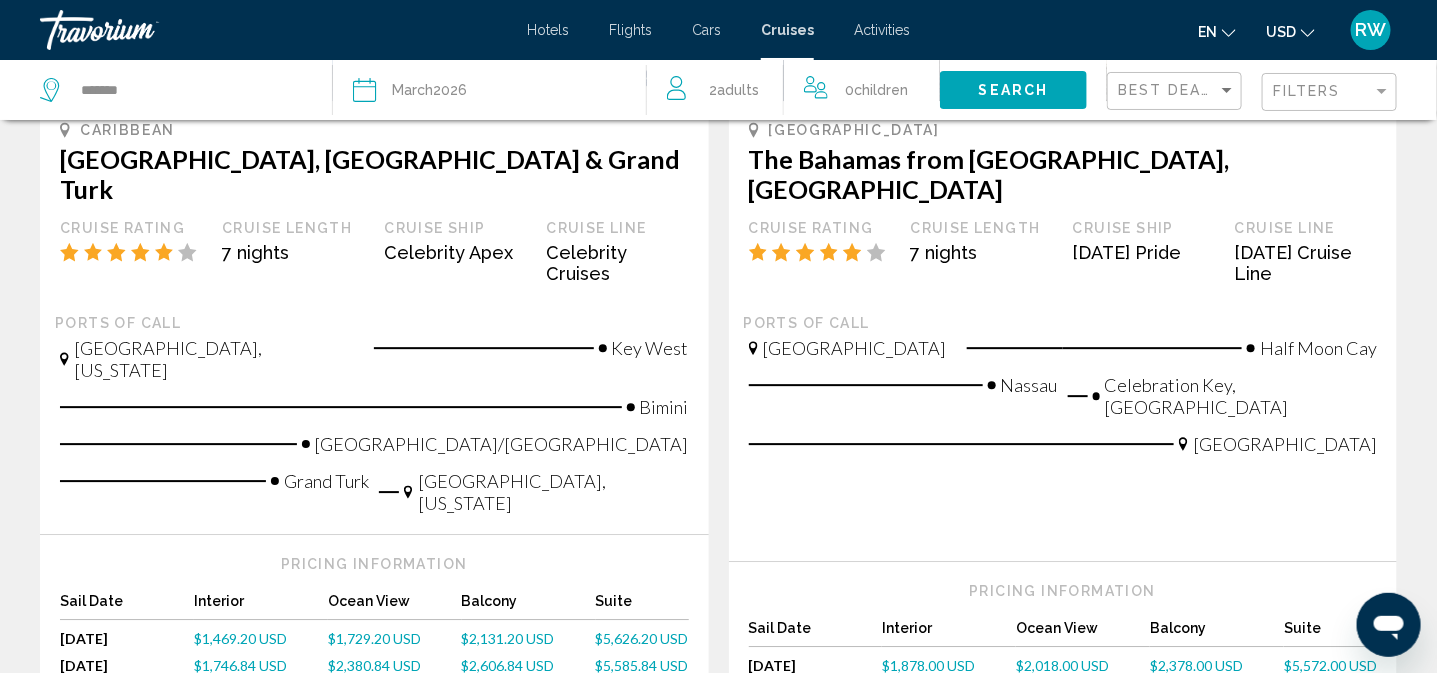 scroll, scrollTop: 2110, scrollLeft: 0, axis: vertical 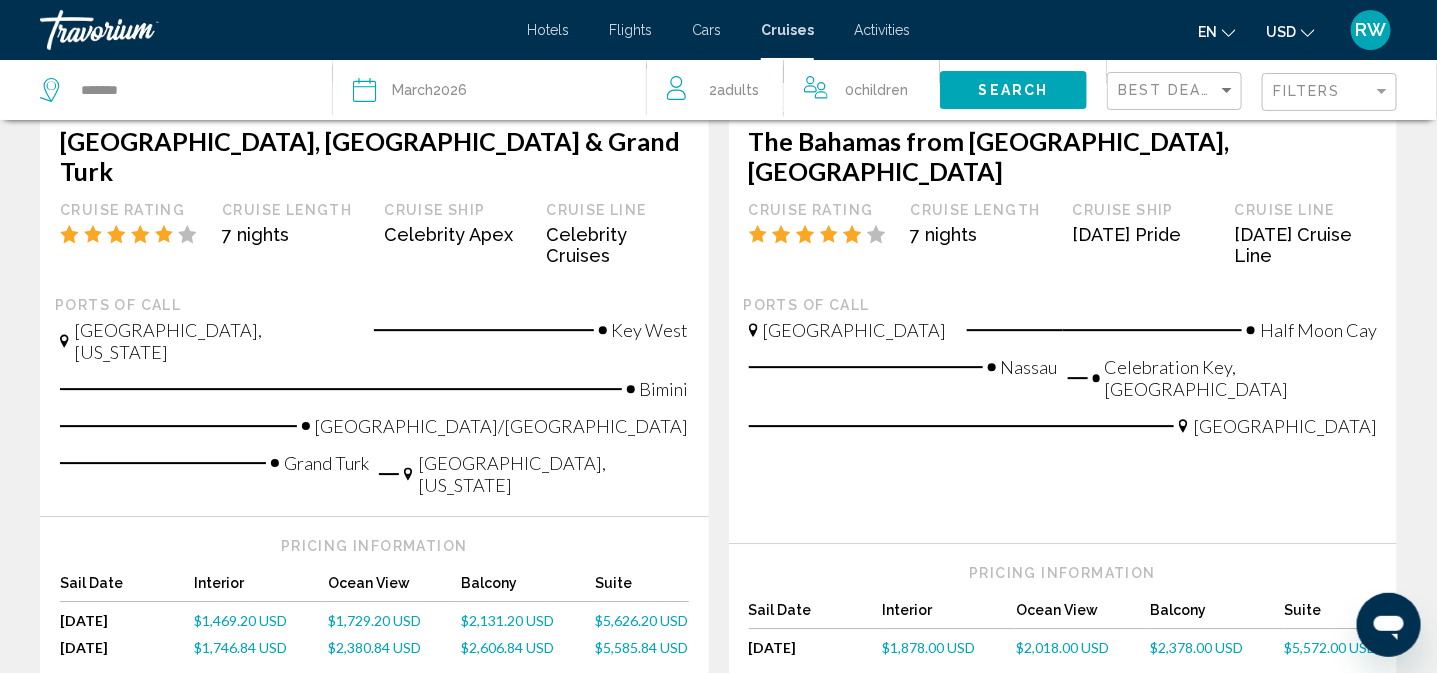 click on "1 / 2  You're on page  1 page  2" at bounding box center (718, 736) 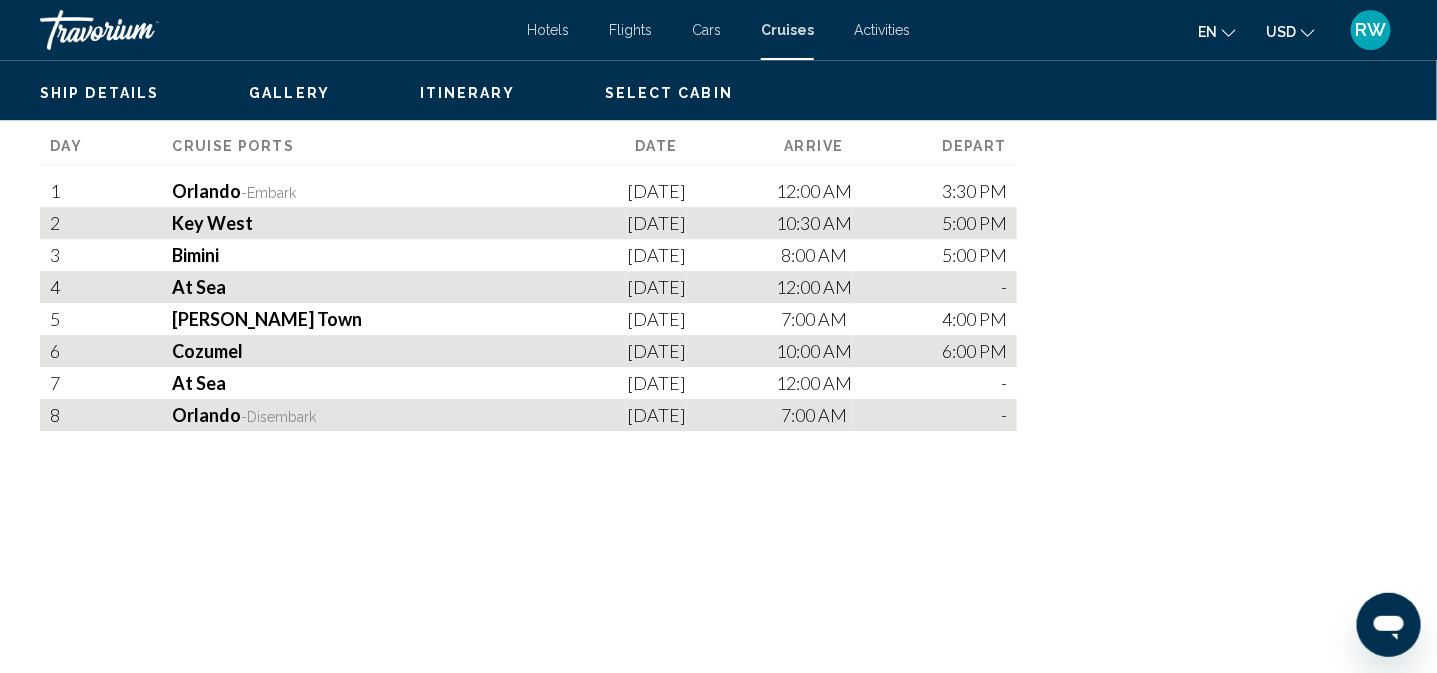 scroll, scrollTop: 22, scrollLeft: 0, axis: vertical 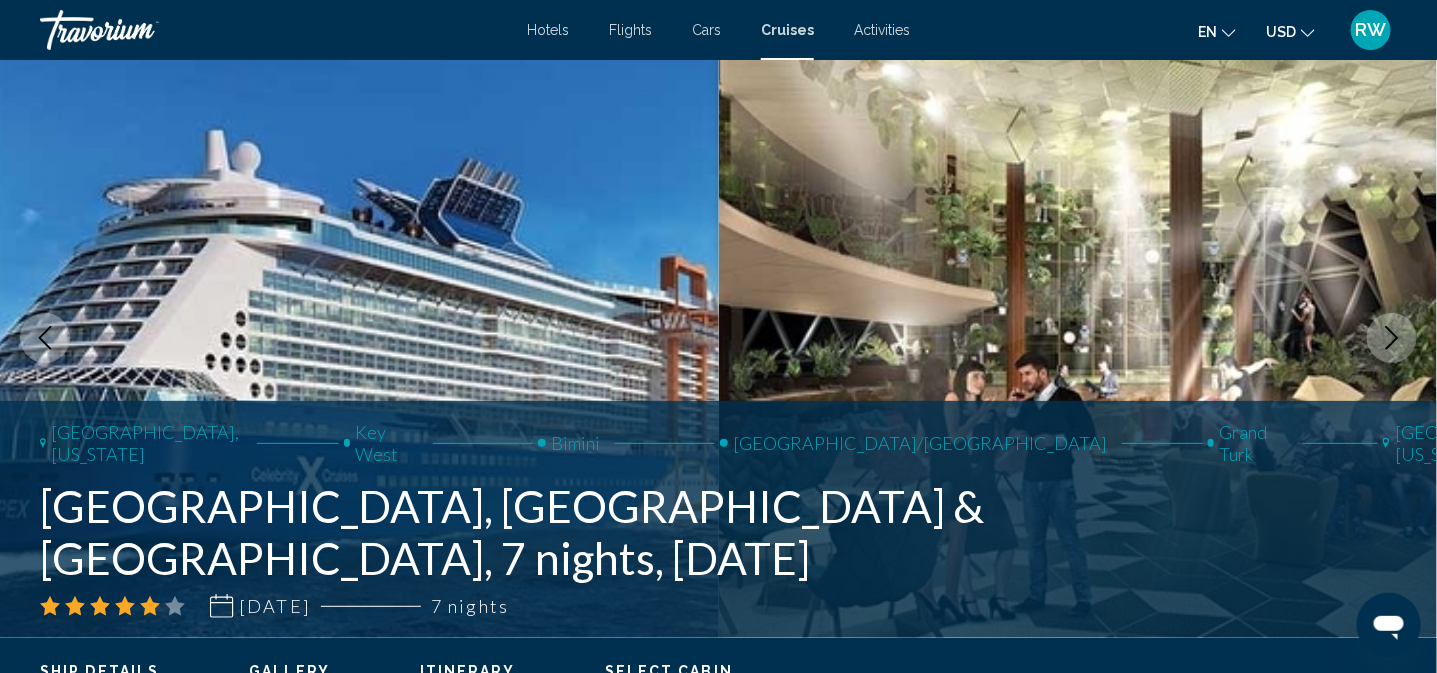 click on "[GEOGRAPHIC_DATA], [GEOGRAPHIC_DATA] & [GEOGRAPHIC_DATA], 7 nights, [DATE]" at bounding box center [558, 532] 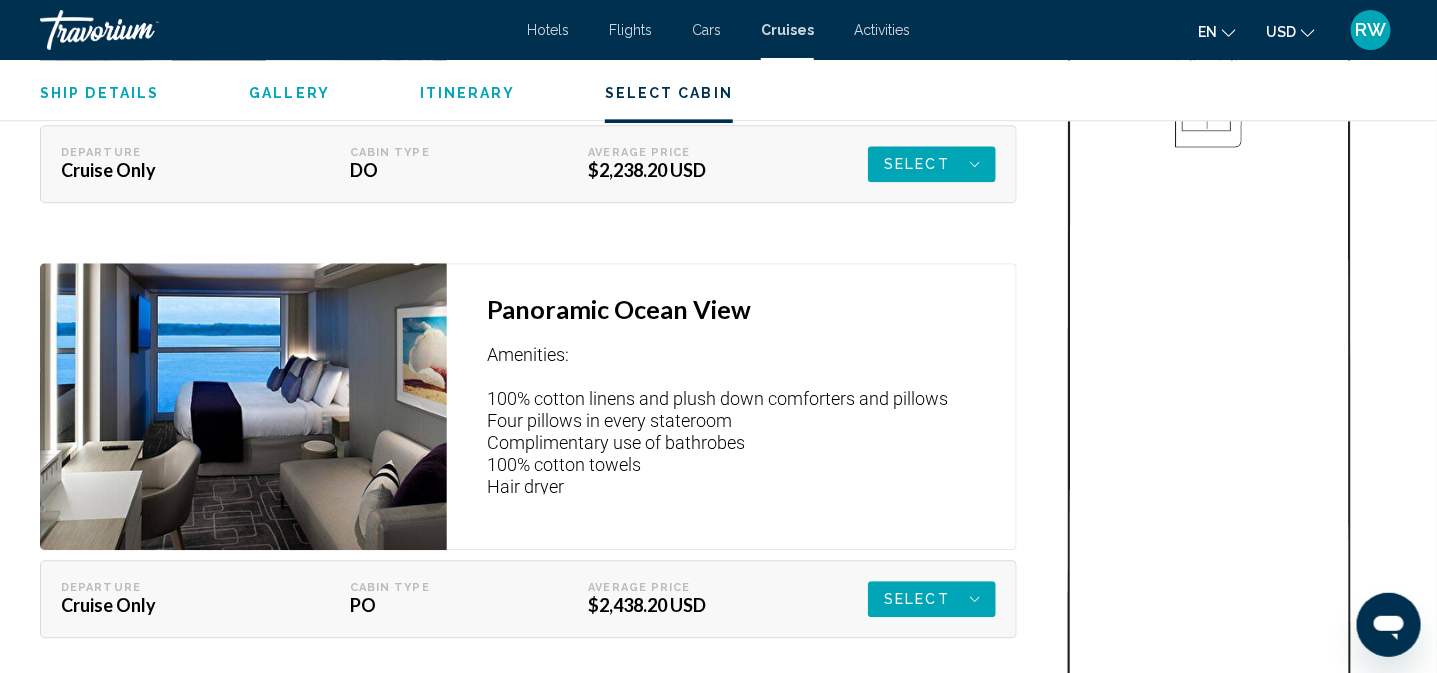 scroll, scrollTop: 4622, scrollLeft: 0, axis: vertical 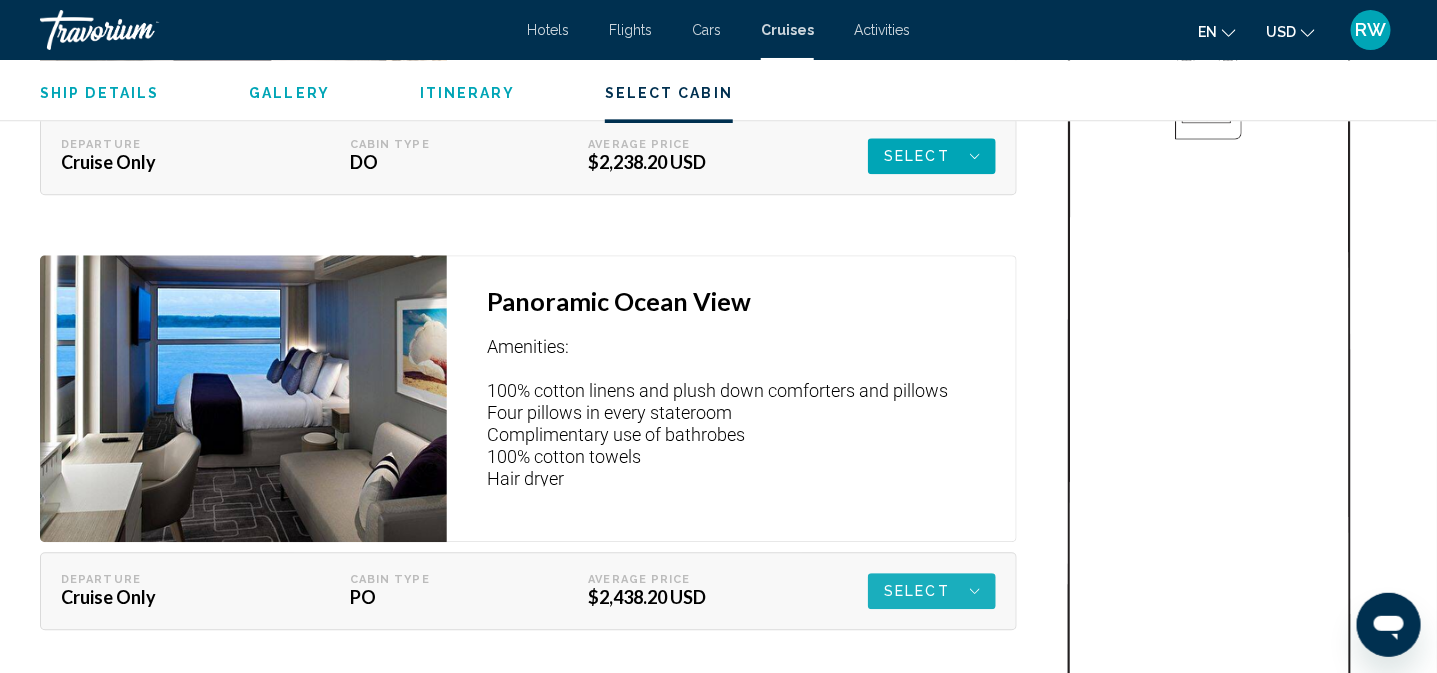 click on "Select" at bounding box center (932, 591) 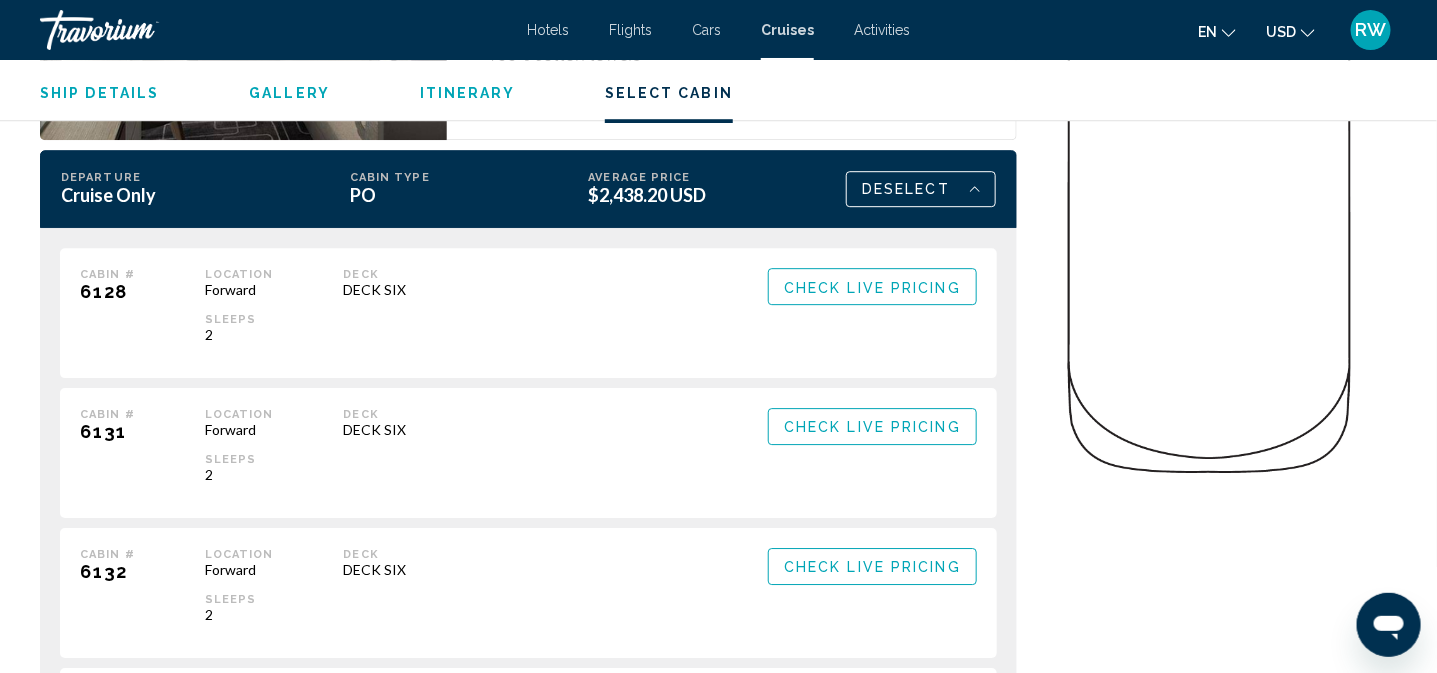 scroll, scrollTop: 5038, scrollLeft: 0, axis: vertical 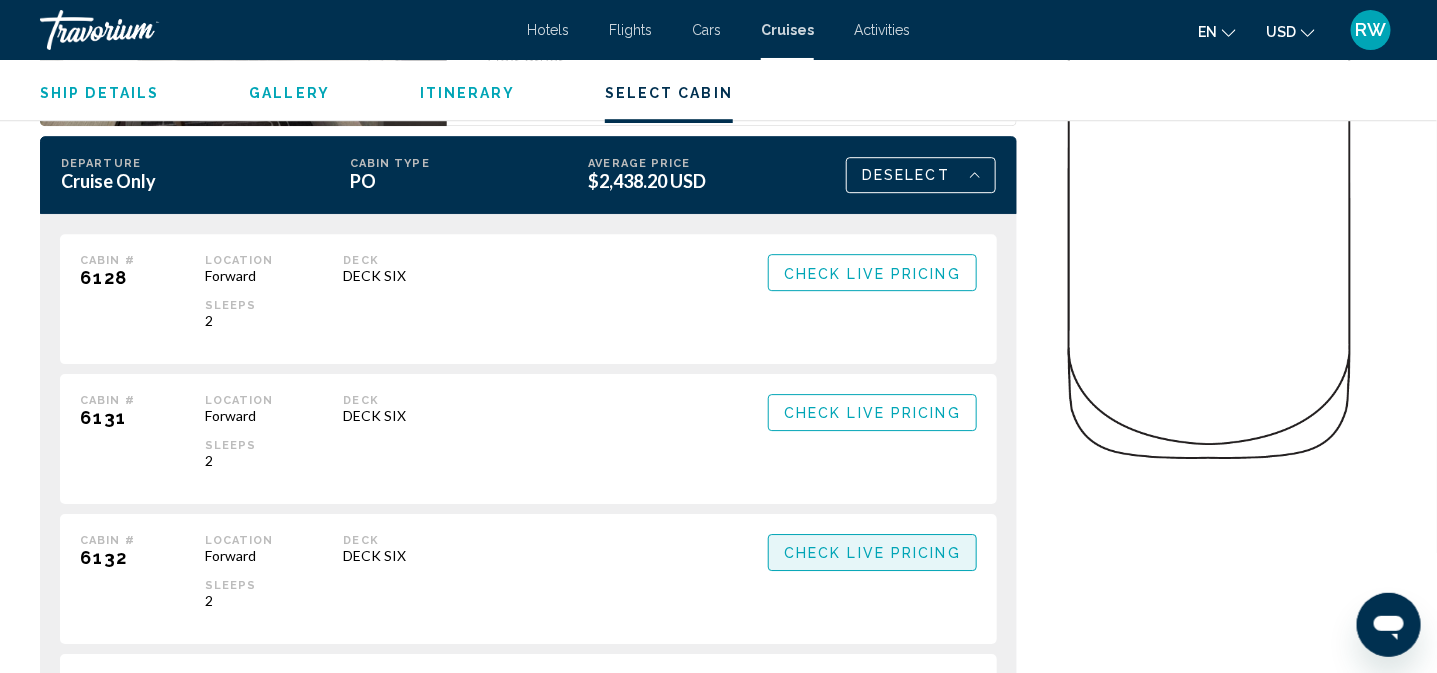 click on "Check Live Pricing" at bounding box center (872, 553) 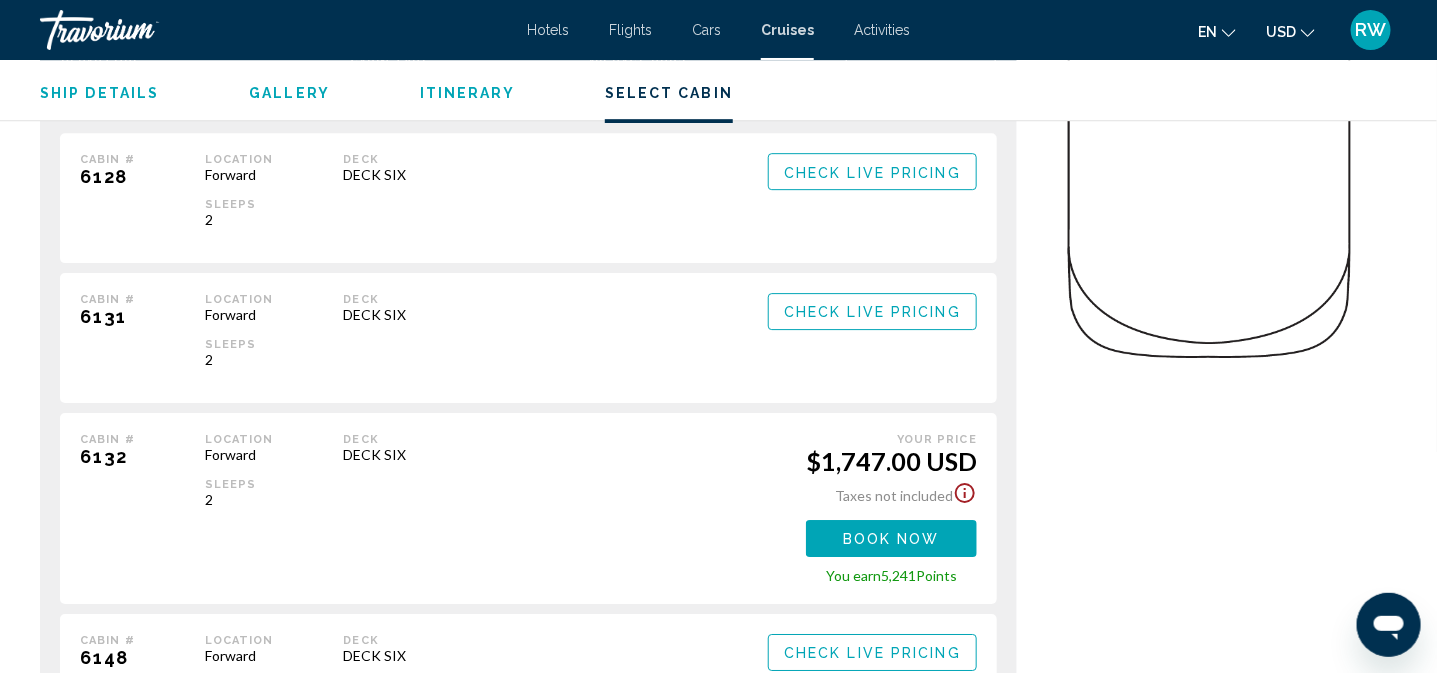 scroll, scrollTop: 4550, scrollLeft: 0, axis: vertical 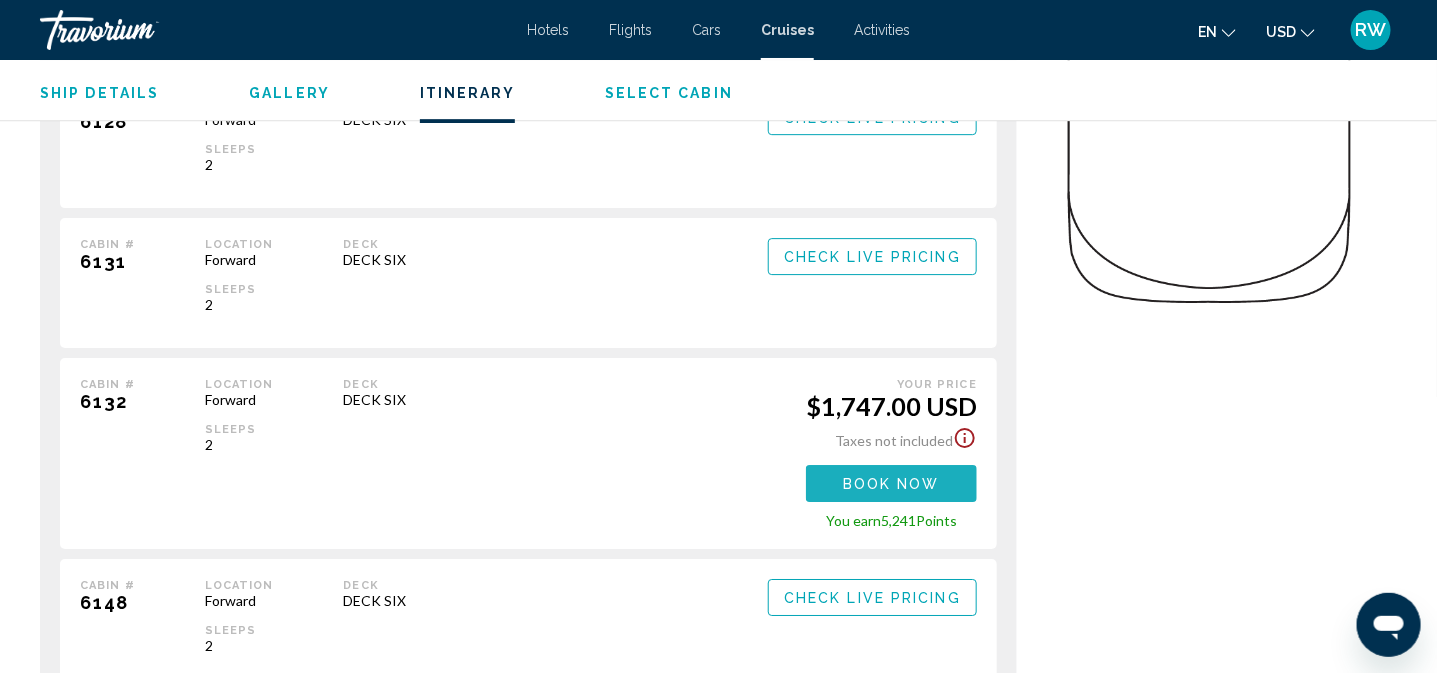 click on "Book now" at bounding box center [891, 484] 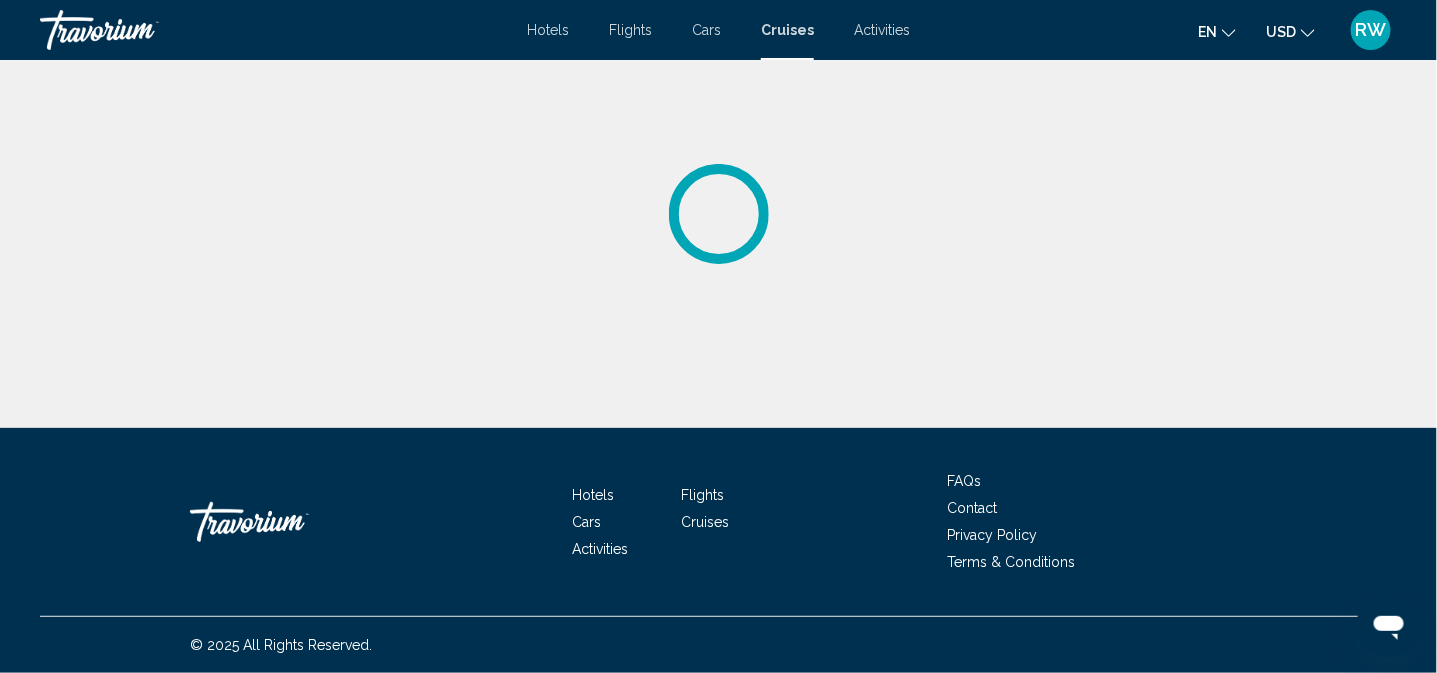 scroll, scrollTop: 0, scrollLeft: 0, axis: both 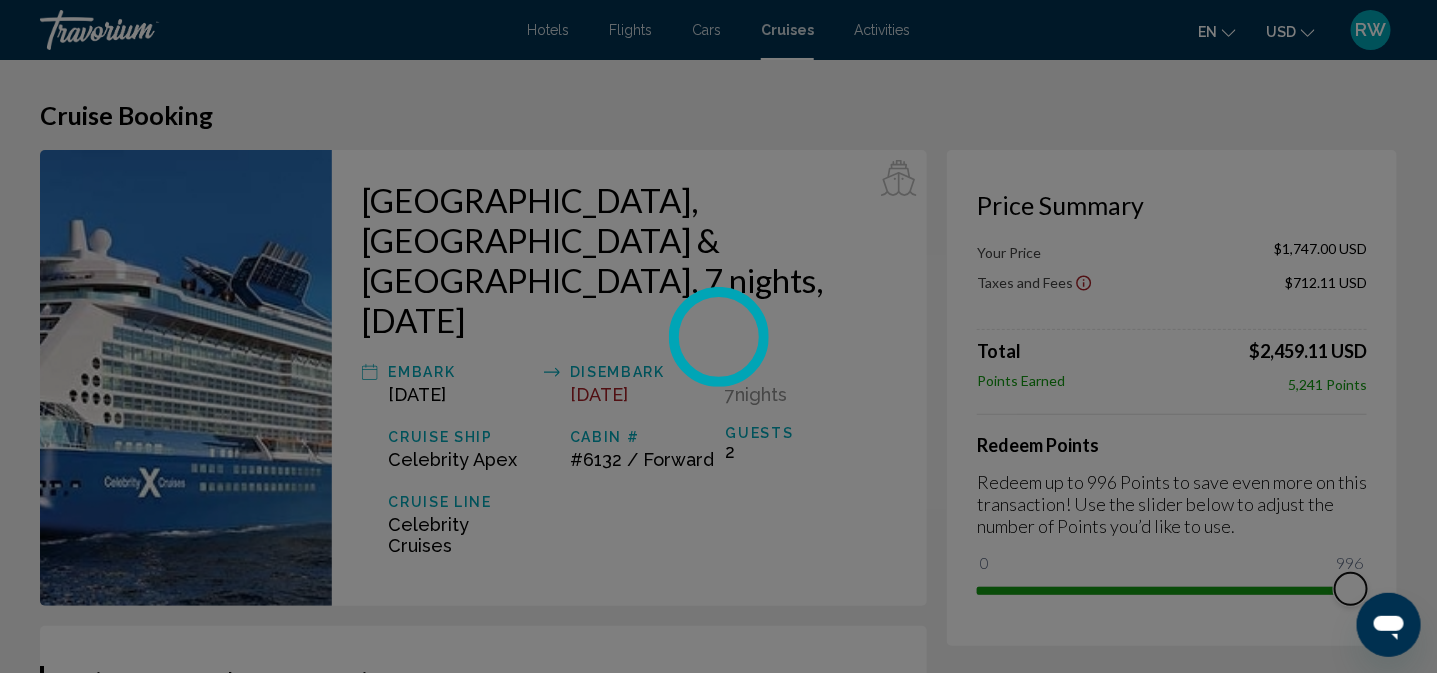 click on "Skip to main content Hotels Flights Cars Cruises Activities Hotels Flights Cars Cruises Activities en
English Español Français Italiano Português русский USD
USD ($) MXN (Mex$) CAD (Can$) GBP (£) EUR (€) AUD (A$) NZD (NZ$) CNY (CN¥) RW Login Cruise Booking Price Summary Your Price $1,747.00 USD Taxes and Fees
$712.11 USD 996 Total  $2,459.11 USD   Points Earned 5,241  Points Redeem  Points Redeem up to 996  Points to save even more on this transaction! Use the slider below to adjust the number of Points you’d like to use. 0 996 996
[GEOGRAPHIC_DATA], [GEOGRAPHIC_DATA] & [GEOGRAPHIC_DATA], 7 nights, [GEOGRAPHIC_DATA][DATE]
Embark [DATE]
Disembark [DATE] 7  Night Nights
Cruise Ship Celebrity Apex
Cabin # #6132 / Forward Guests 2
Guests 2
* 1" at bounding box center [718, 336] 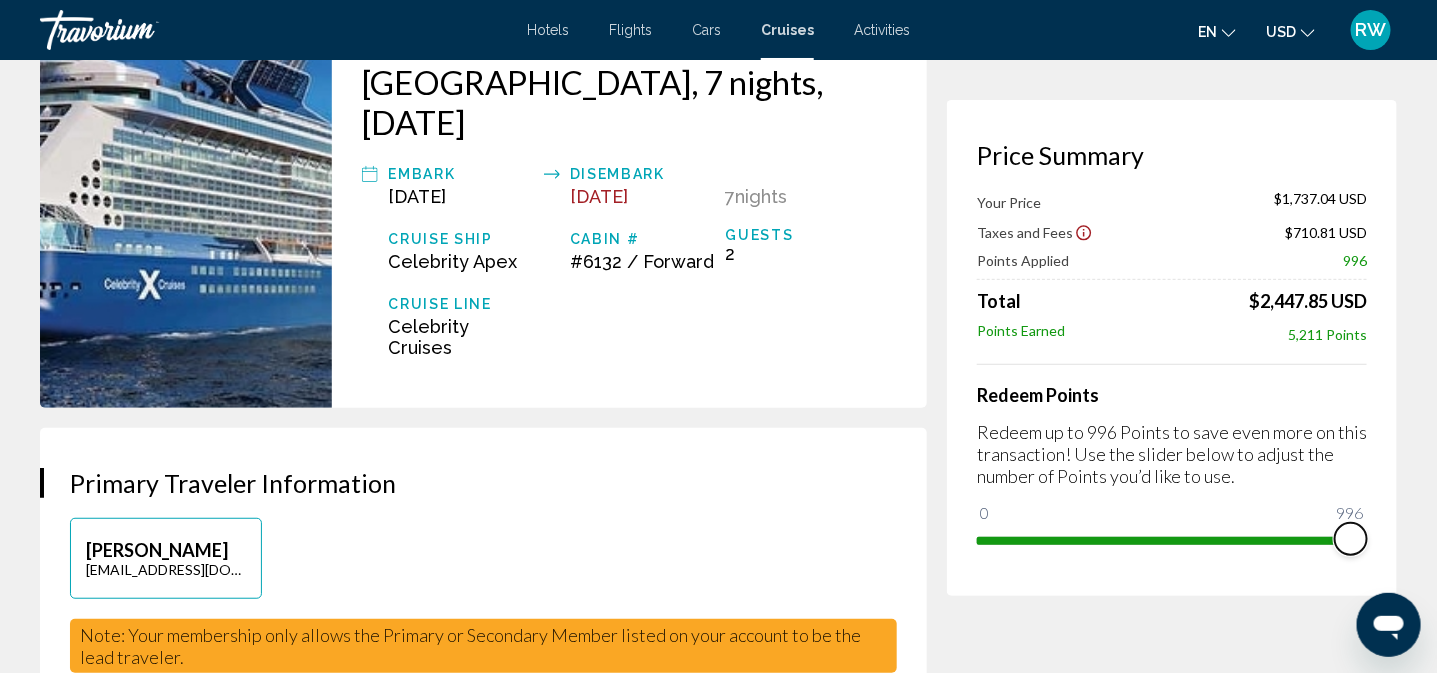scroll, scrollTop: 199, scrollLeft: 0, axis: vertical 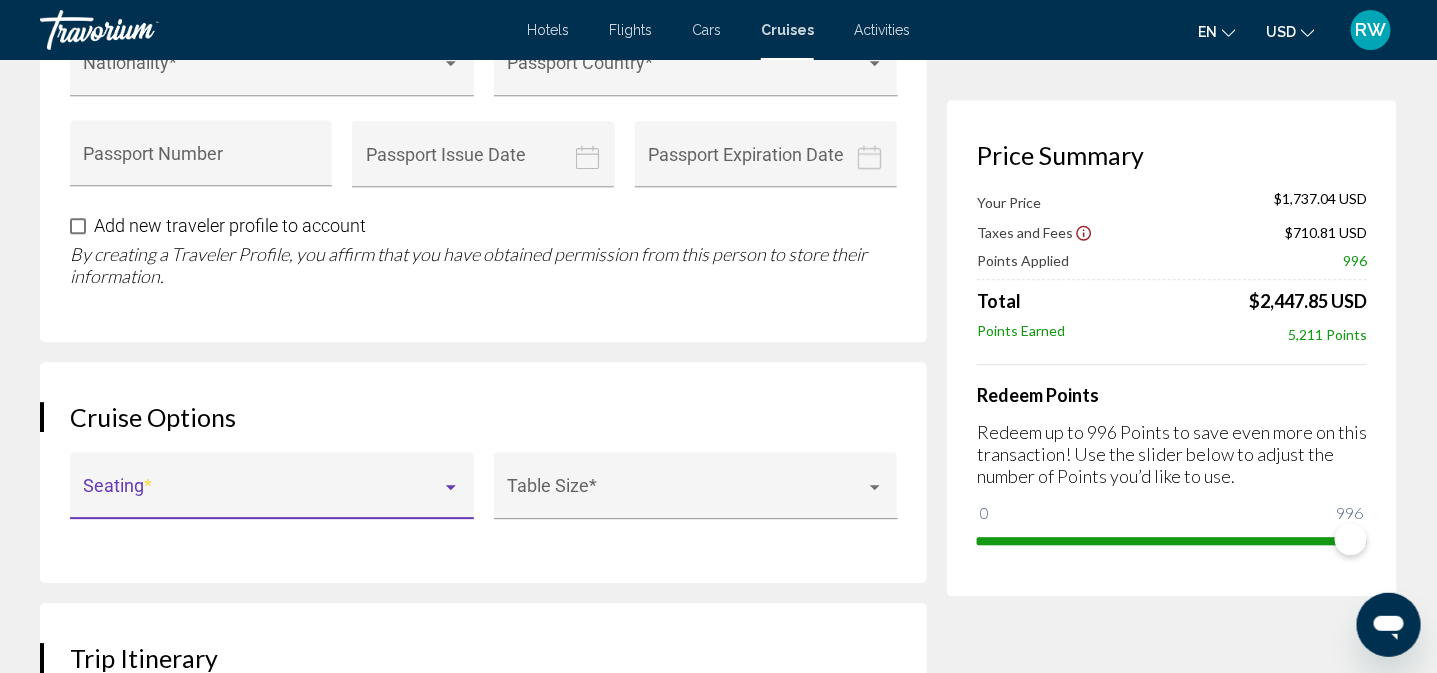 click at bounding box center (451, 487) 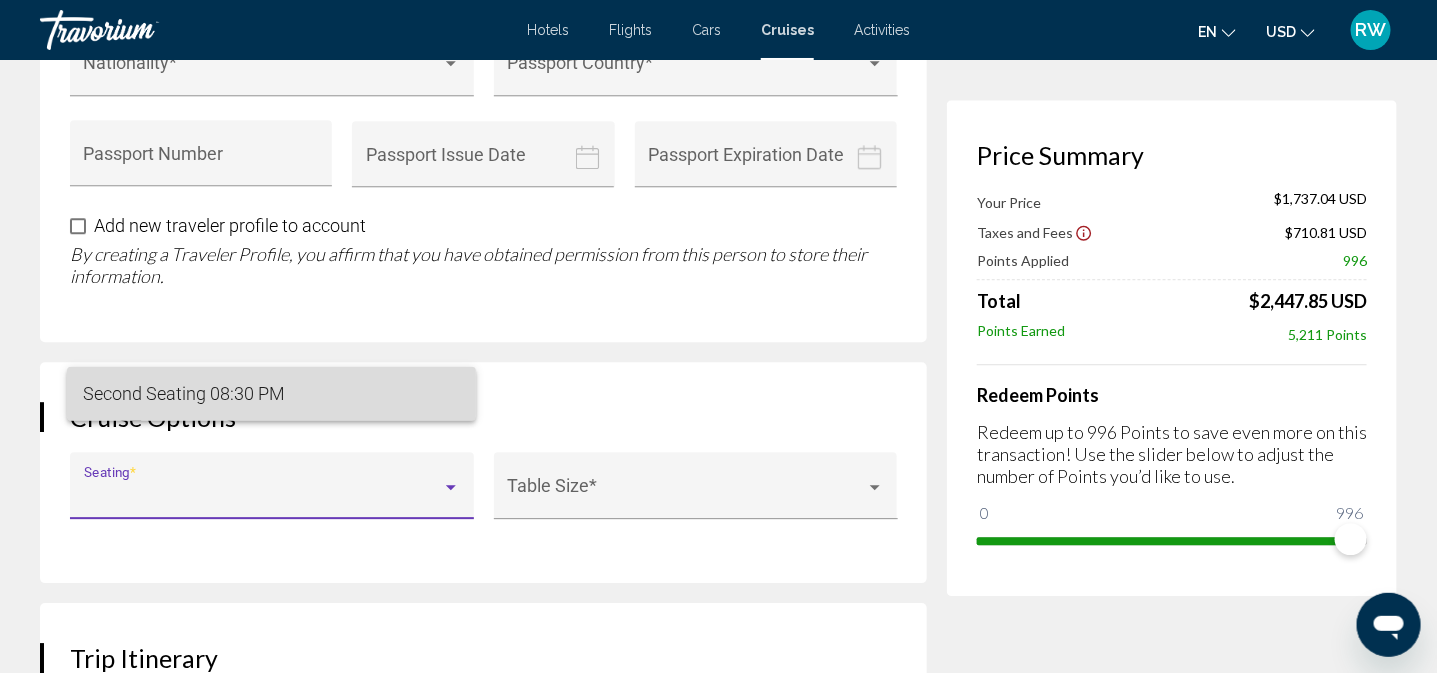 click on "Second Seating 08:30 PM" at bounding box center [271, 394] 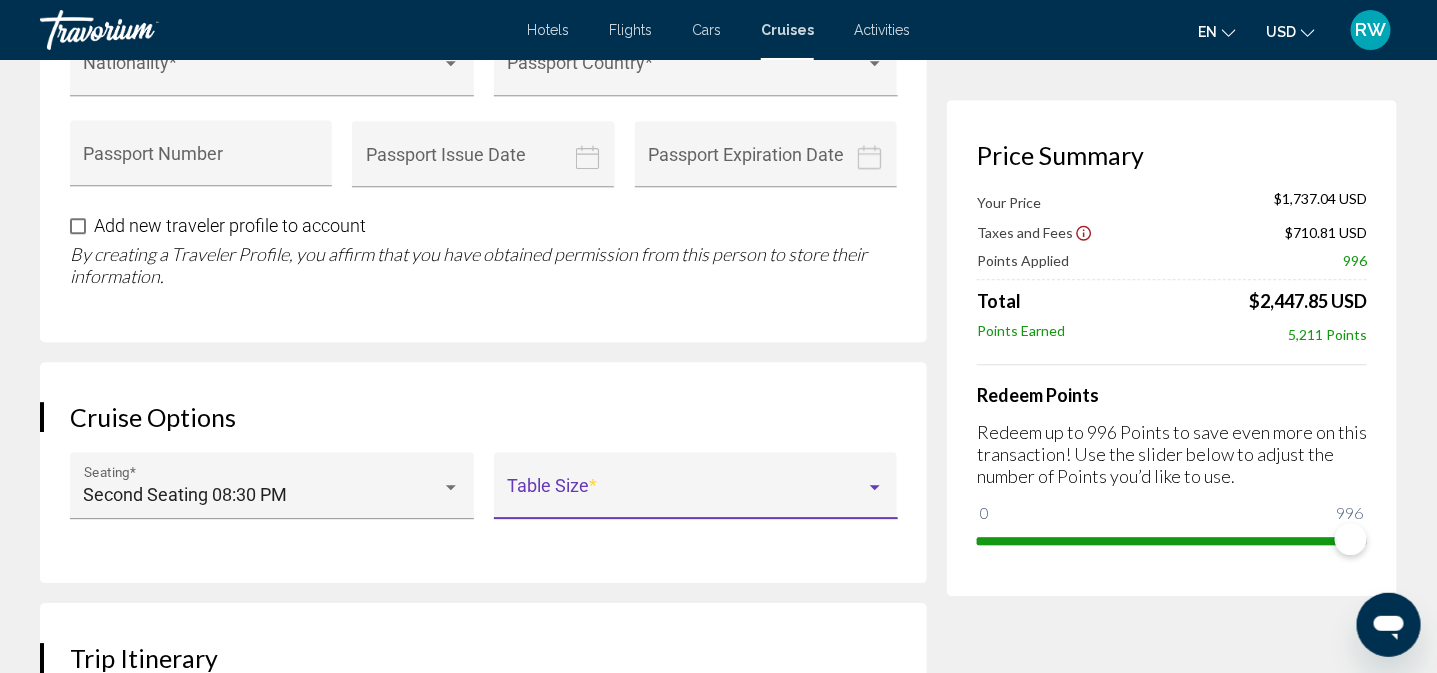 click at bounding box center [875, 487] 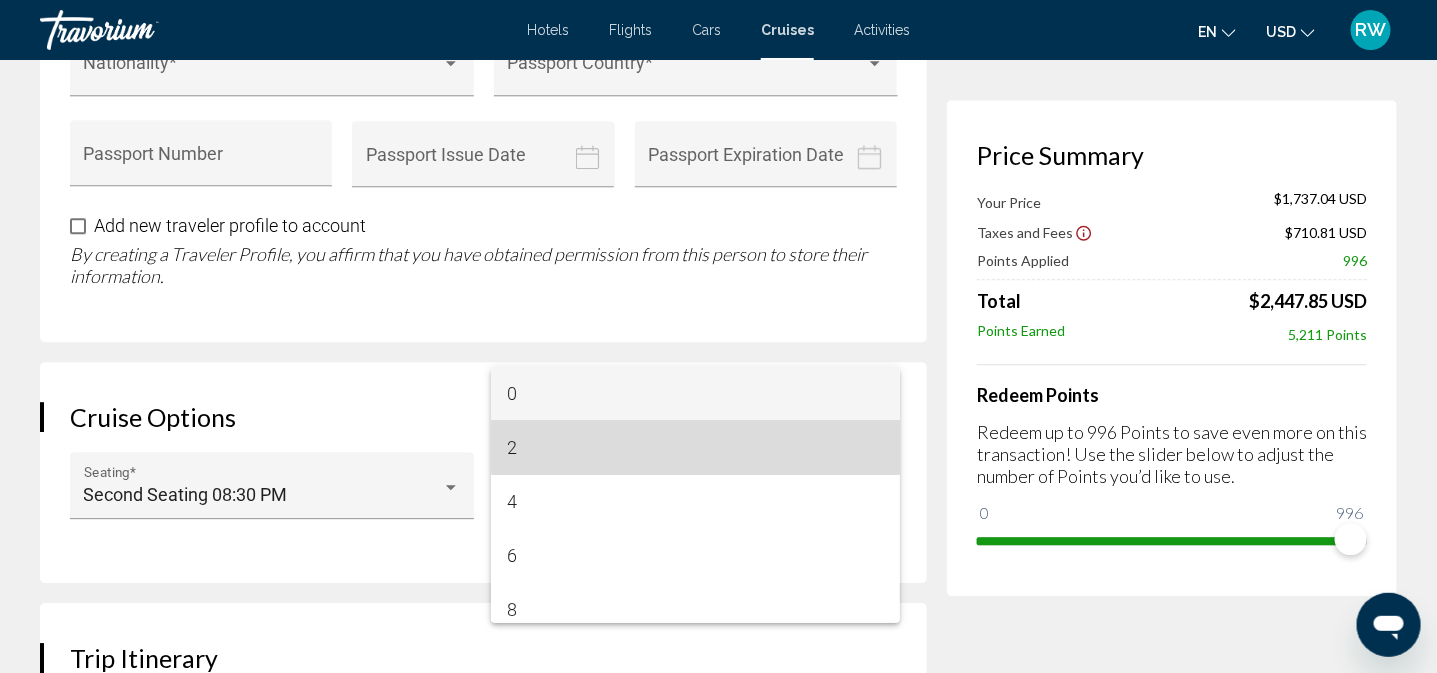 click on "2" at bounding box center (695, 448) 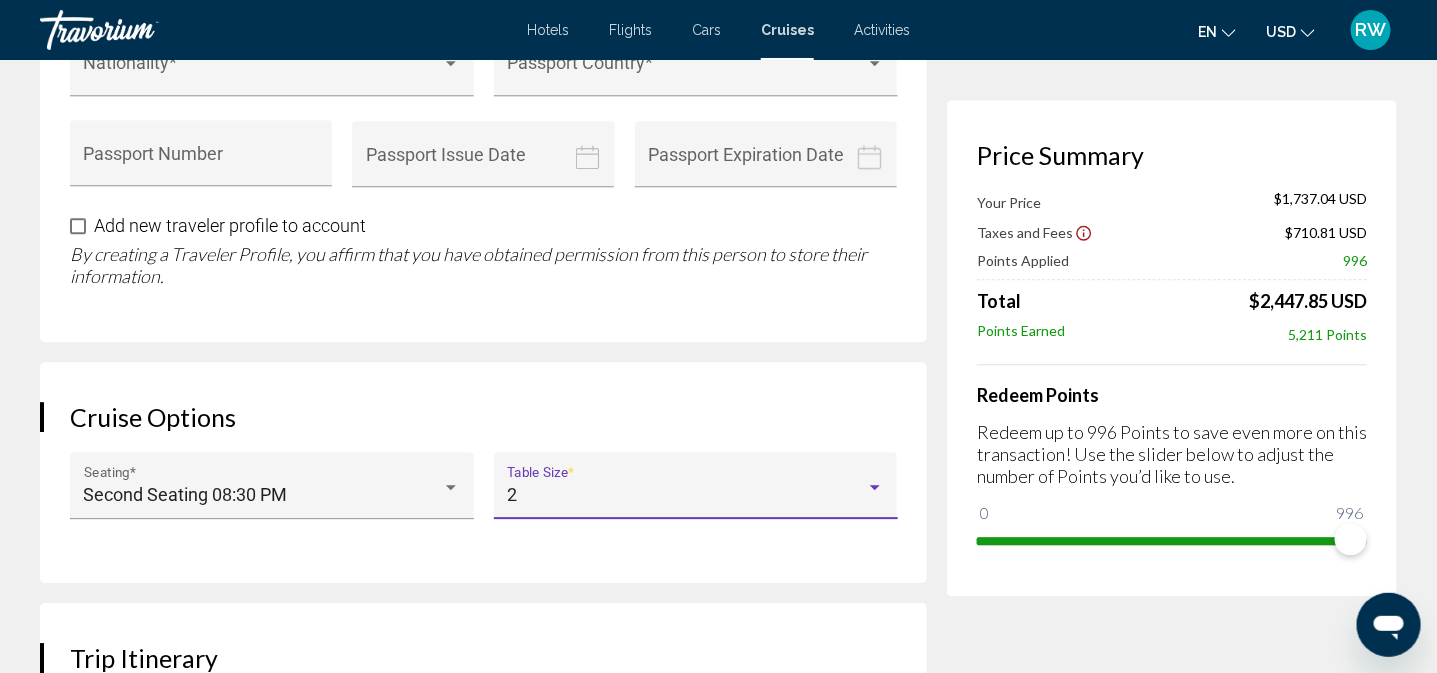 scroll, scrollTop: 1377, scrollLeft: 0, axis: vertical 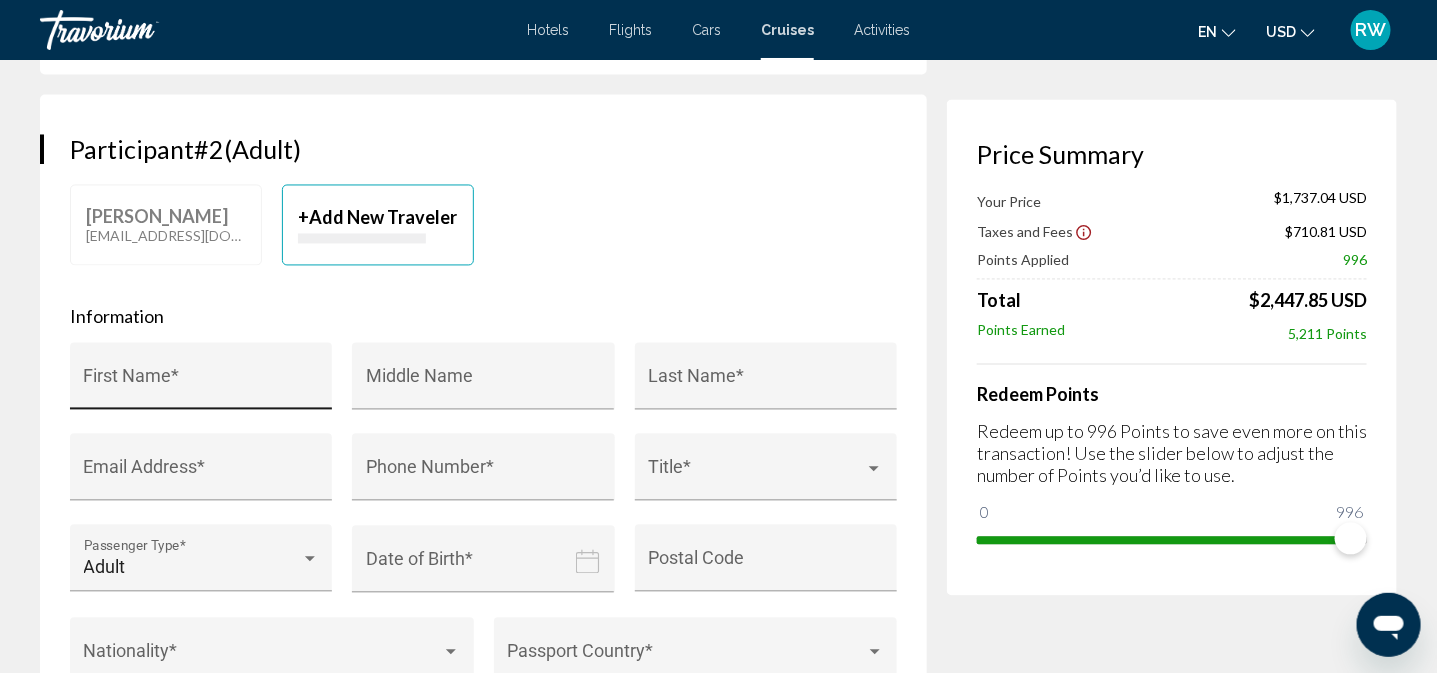 click on "First Name  *" at bounding box center (201, 382) 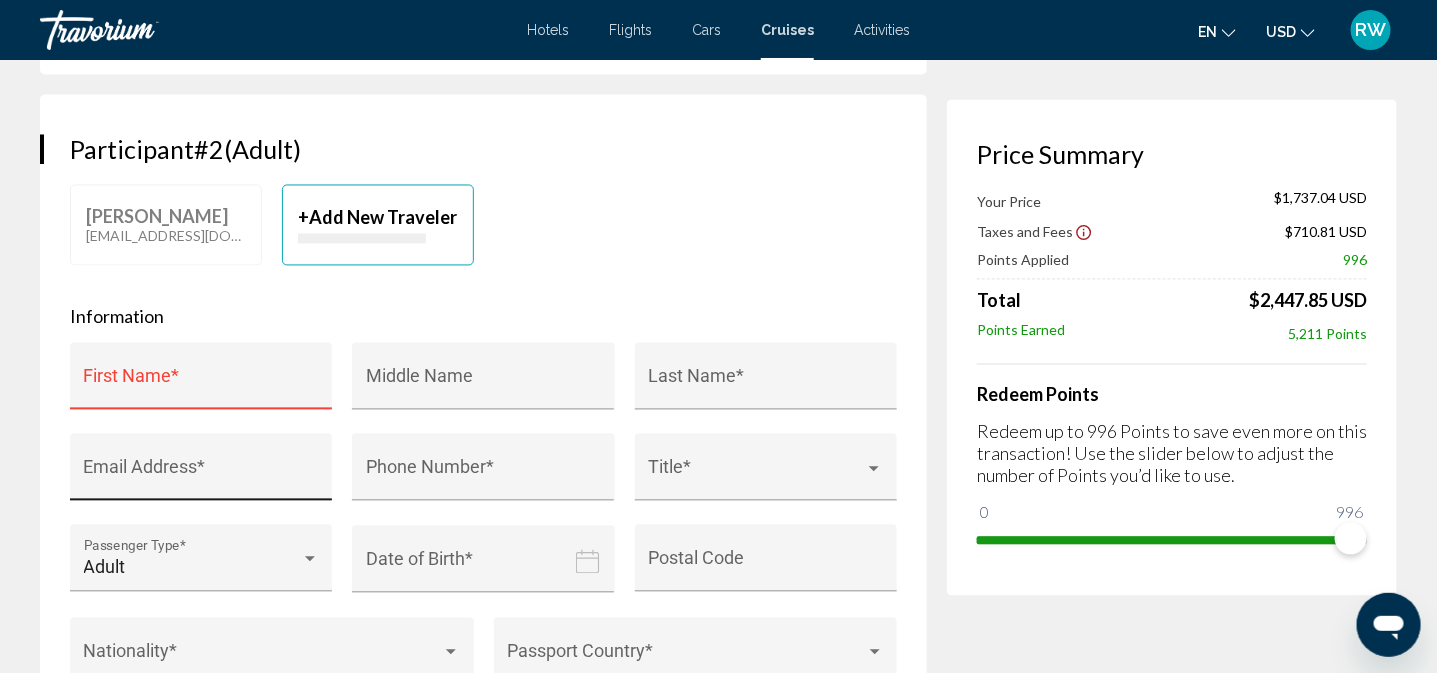 click on "Email Address  *" at bounding box center [201, 473] 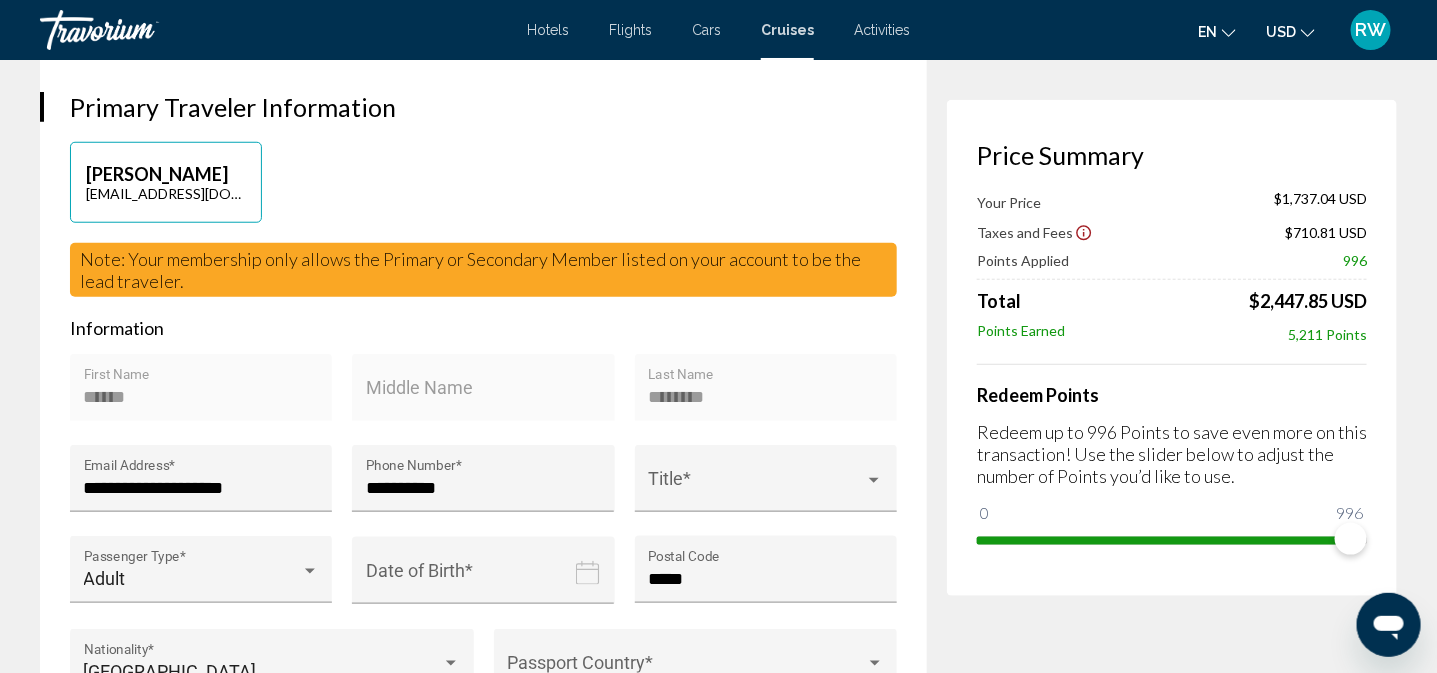 scroll, scrollTop: 274, scrollLeft: 0, axis: vertical 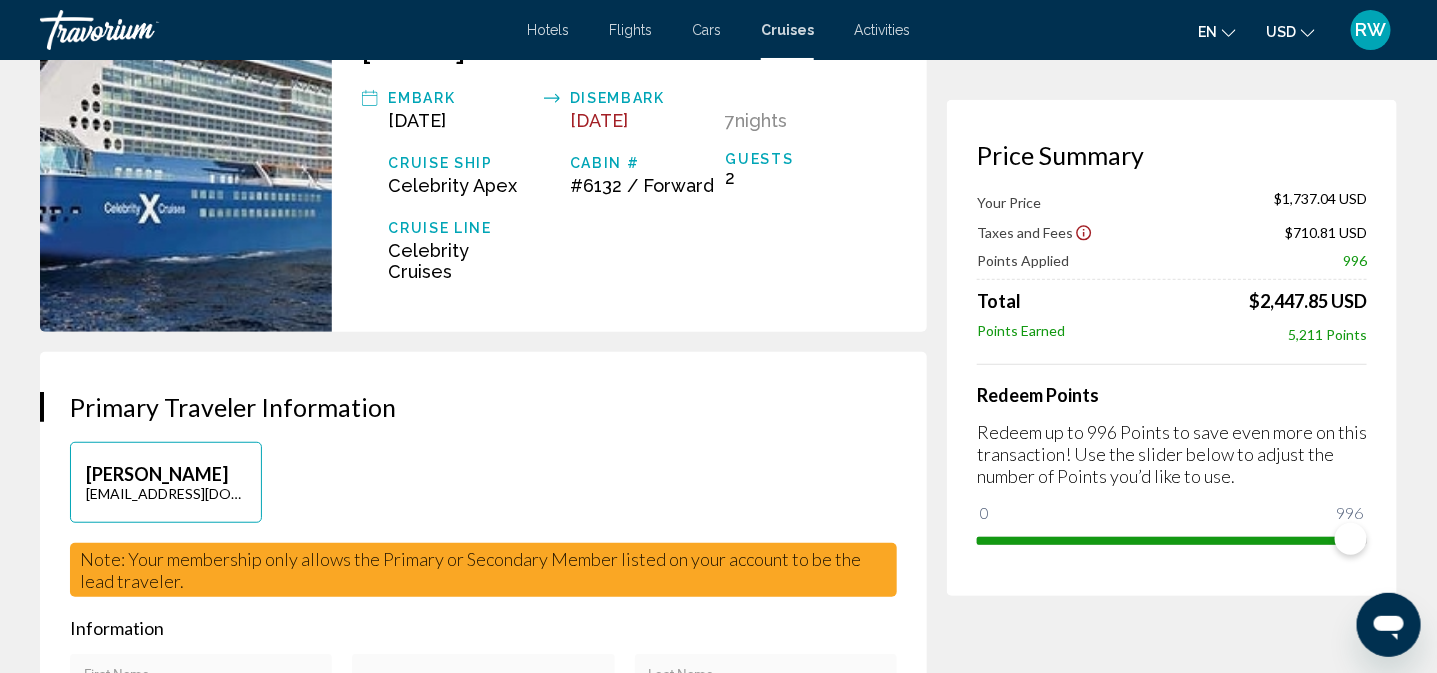 click on "2" at bounding box center (730, 177) 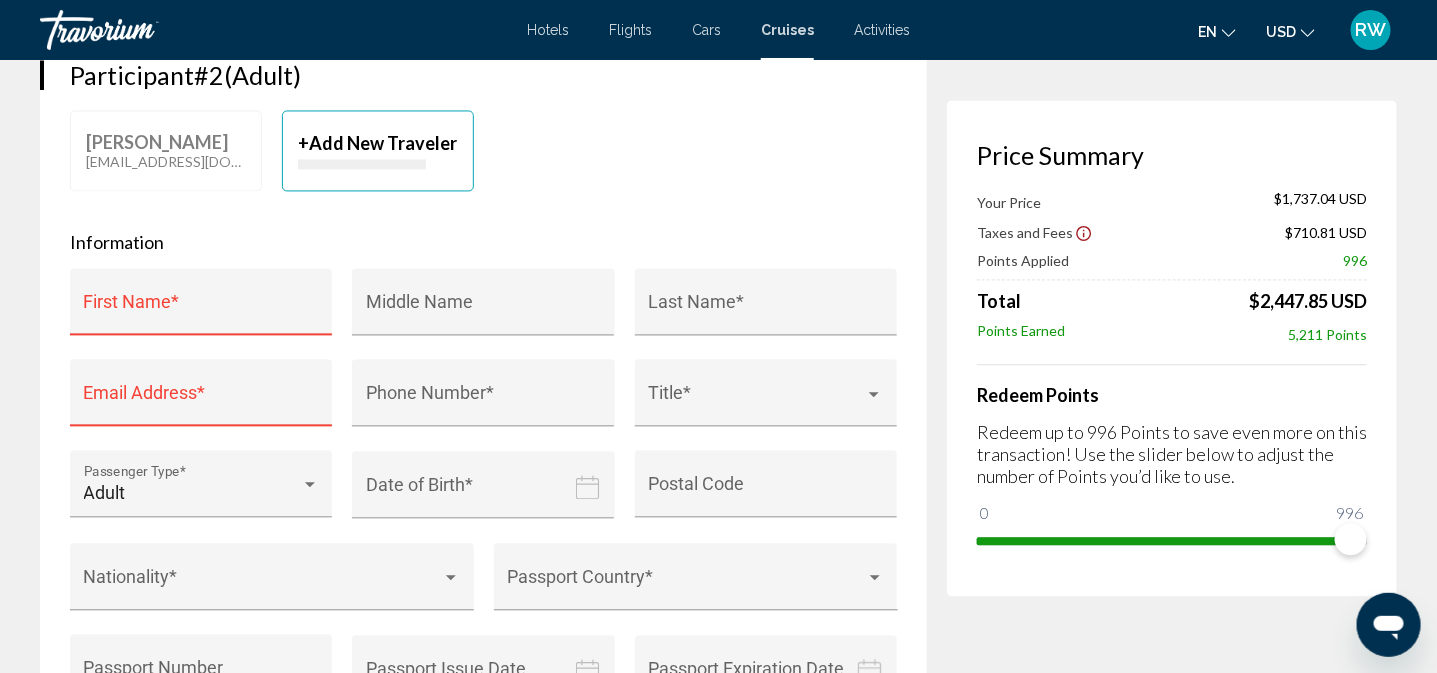 scroll, scrollTop: 2041, scrollLeft: 0, axis: vertical 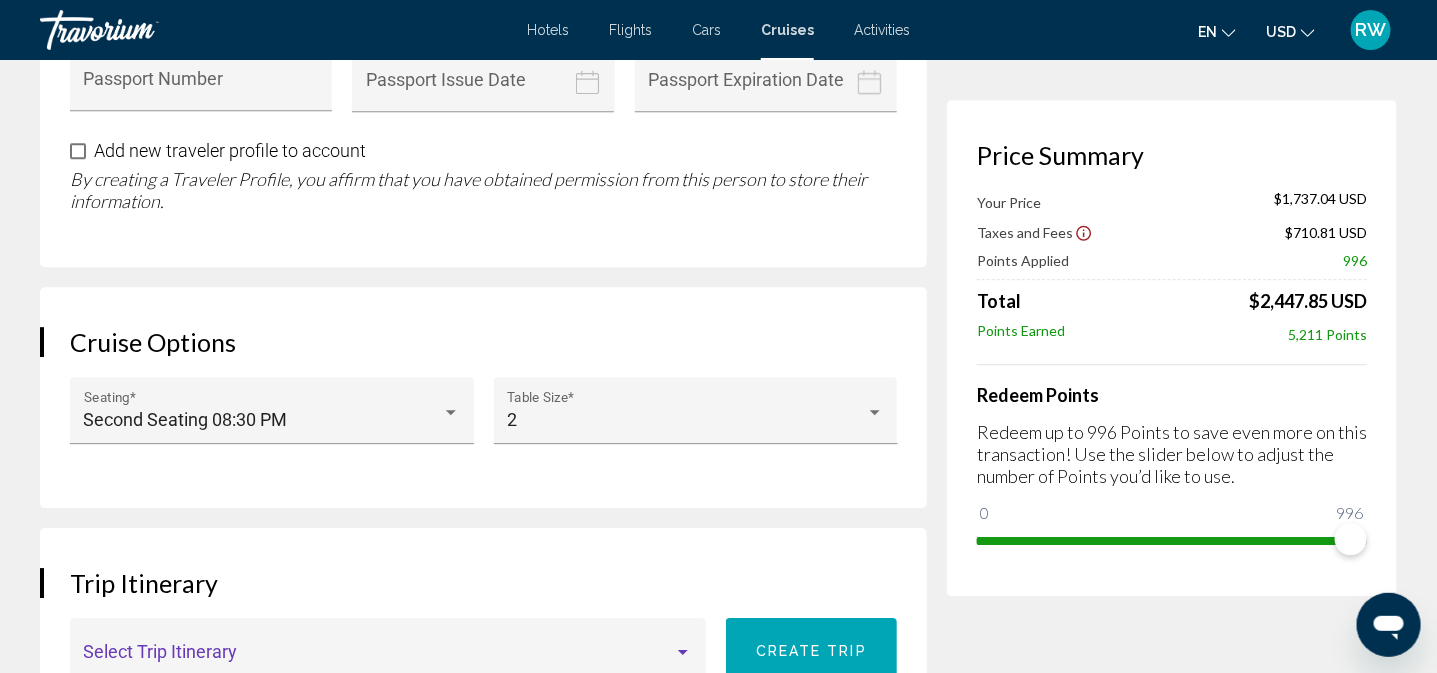 click at bounding box center (683, 652) 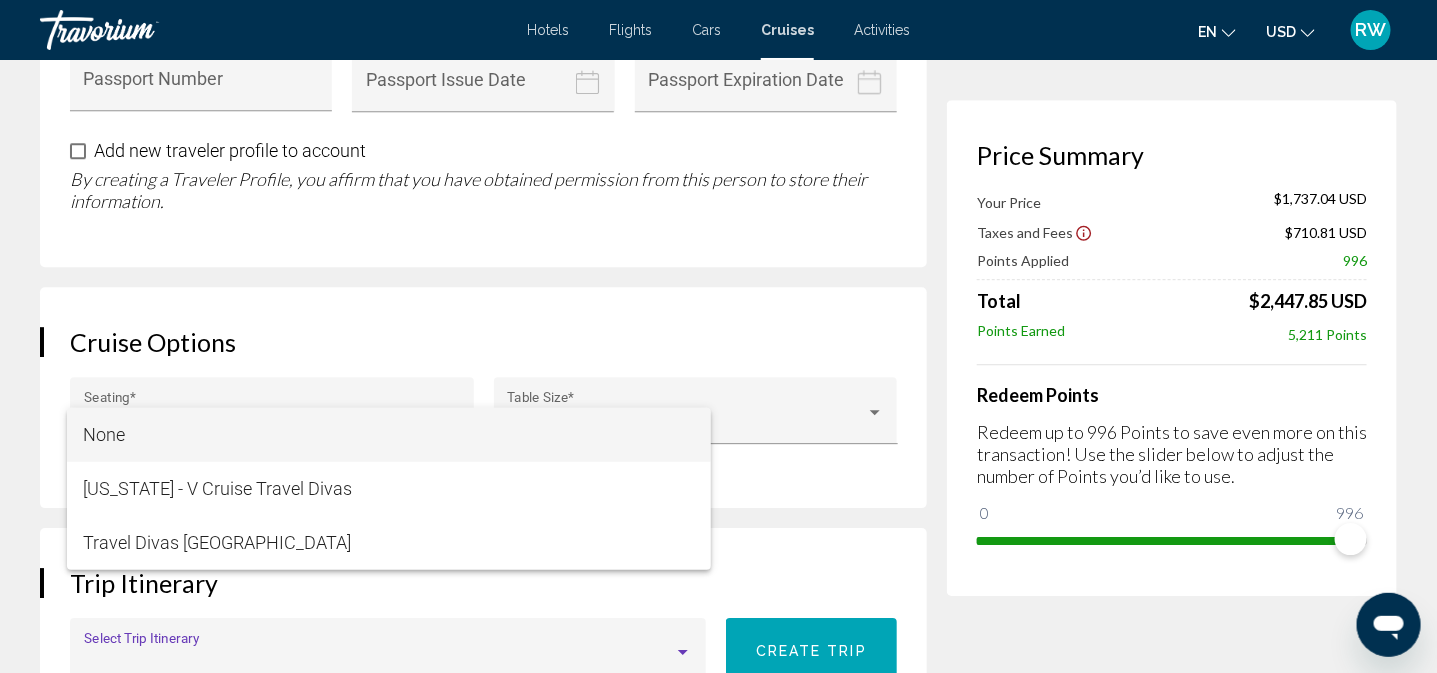 click at bounding box center [718, 336] 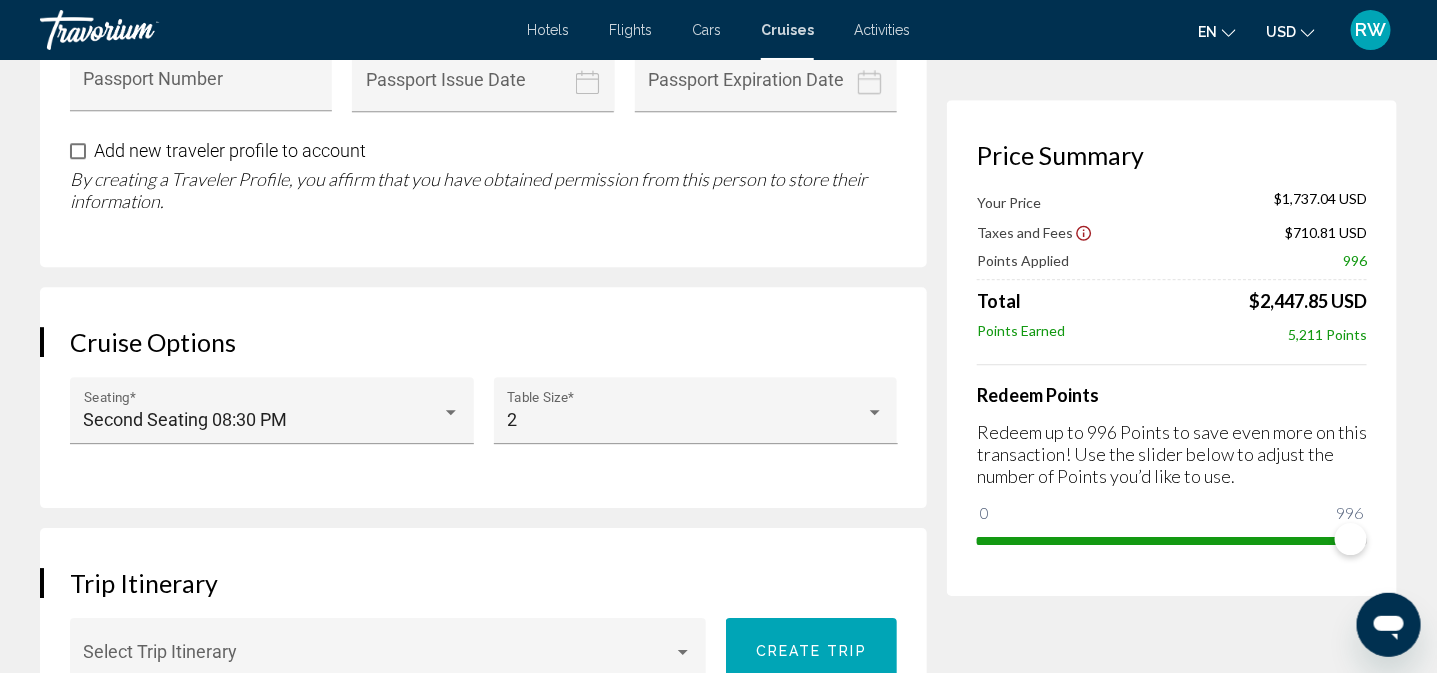 scroll, scrollTop: 2630, scrollLeft: 0, axis: vertical 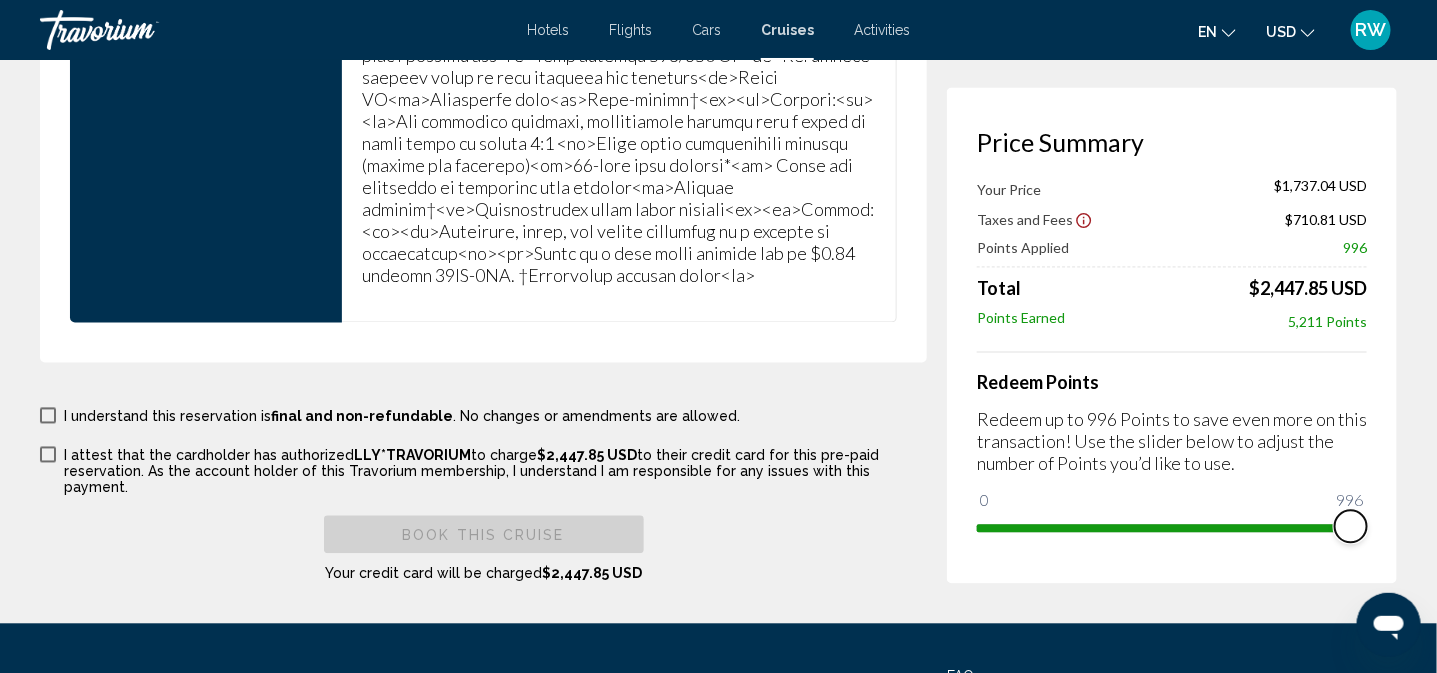 click at bounding box center (1351, 527) 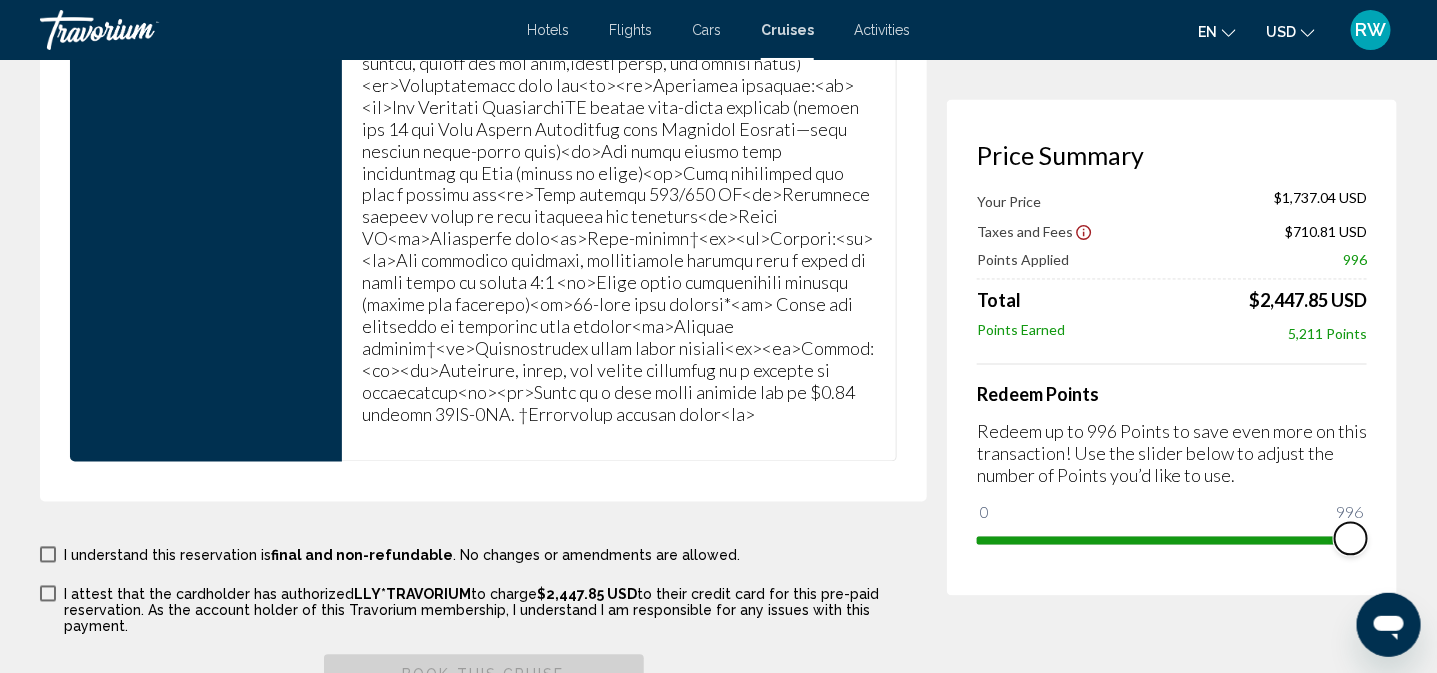 scroll, scrollTop: 4141, scrollLeft: 0, axis: vertical 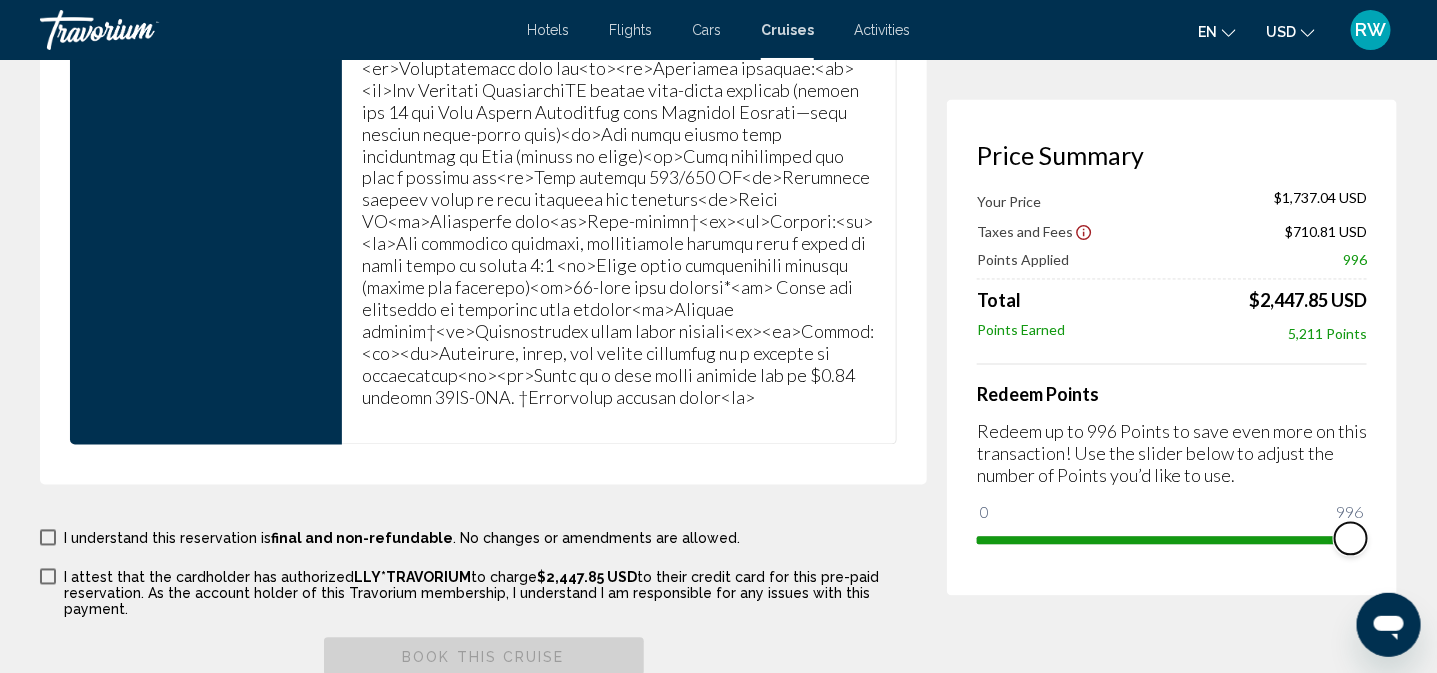 click at bounding box center (1351, 539) 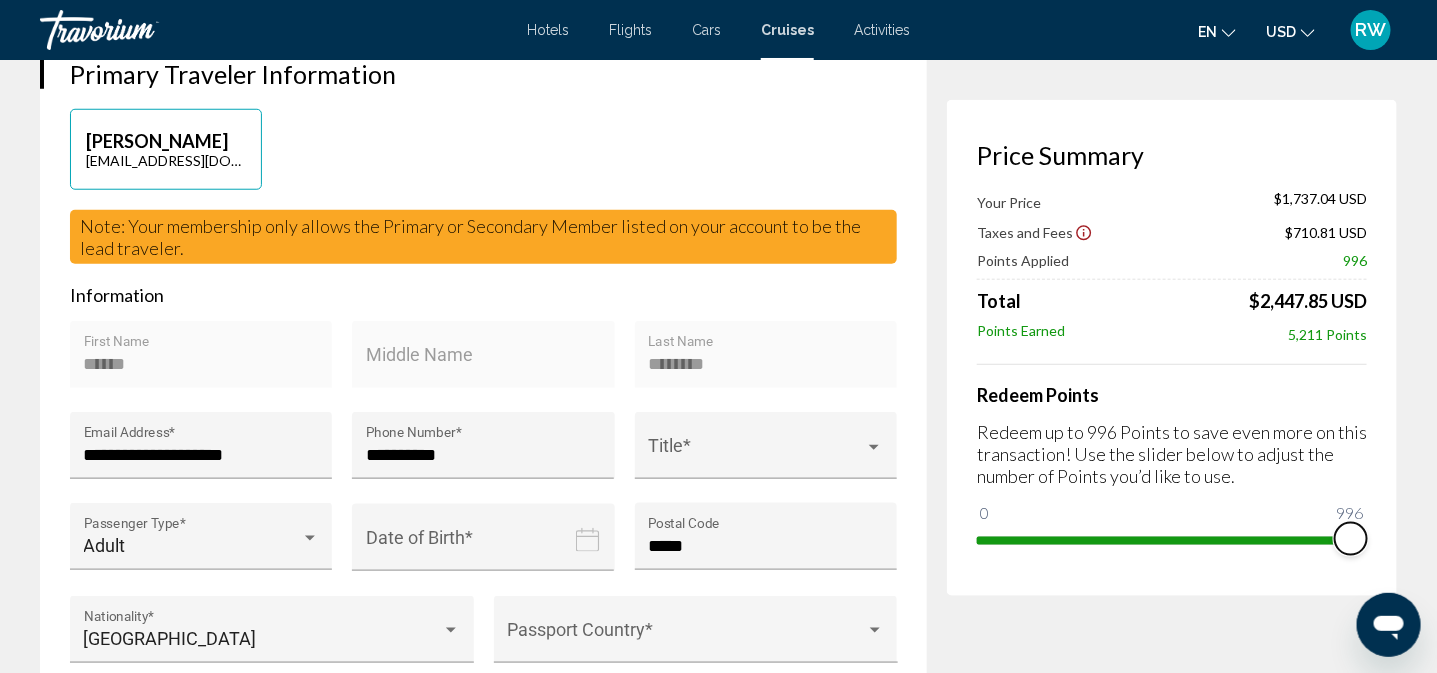 scroll, scrollTop: 17, scrollLeft: 0, axis: vertical 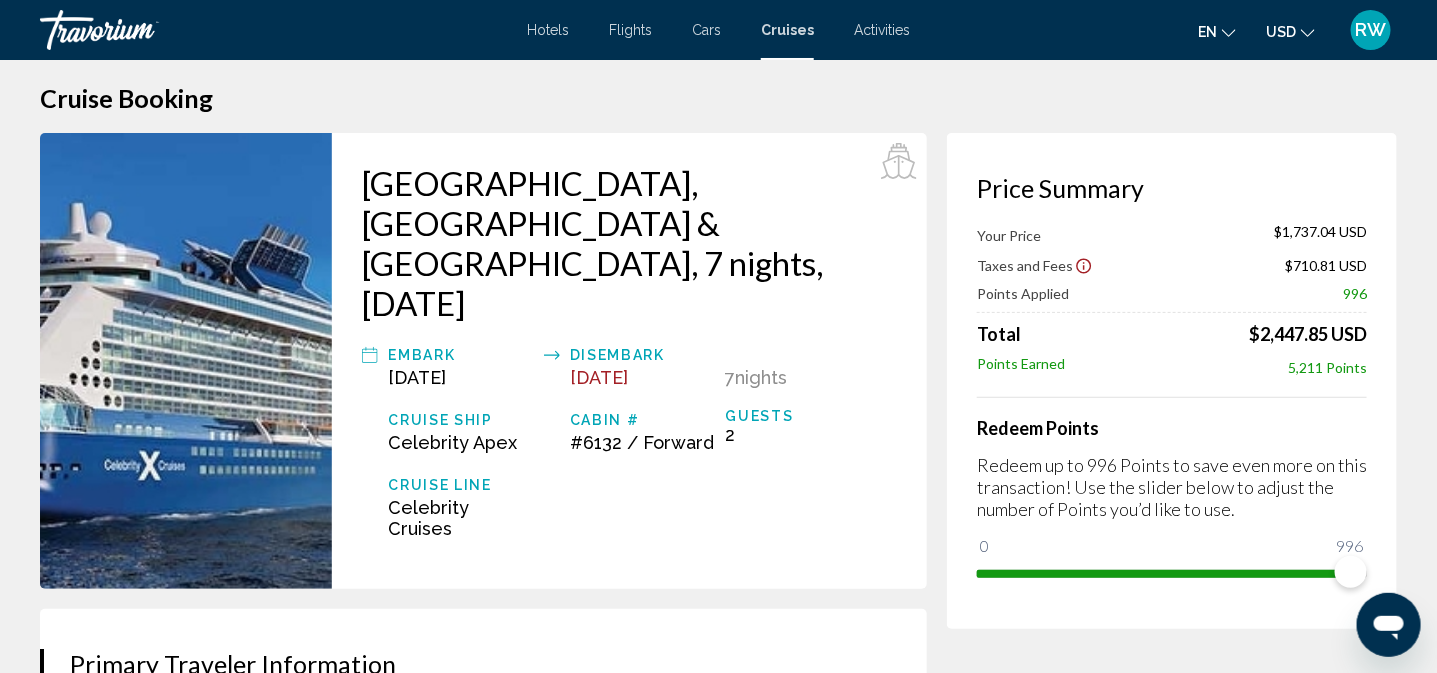 click on "Flights" at bounding box center (630, 30) 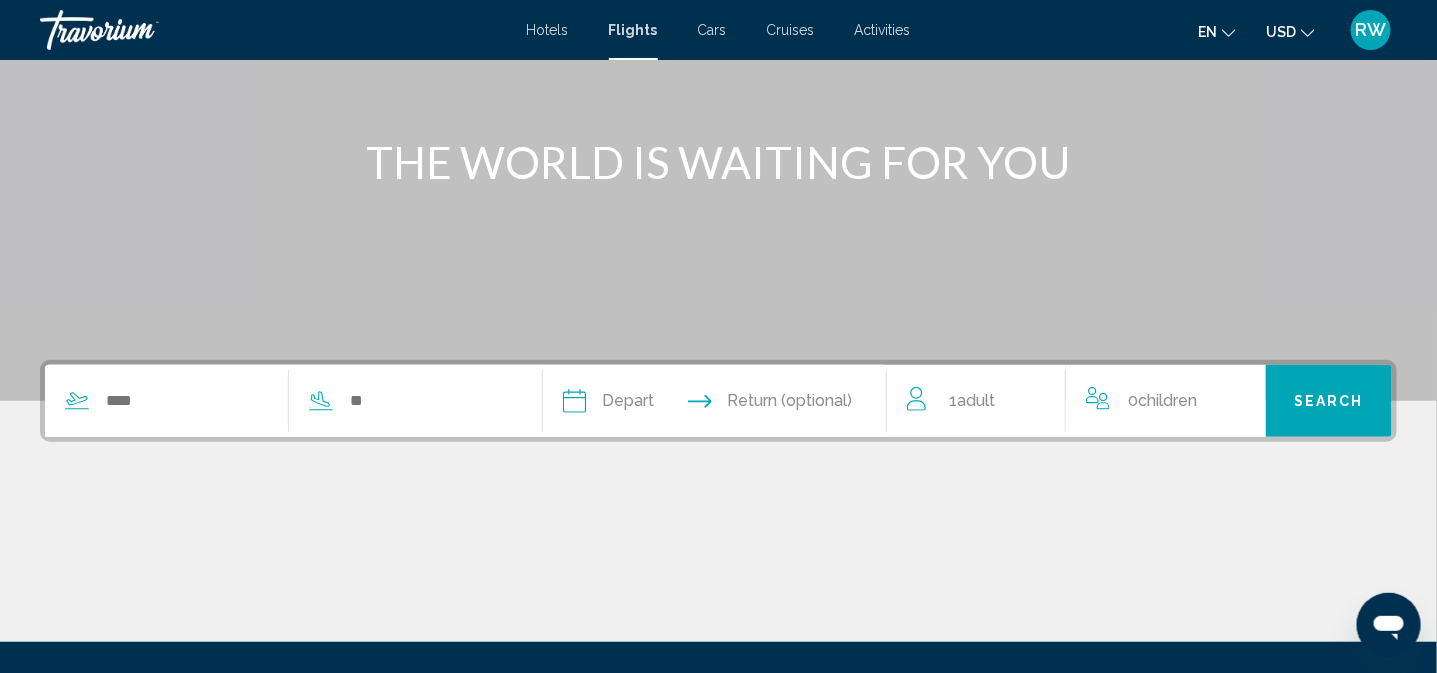 scroll, scrollTop: 249, scrollLeft: 0, axis: vertical 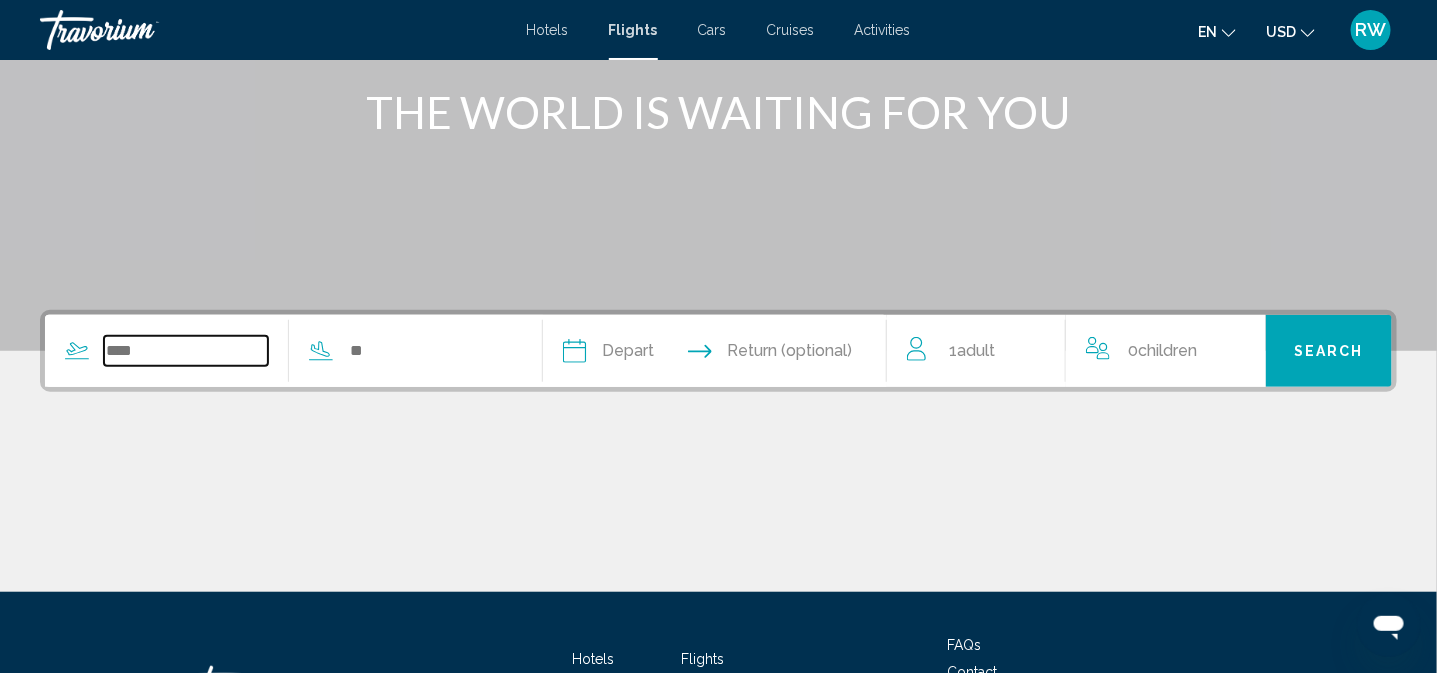 click at bounding box center (186, 351) 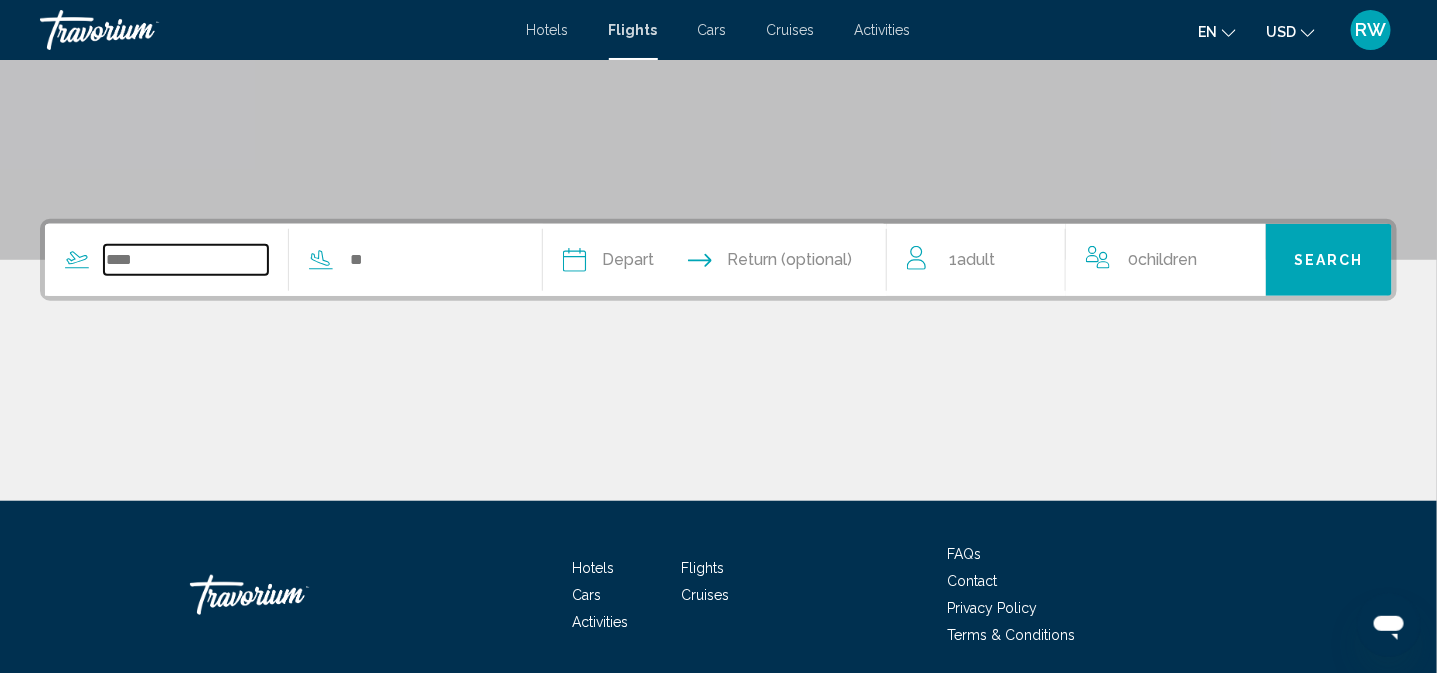 scroll, scrollTop: 411, scrollLeft: 0, axis: vertical 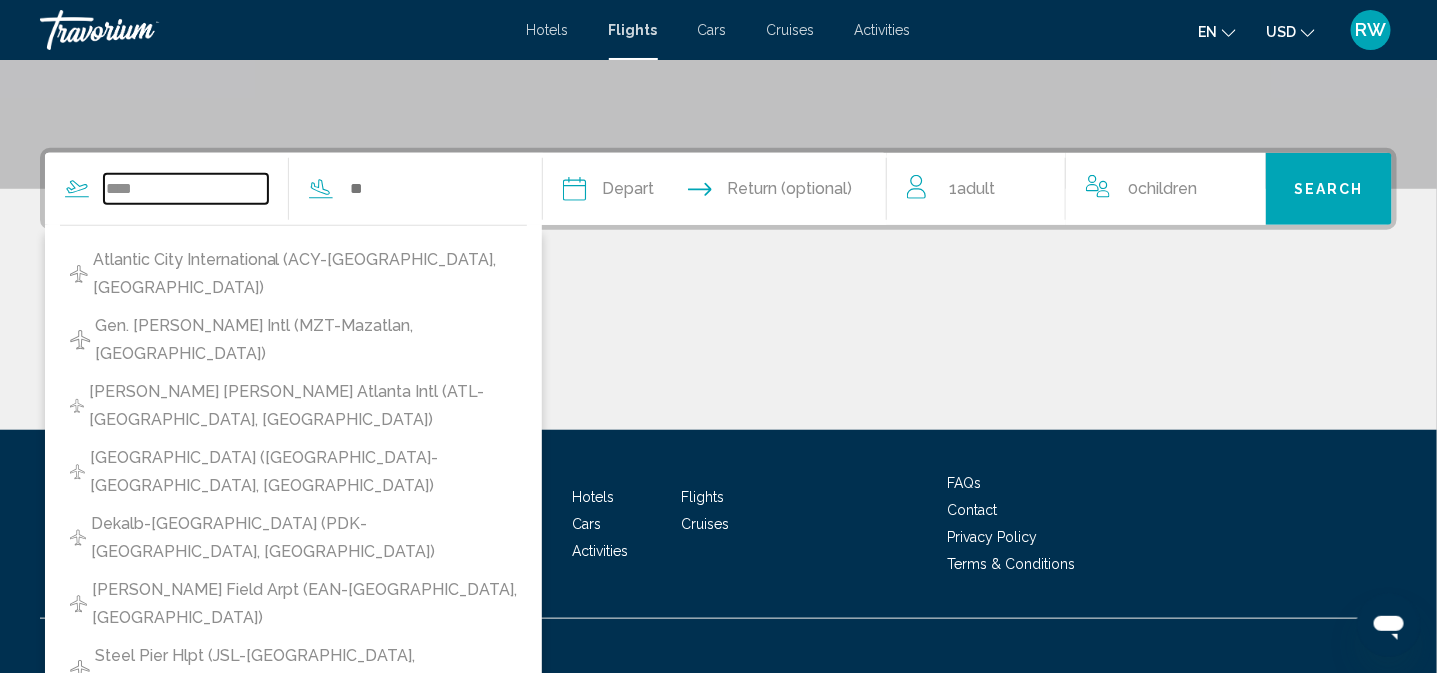 type on "****" 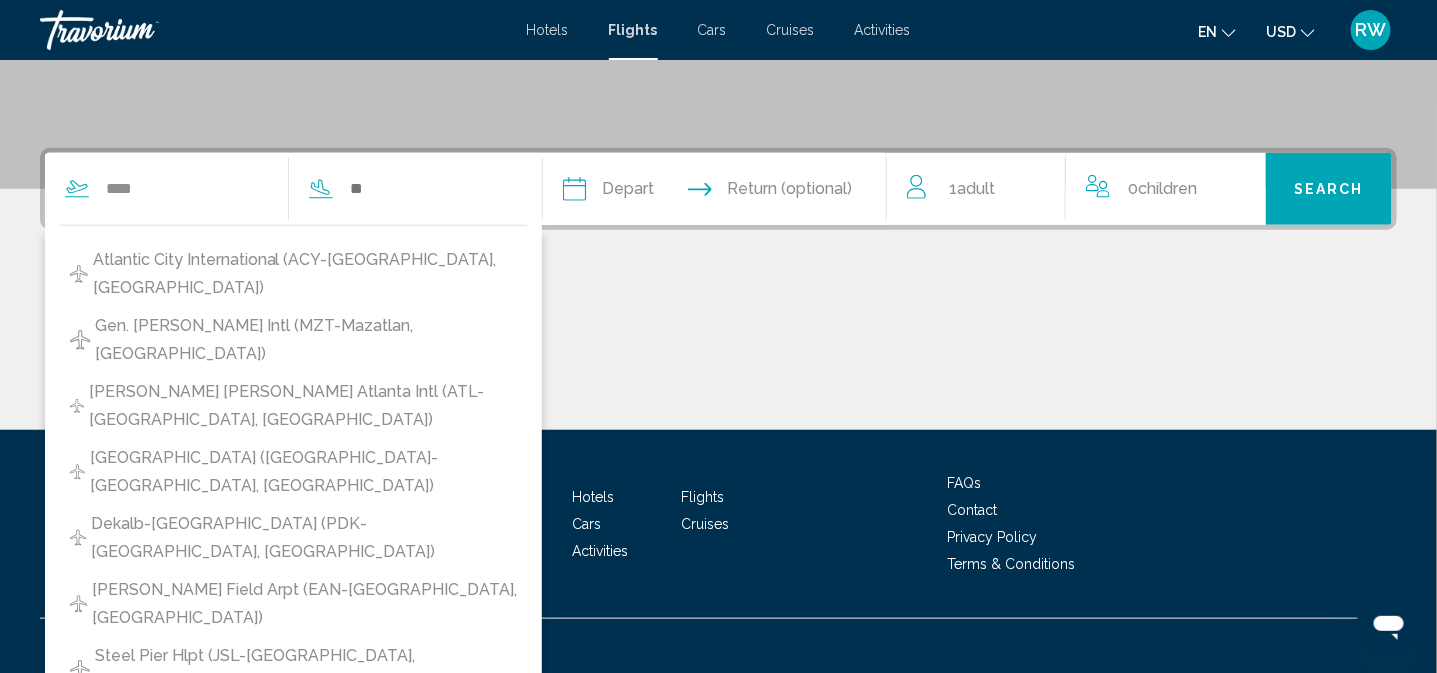 click on "Activities" at bounding box center (883, 30) 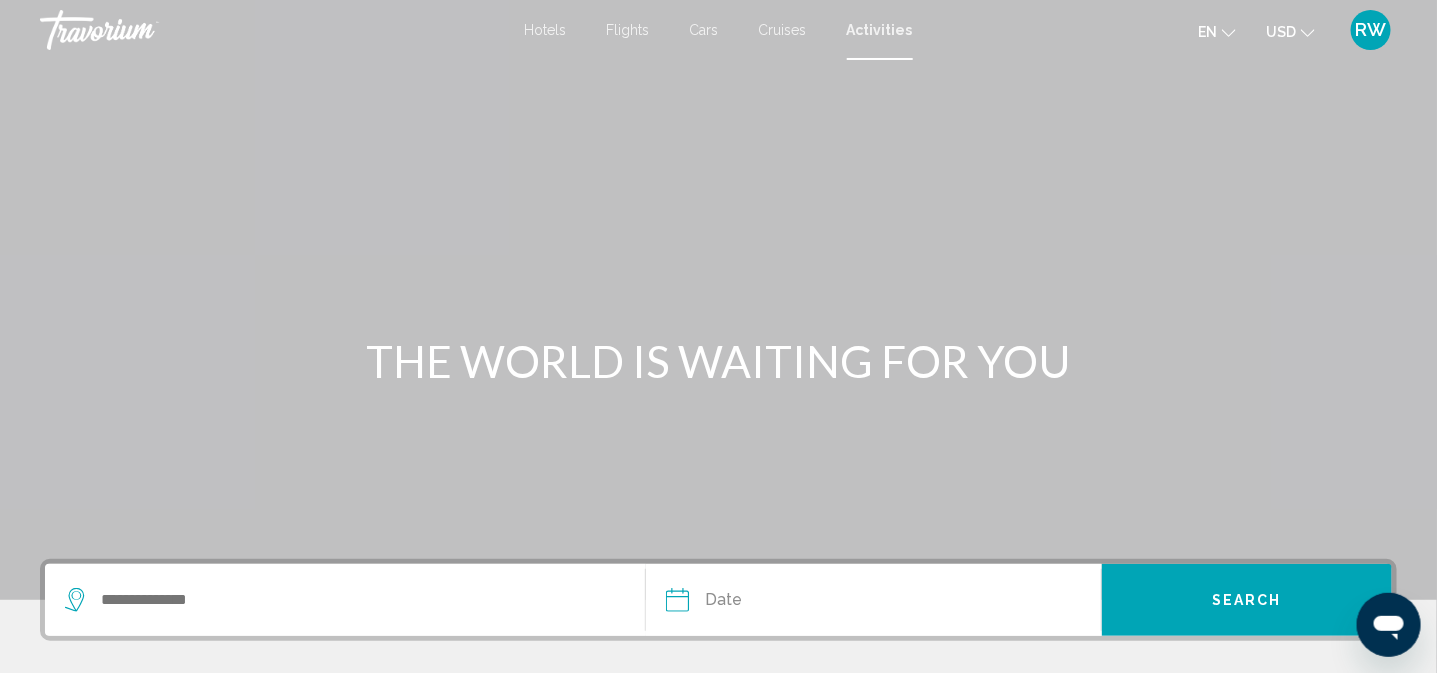 scroll, scrollTop: 411, scrollLeft: 0, axis: vertical 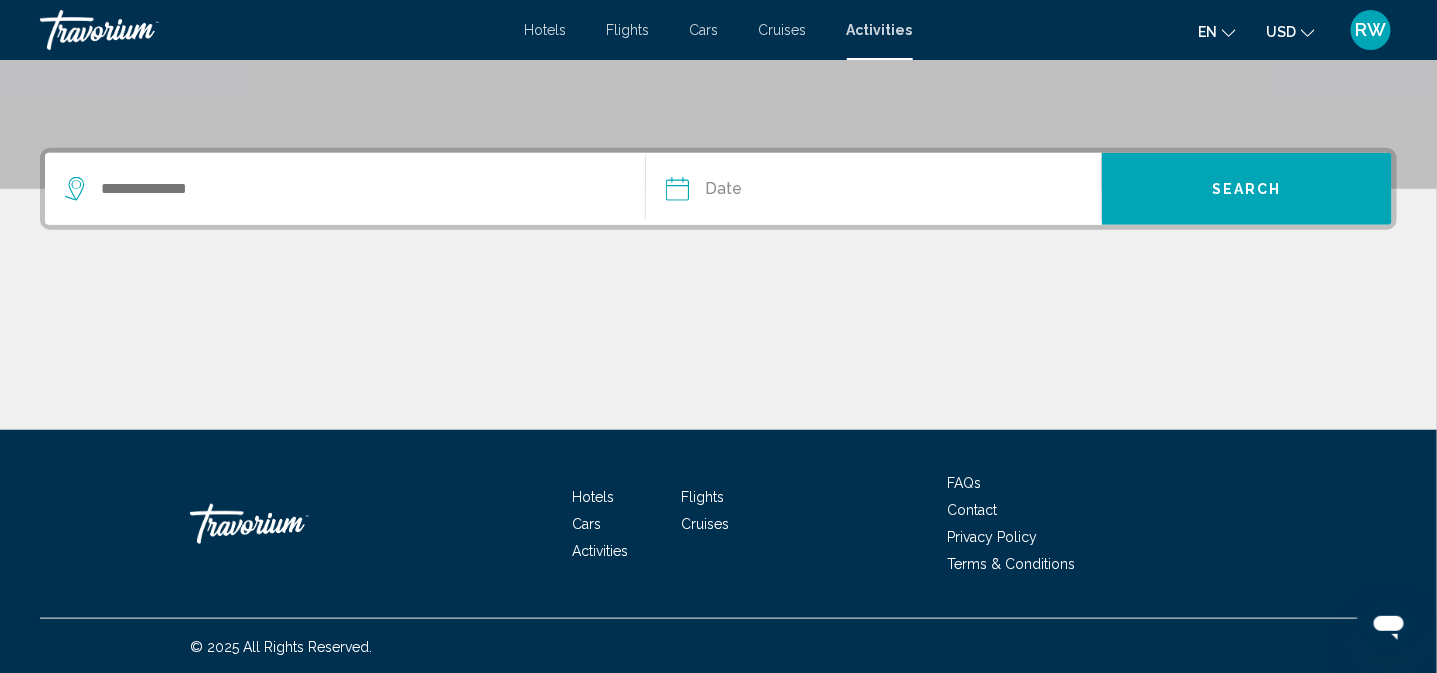 click at bounding box center (345, 189) 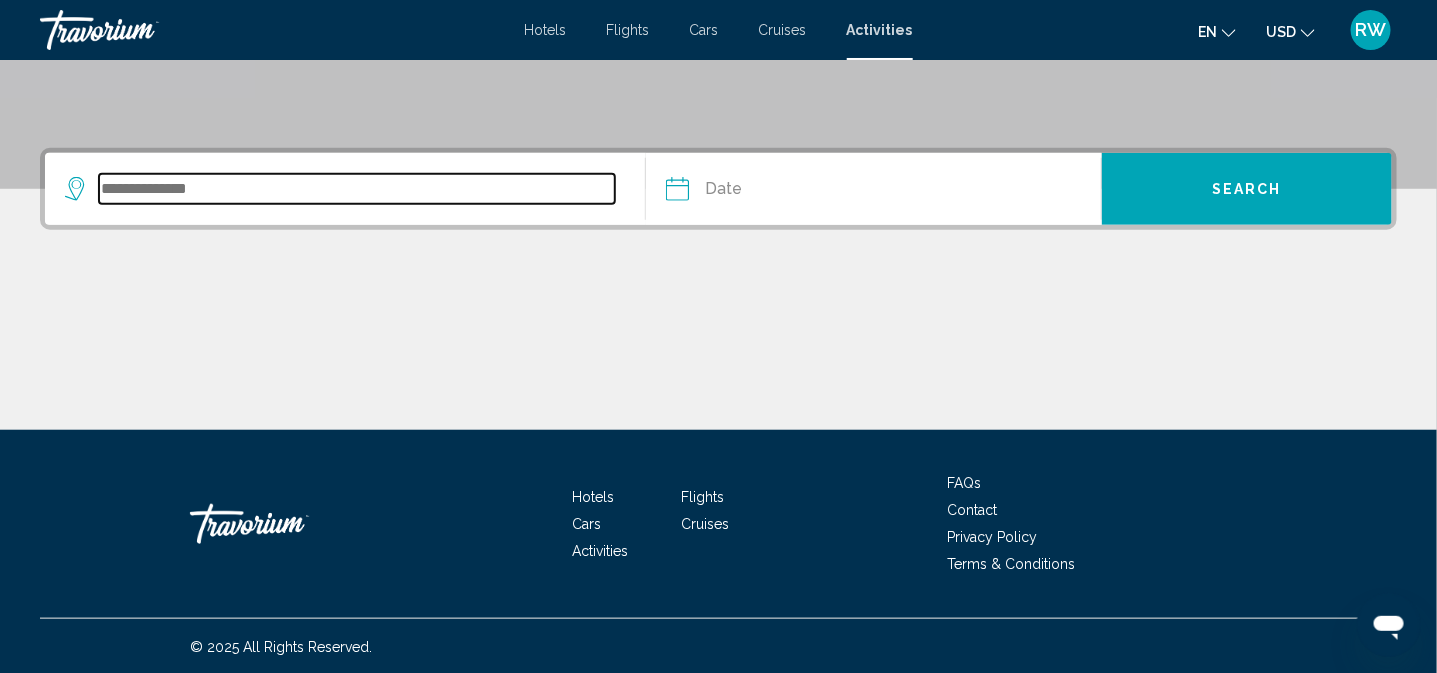 click at bounding box center (357, 189) 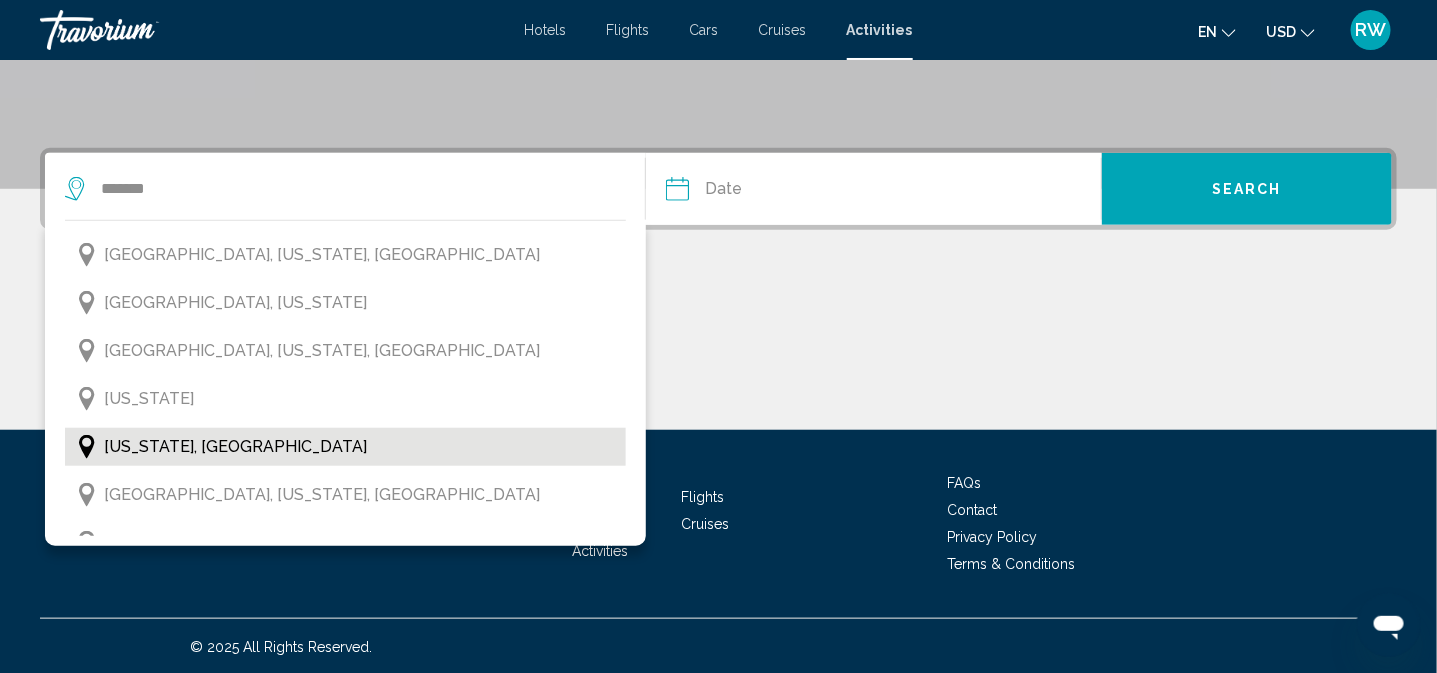 click on "[US_STATE], [GEOGRAPHIC_DATA]" at bounding box center [235, 447] 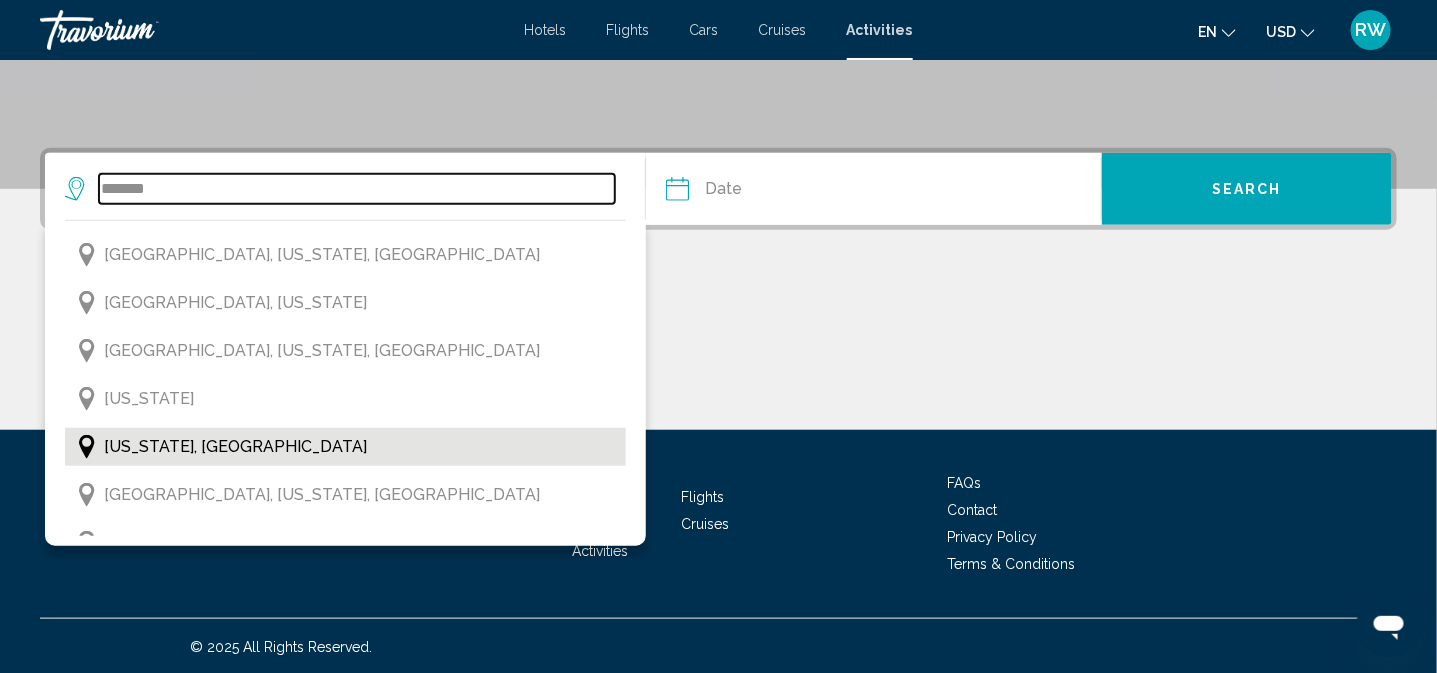 type on "**********" 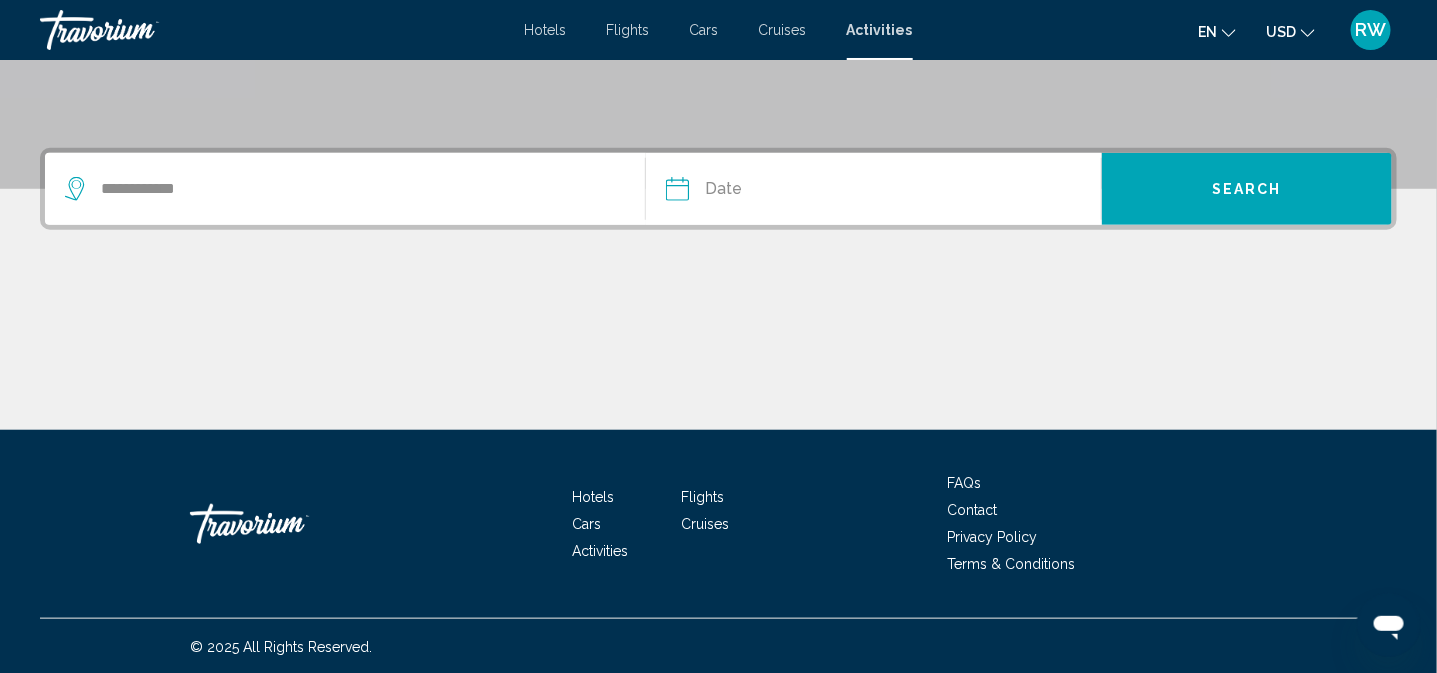 click at bounding box center (773, 192) 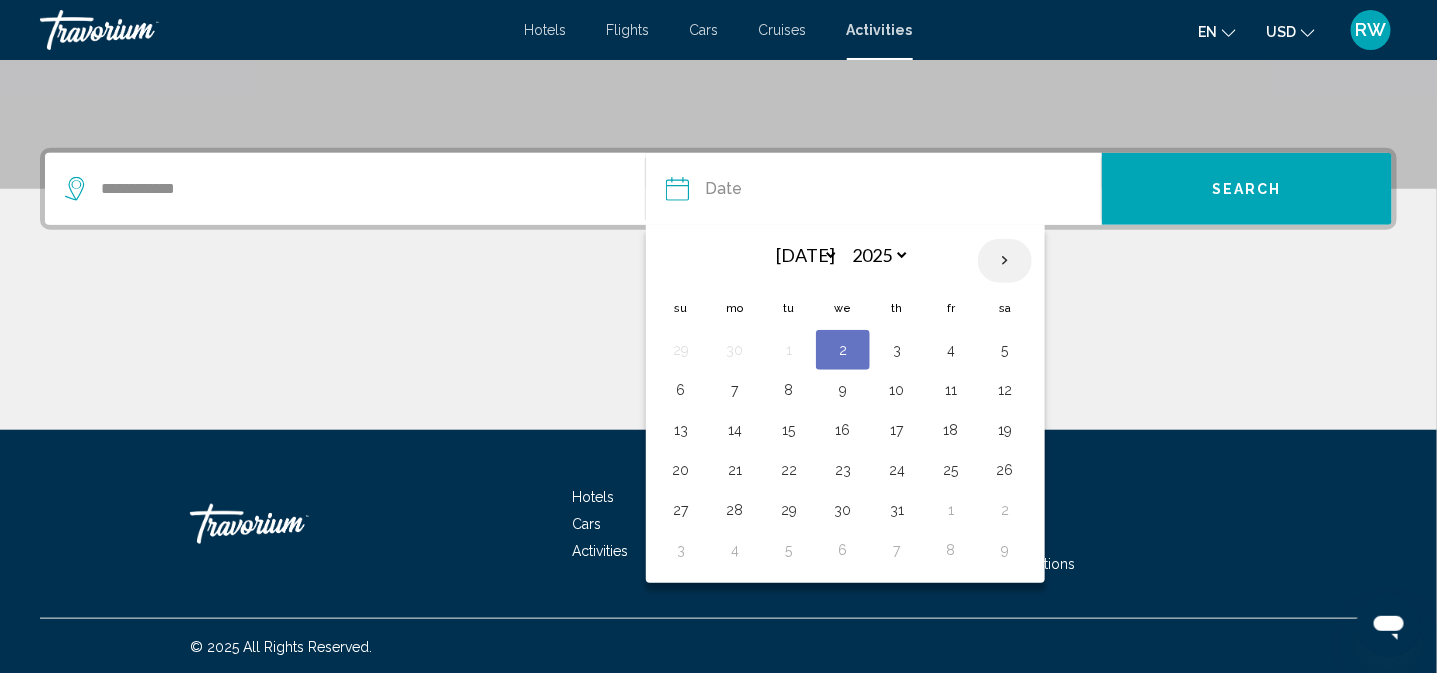 click at bounding box center [1005, 261] 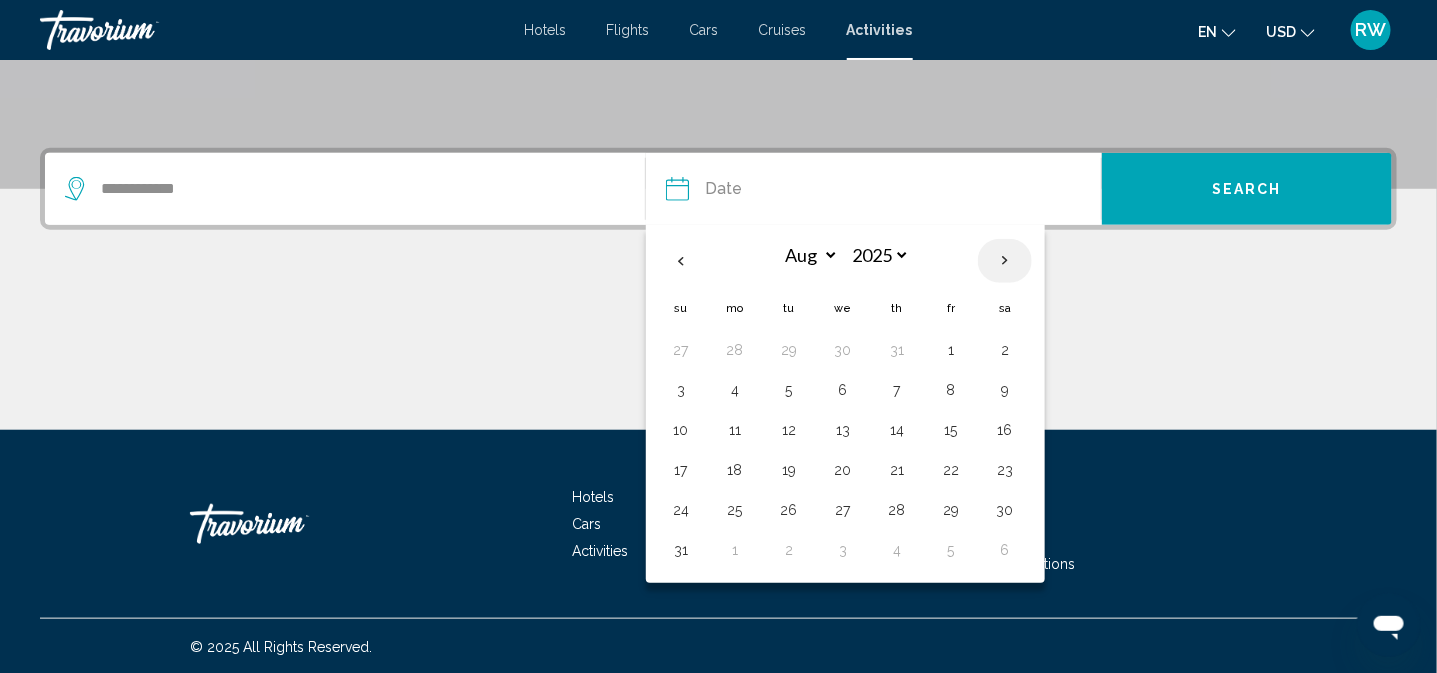 click at bounding box center [1005, 261] 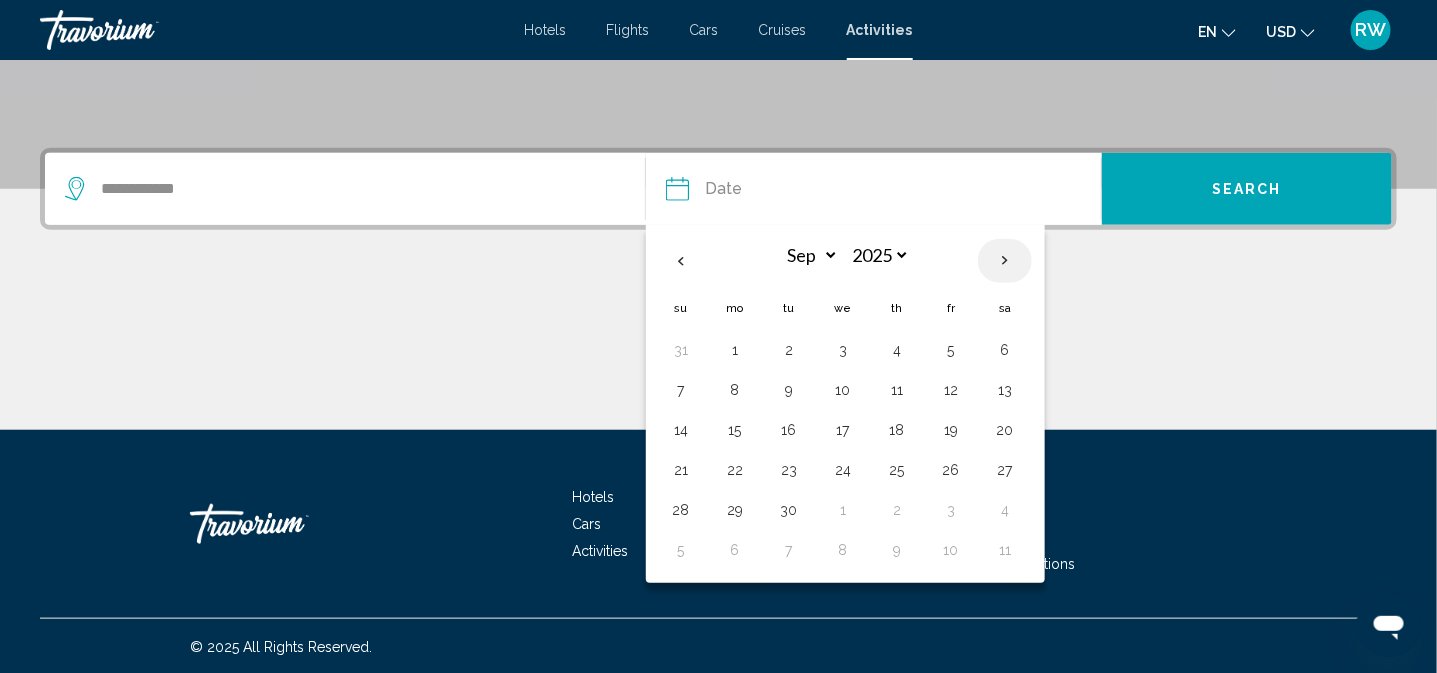 click at bounding box center [1005, 261] 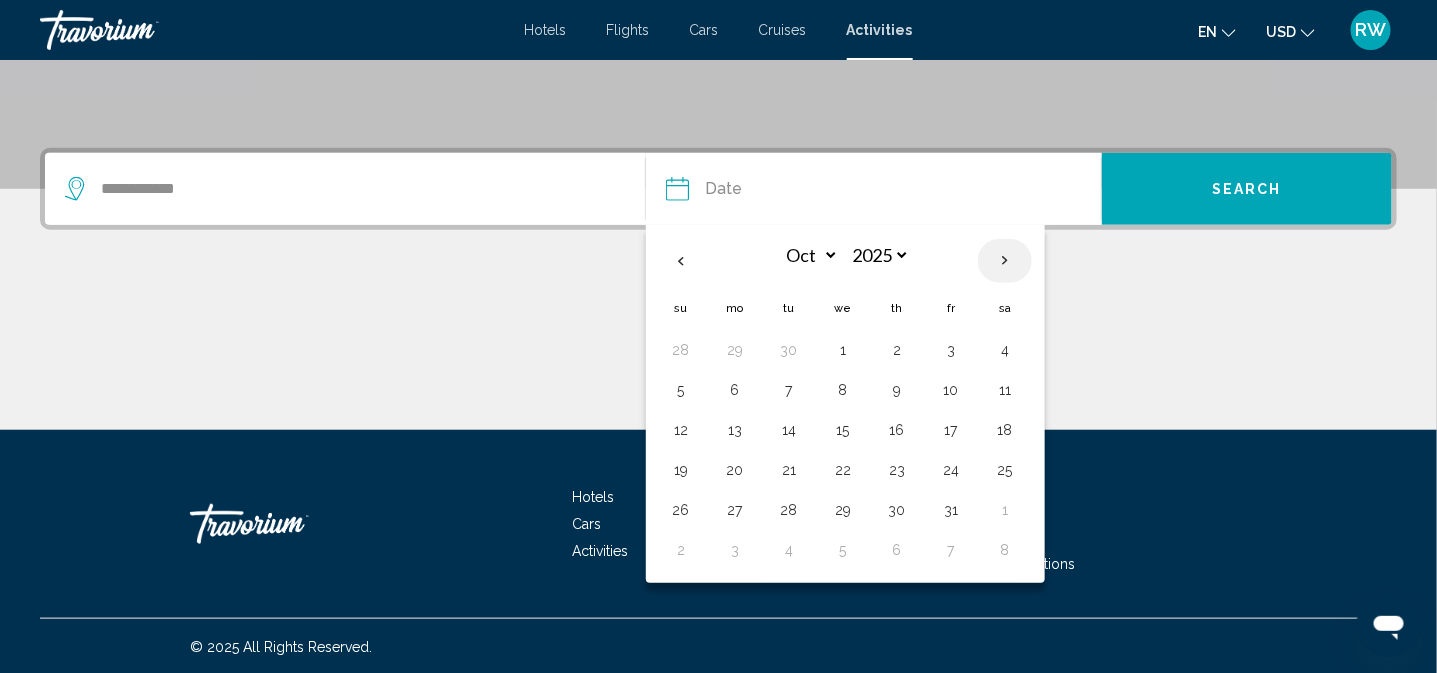 click at bounding box center (1005, 261) 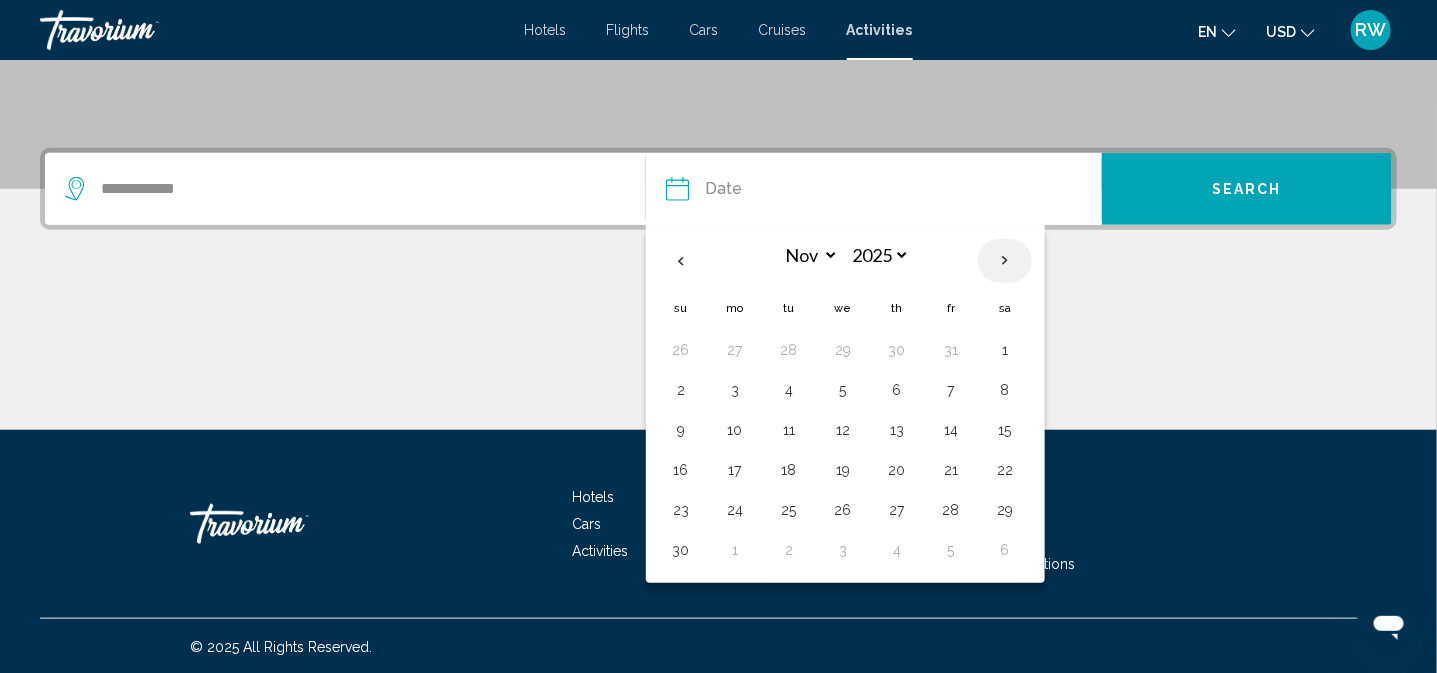 click at bounding box center (1005, 261) 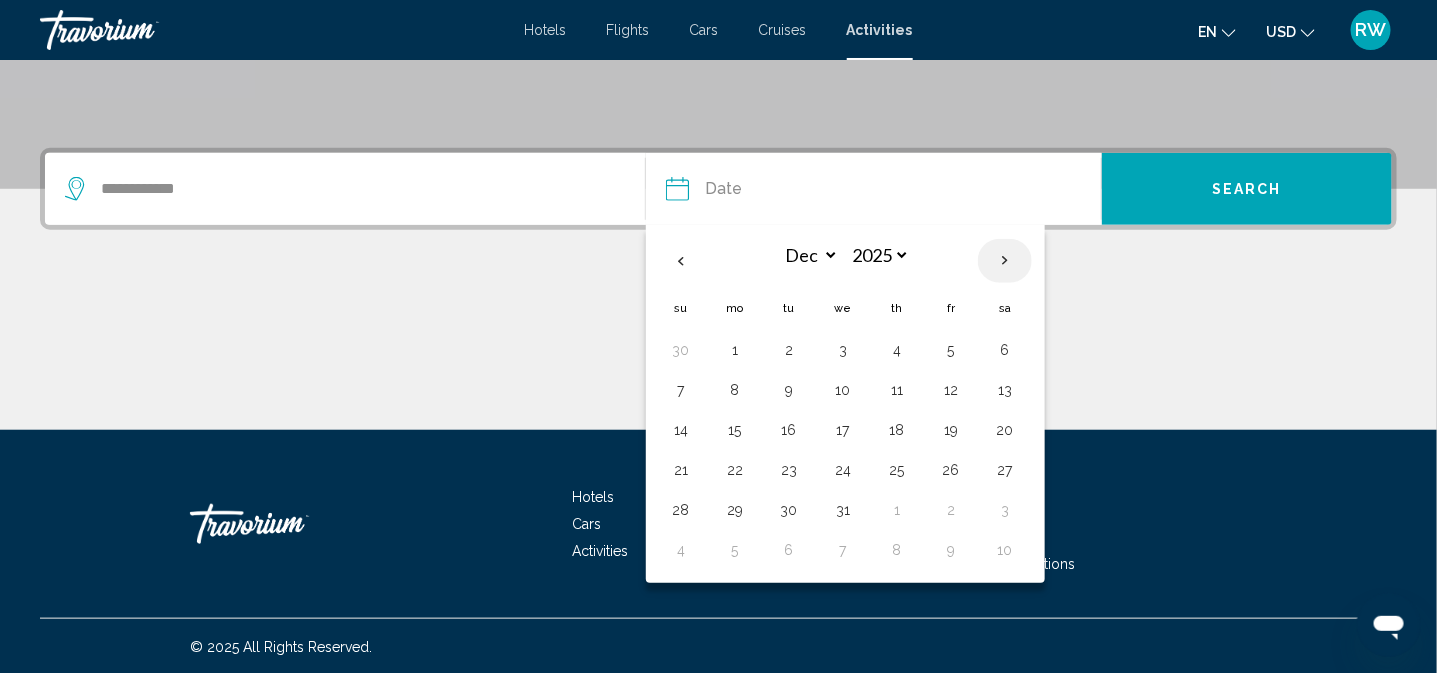click at bounding box center [1005, 261] 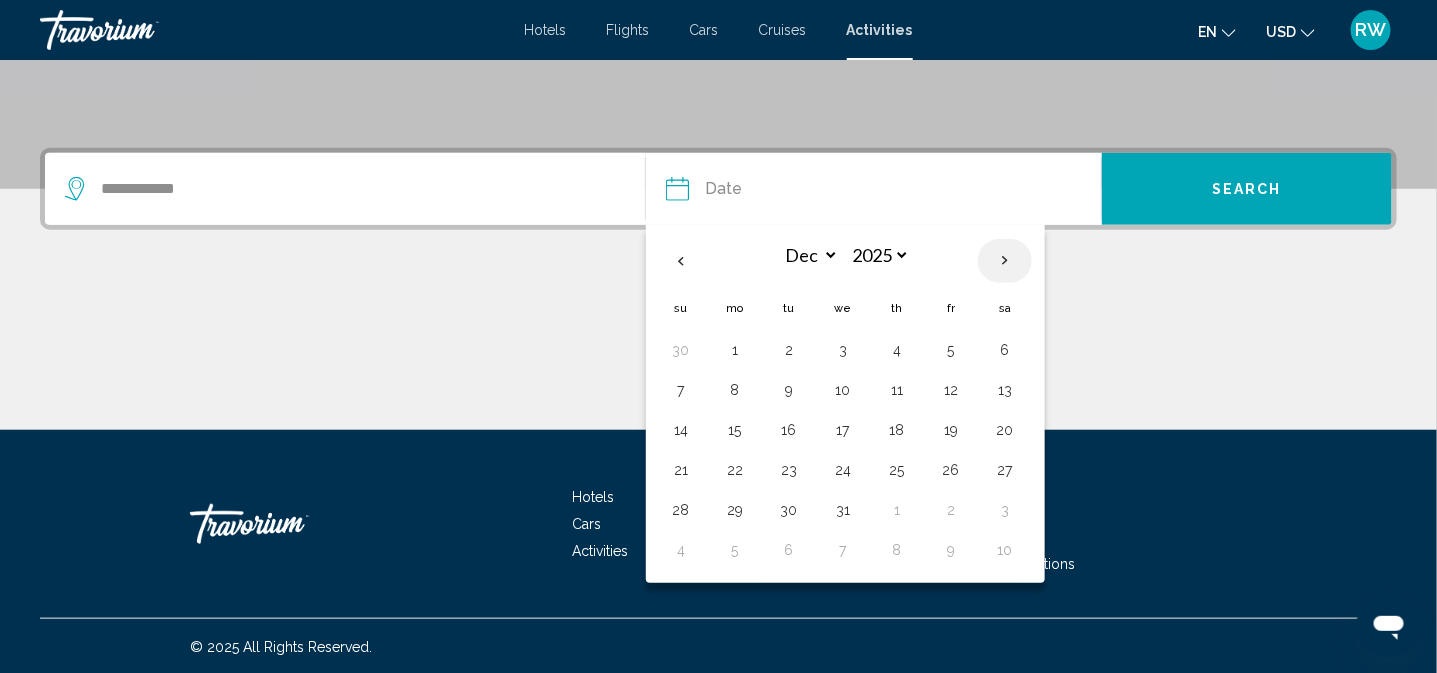 click at bounding box center [1005, 261] 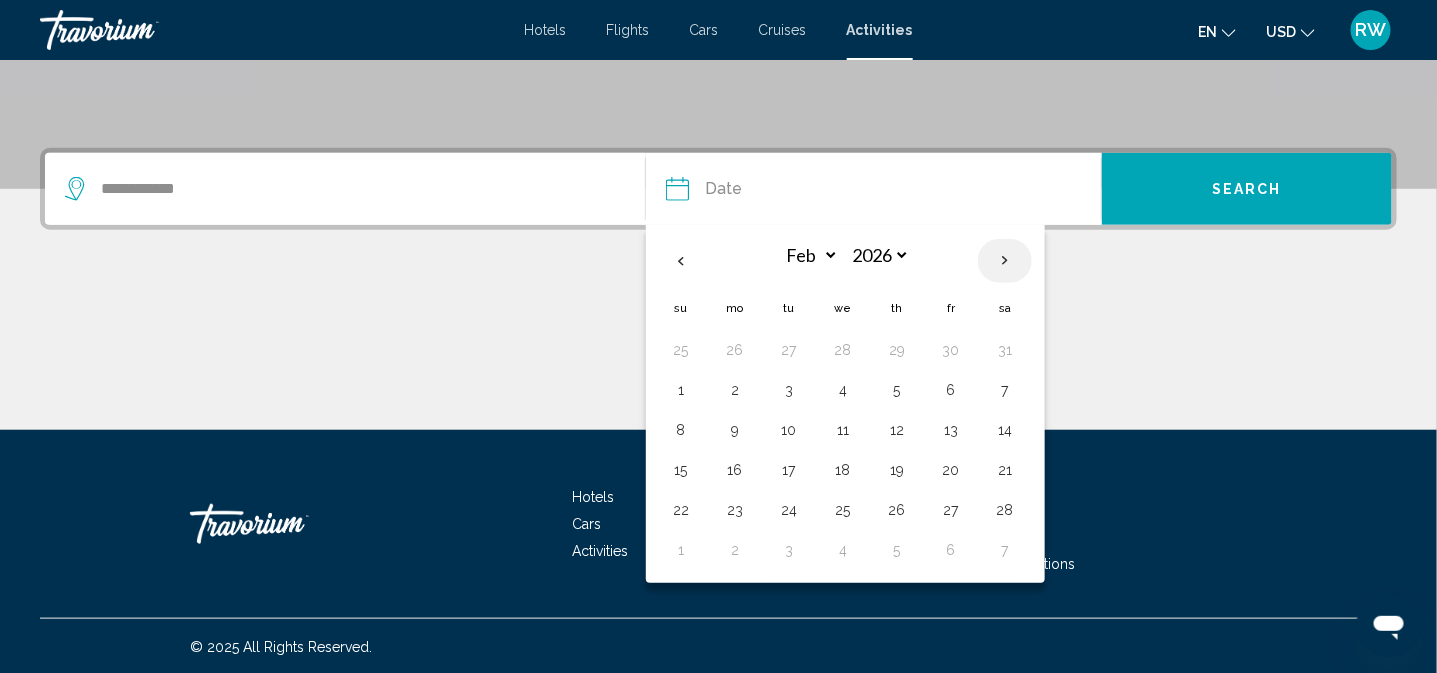 click at bounding box center [1005, 261] 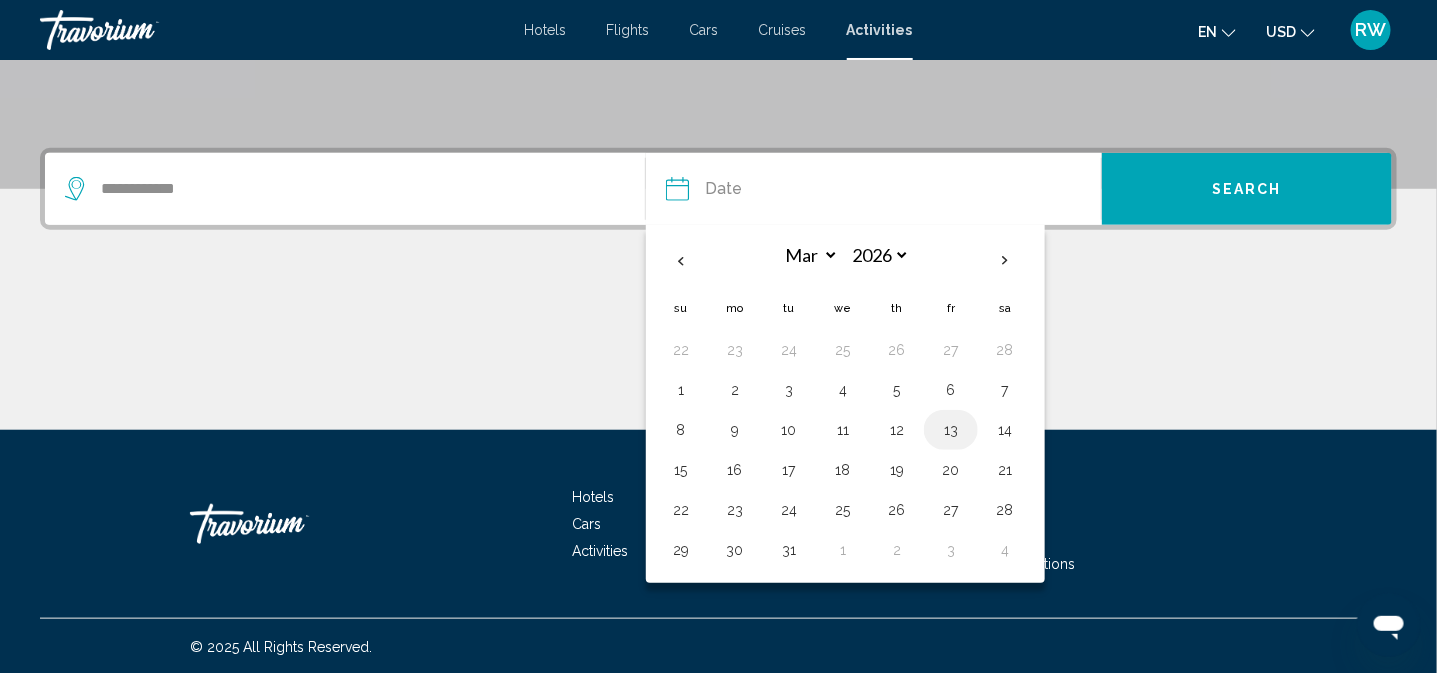 click on "13" at bounding box center [951, 430] 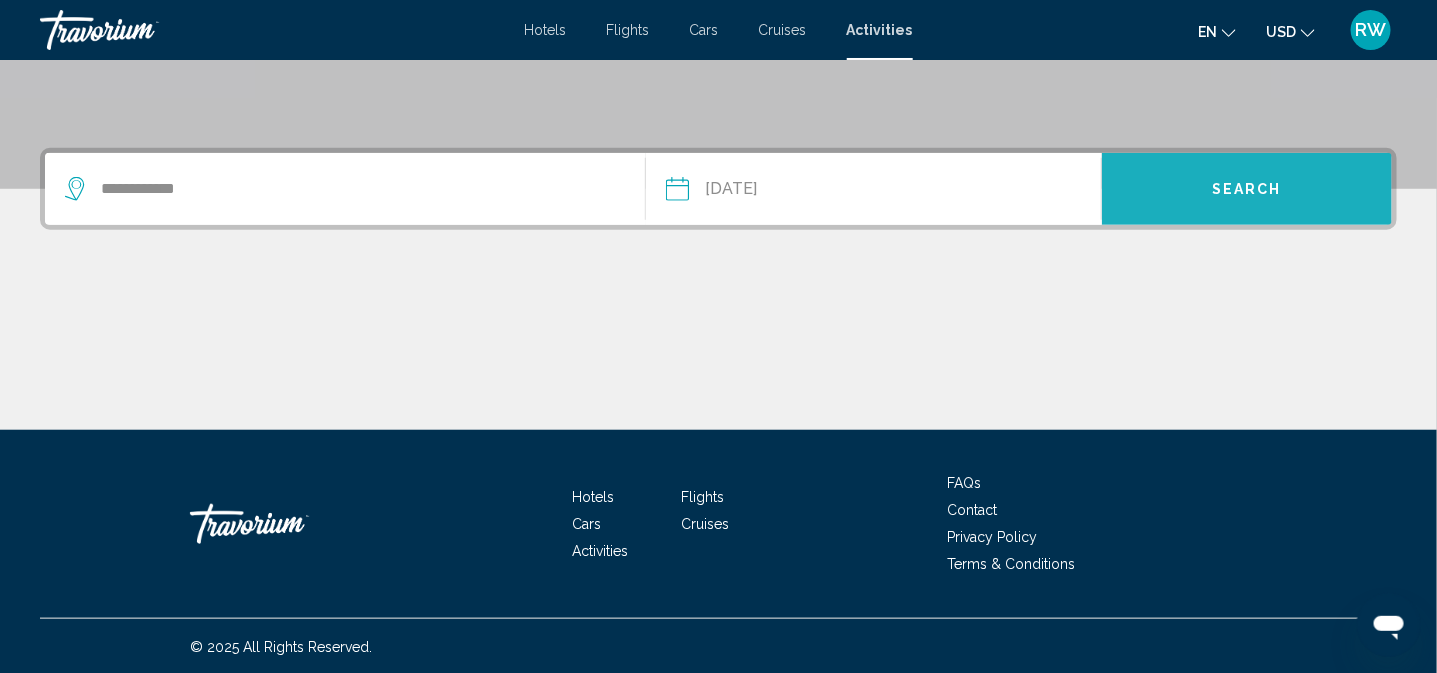 click on "Search" at bounding box center (1247, 190) 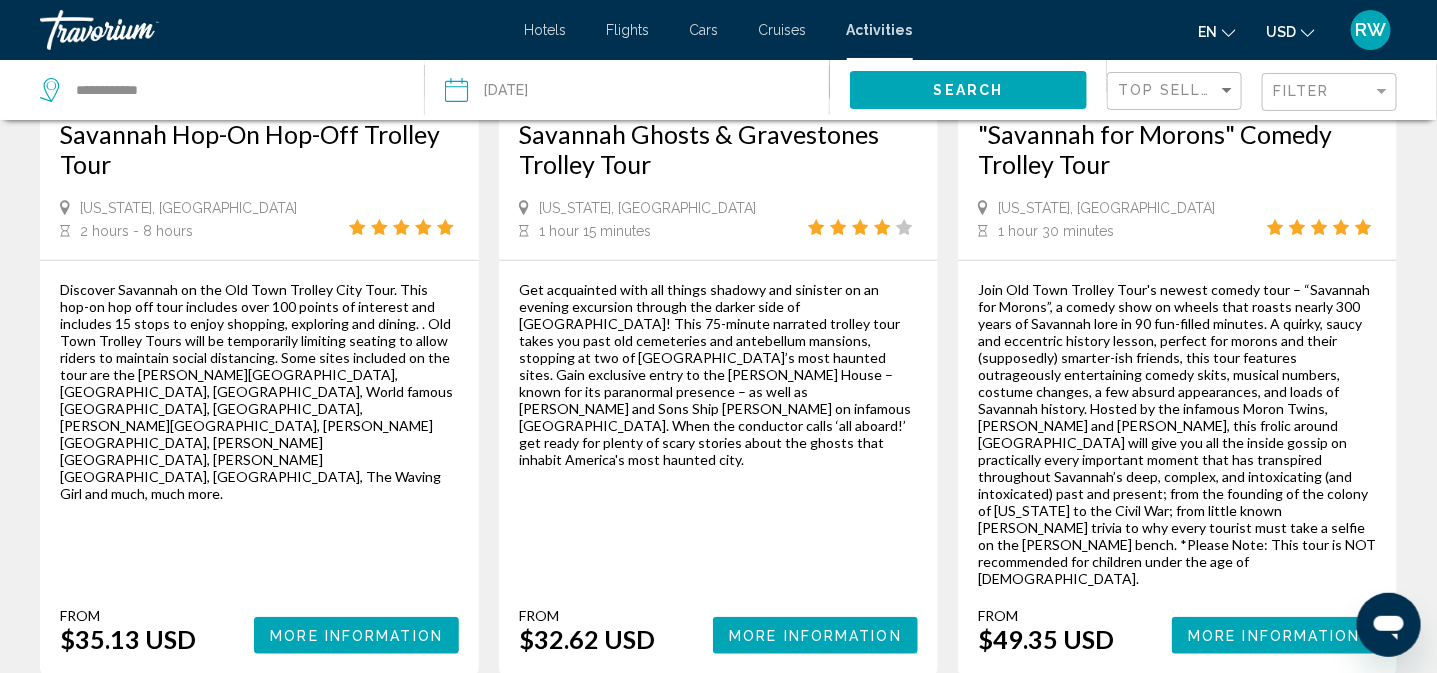 scroll, scrollTop: 0, scrollLeft: 0, axis: both 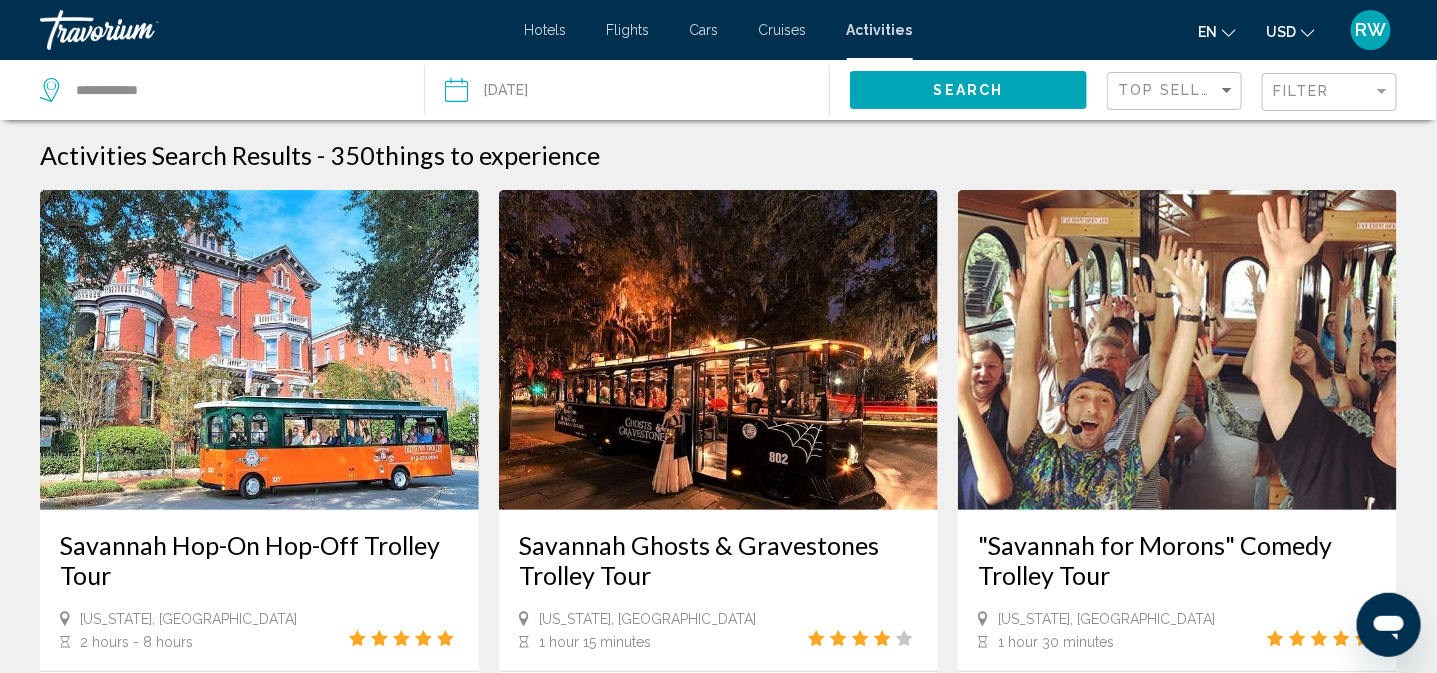 click on "Hotels" at bounding box center (546, 30) 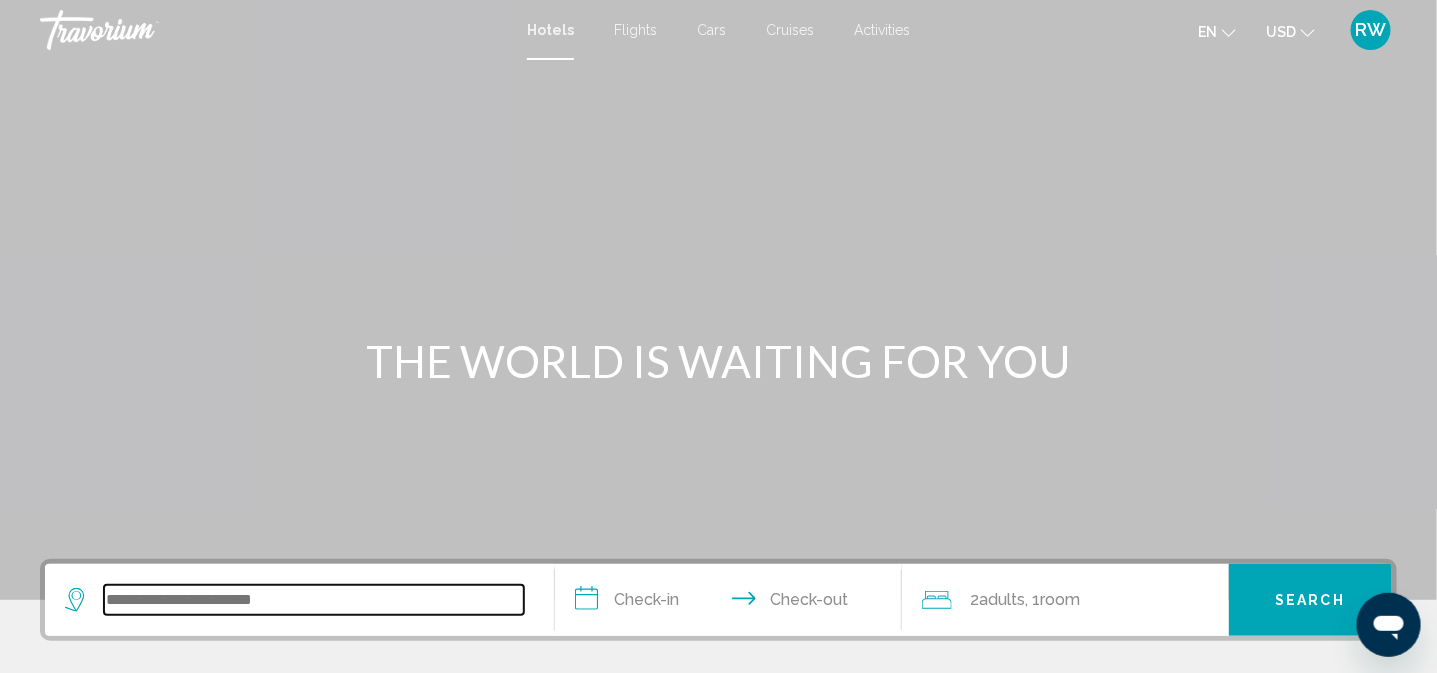 click at bounding box center [314, 600] 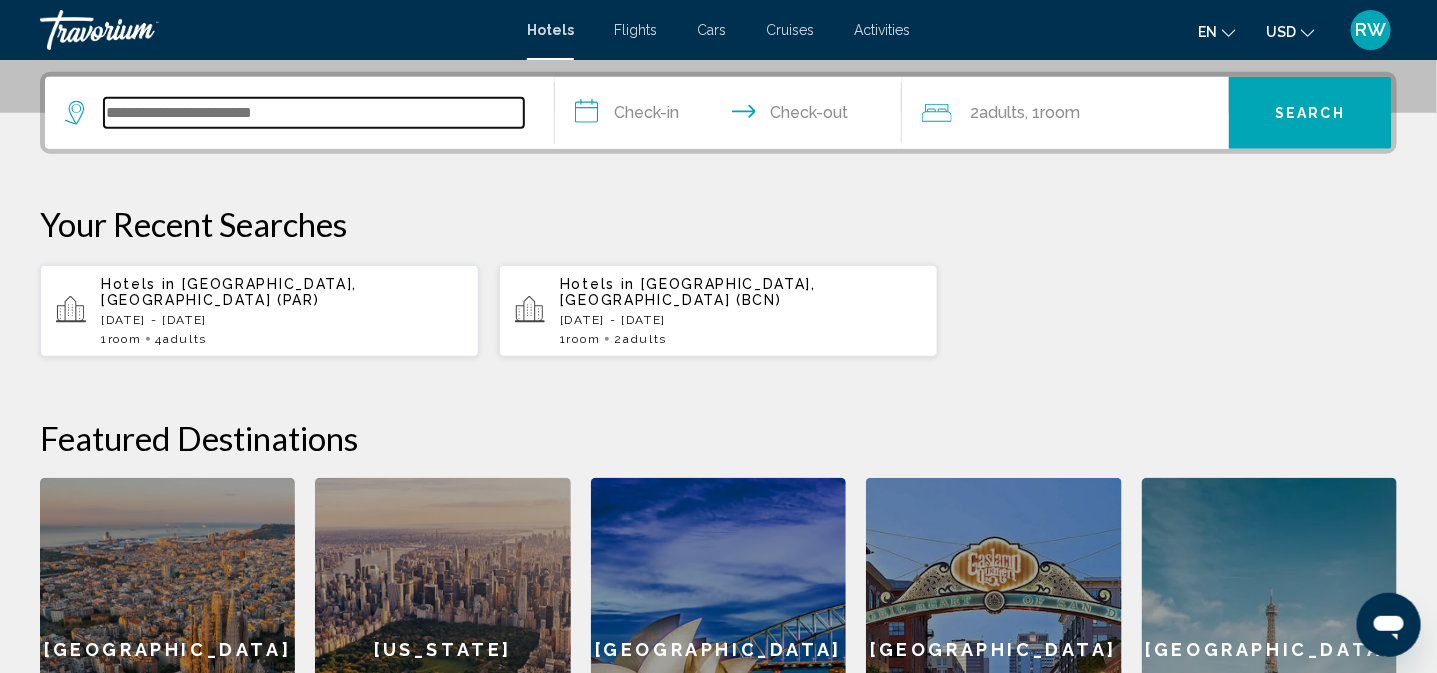 scroll, scrollTop: 493, scrollLeft: 0, axis: vertical 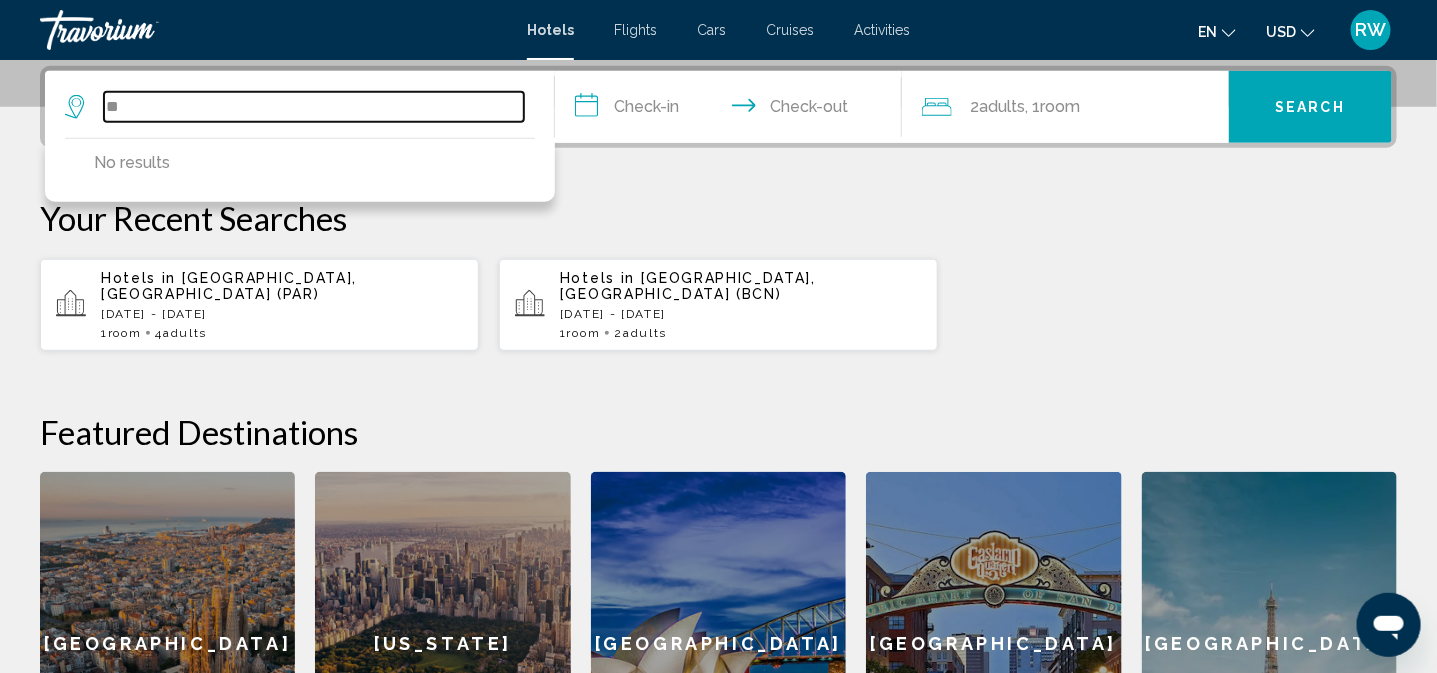type on "*" 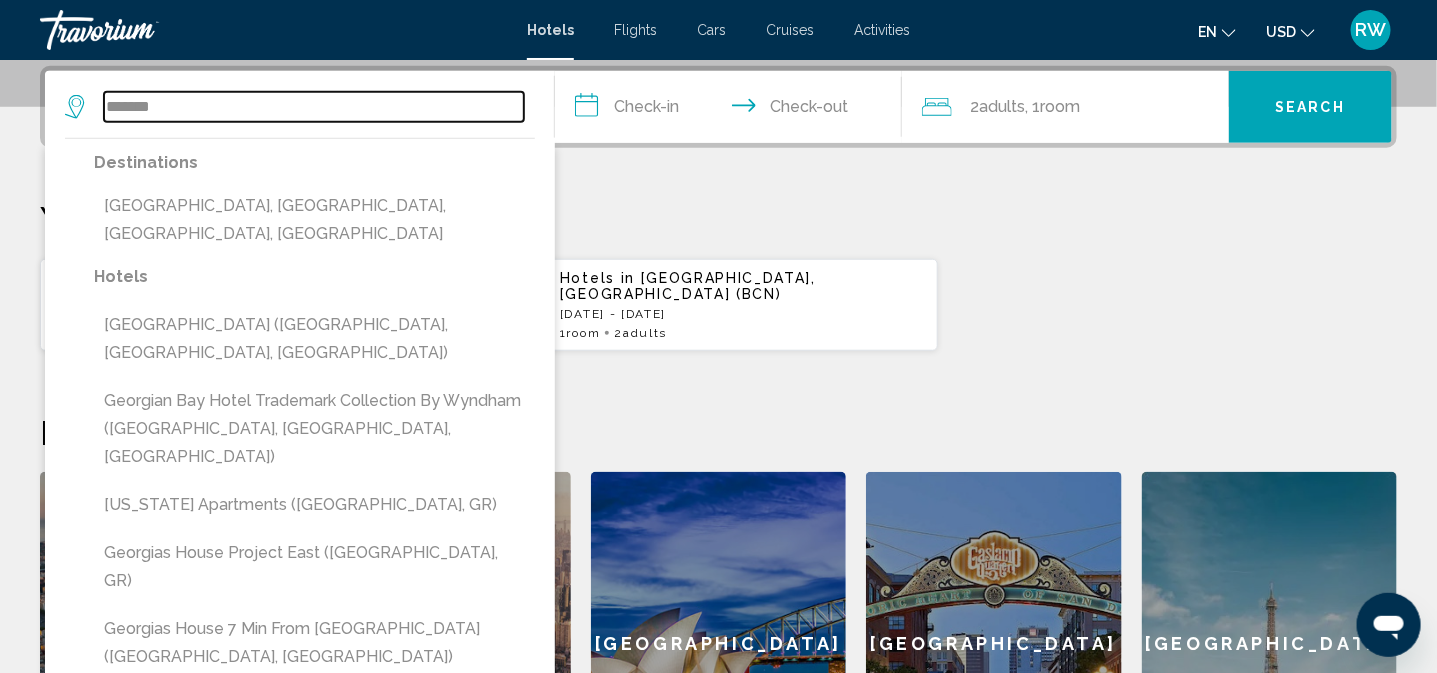 click on "*******" at bounding box center [314, 107] 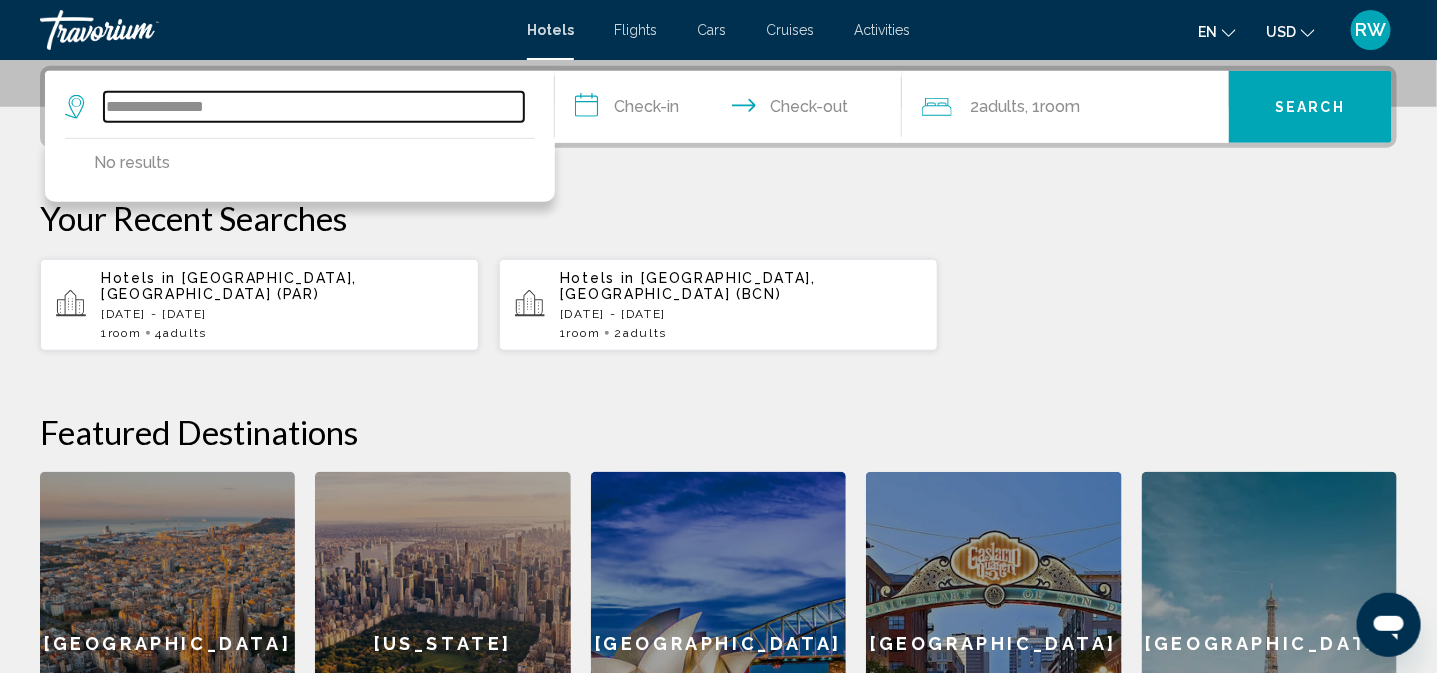 click on "**********" at bounding box center [314, 107] 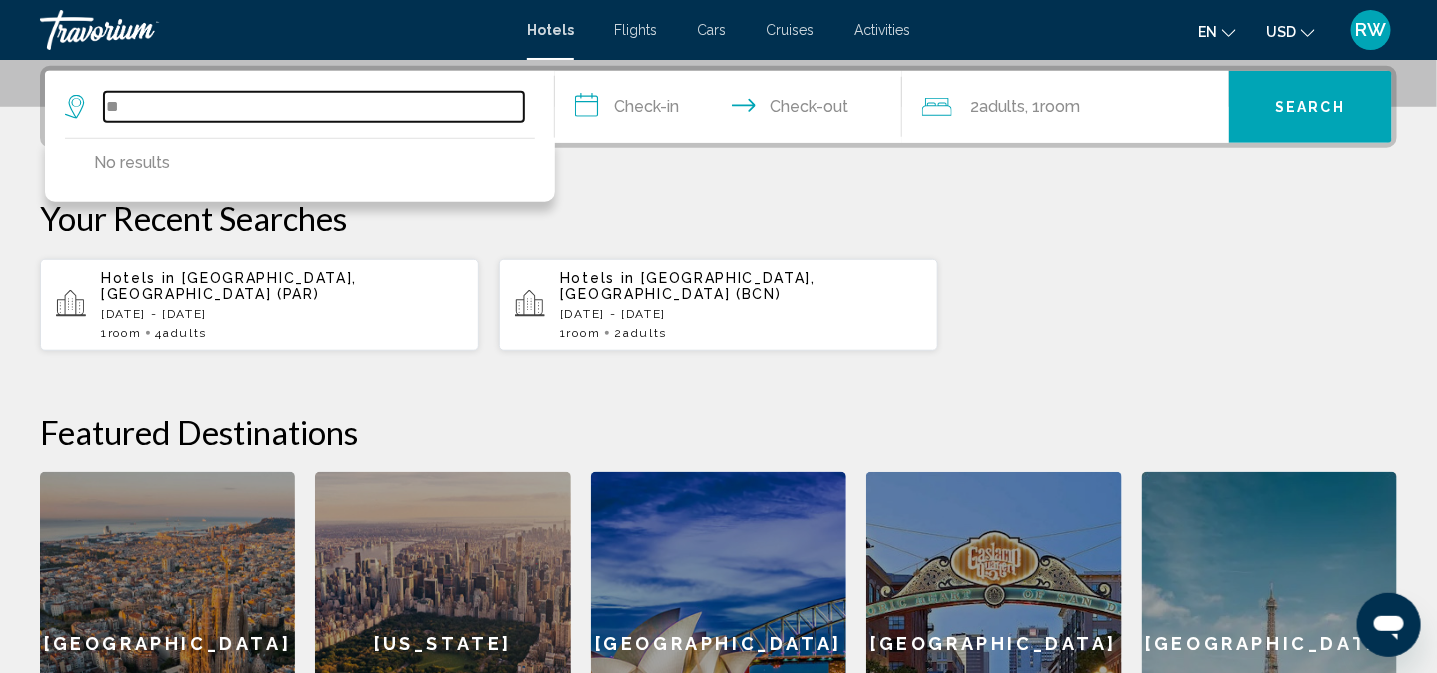 type on "*" 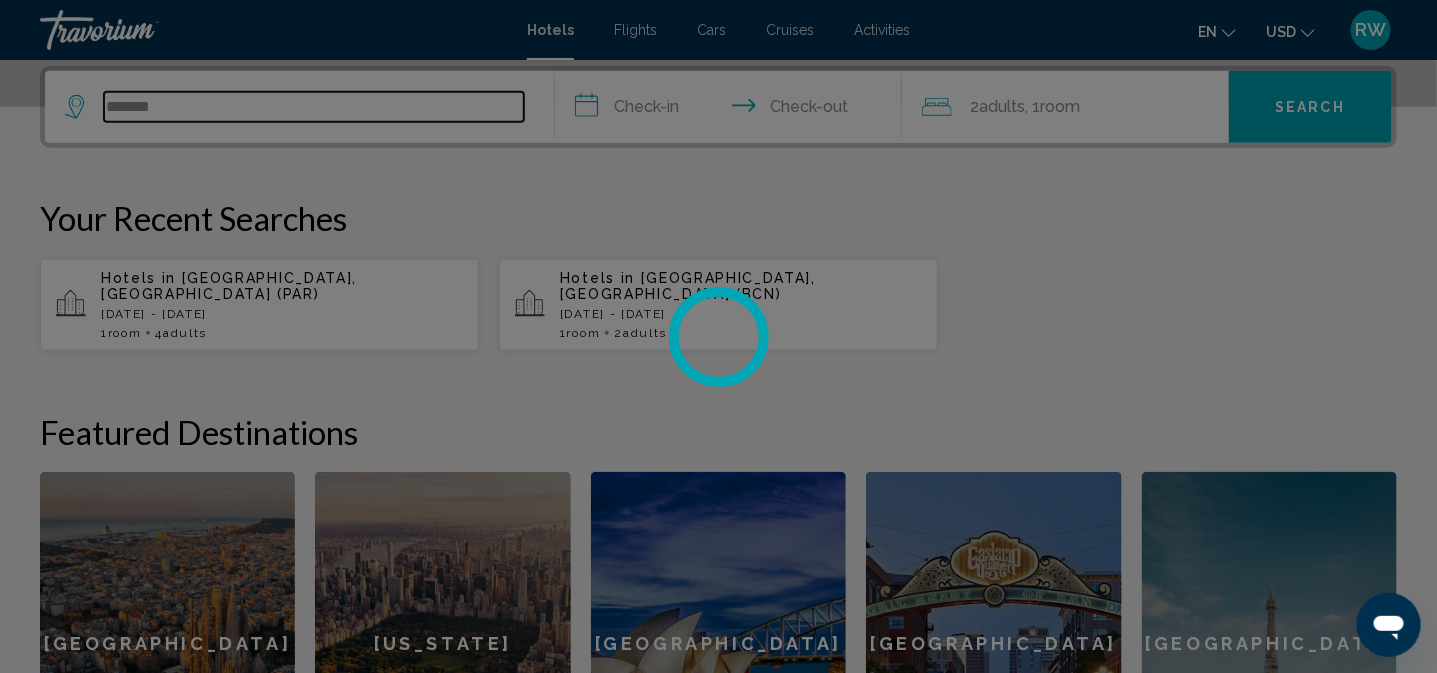 type on "*******" 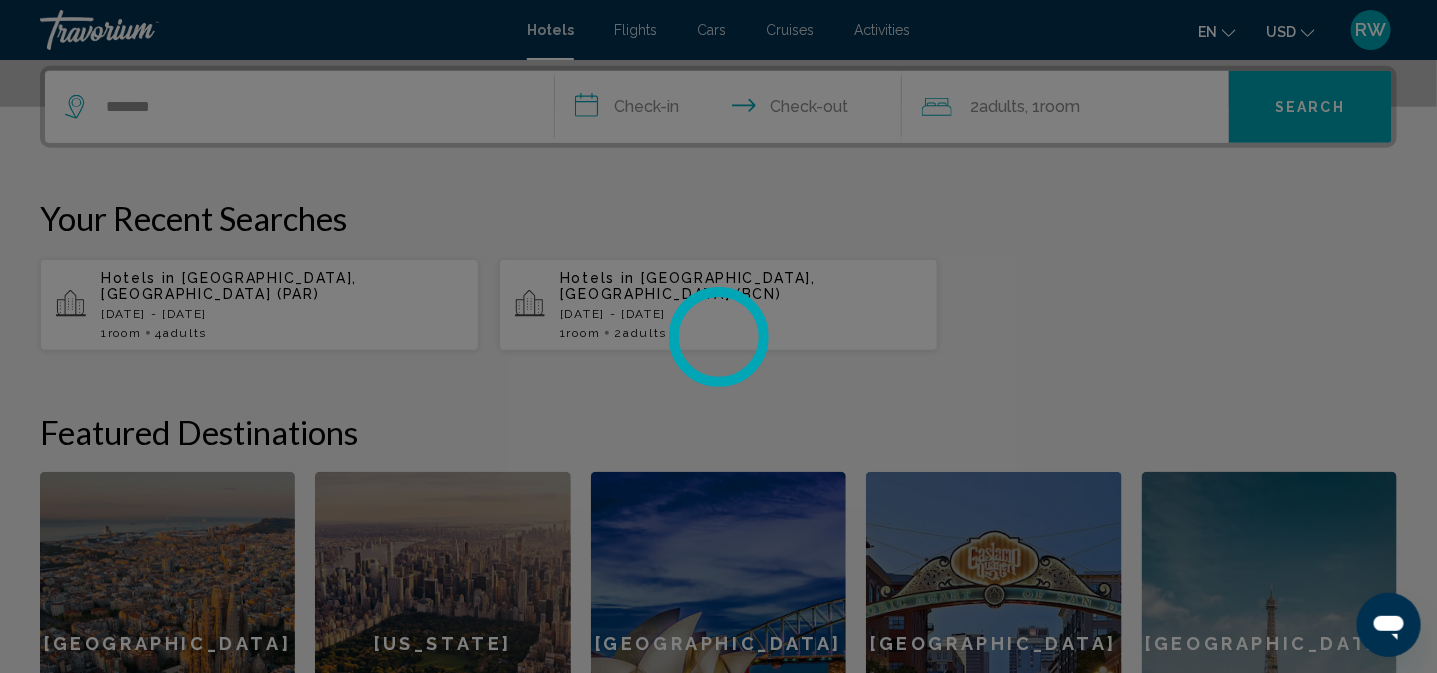 type 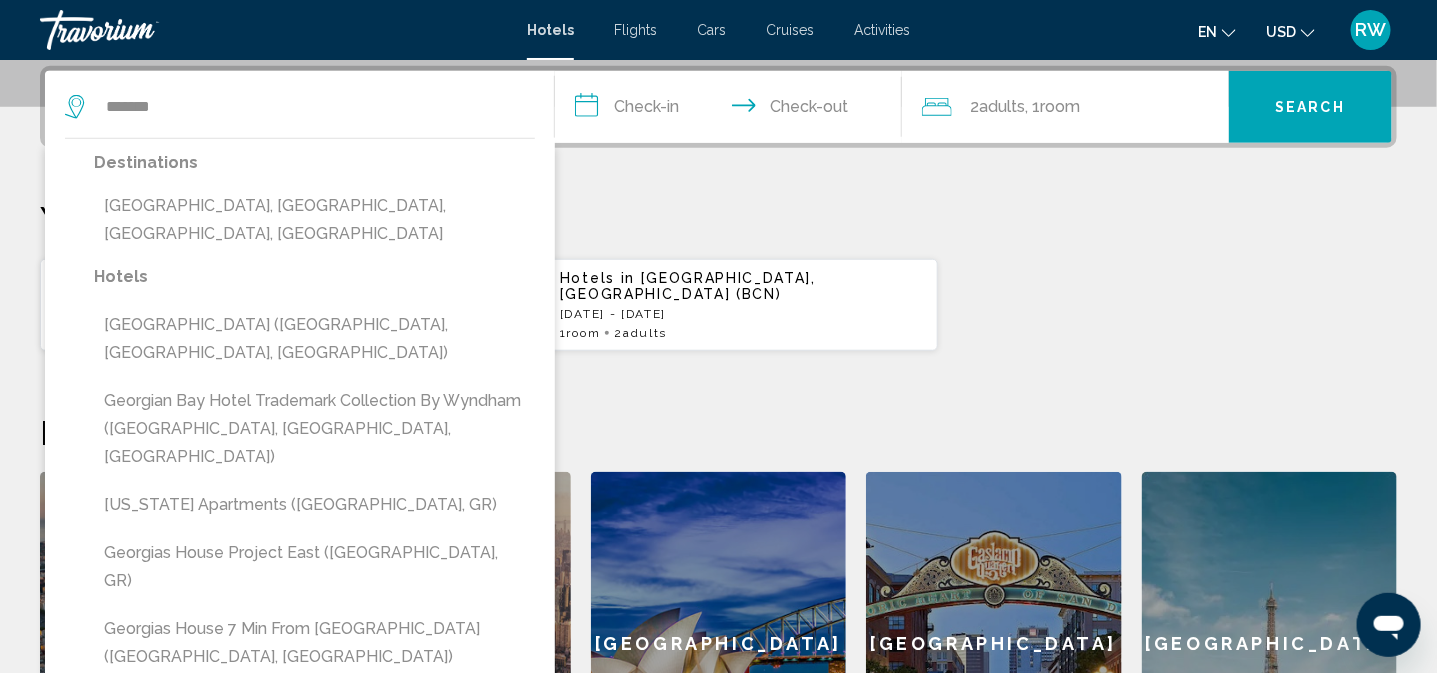 click on "**********" at bounding box center [732, 110] 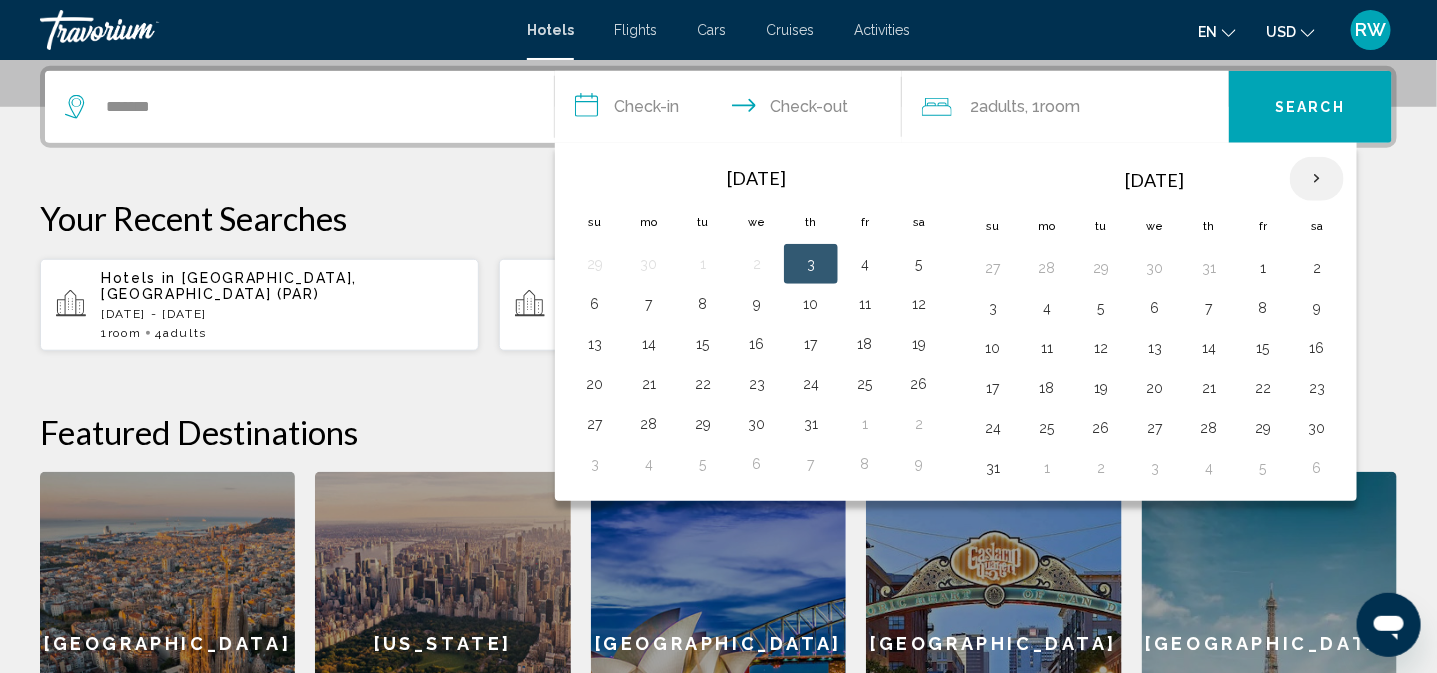 click at bounding box center [1317, 179] 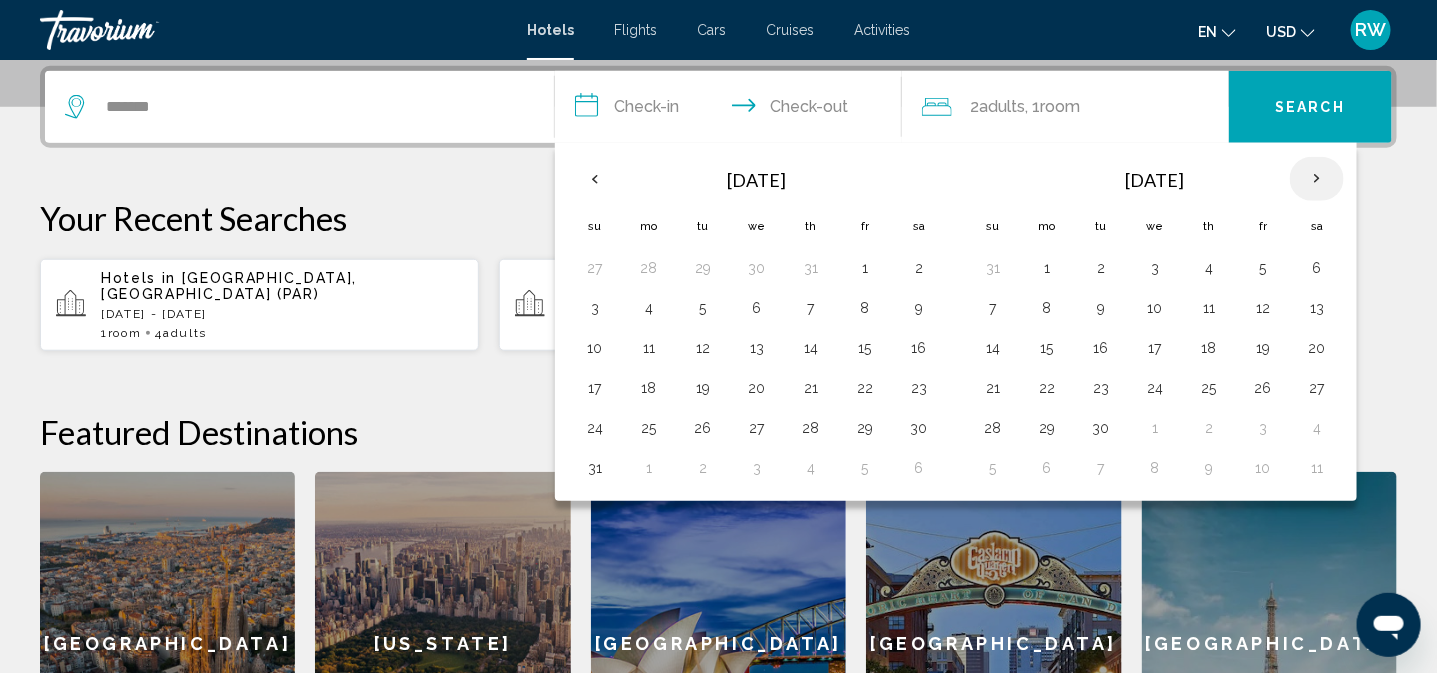 click at bounding box center [1317, 179] 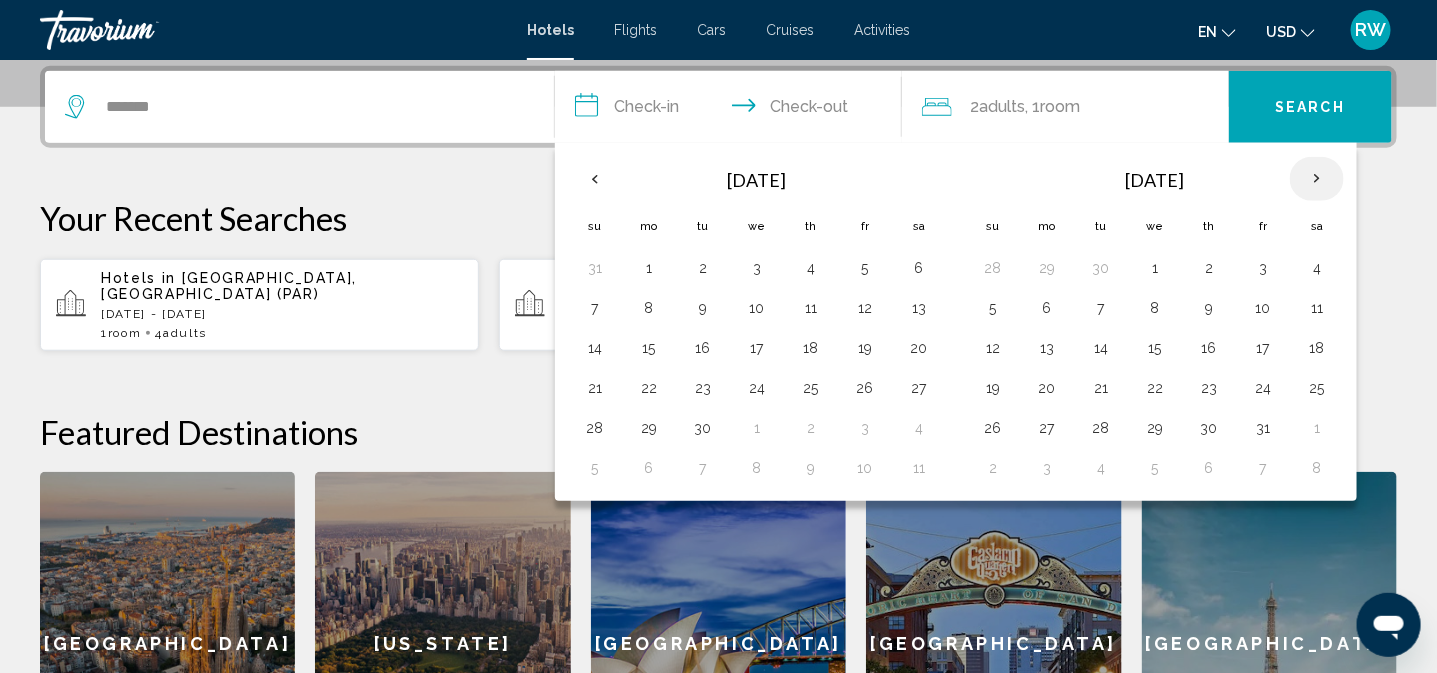 click at bounding box center [1317, 179] 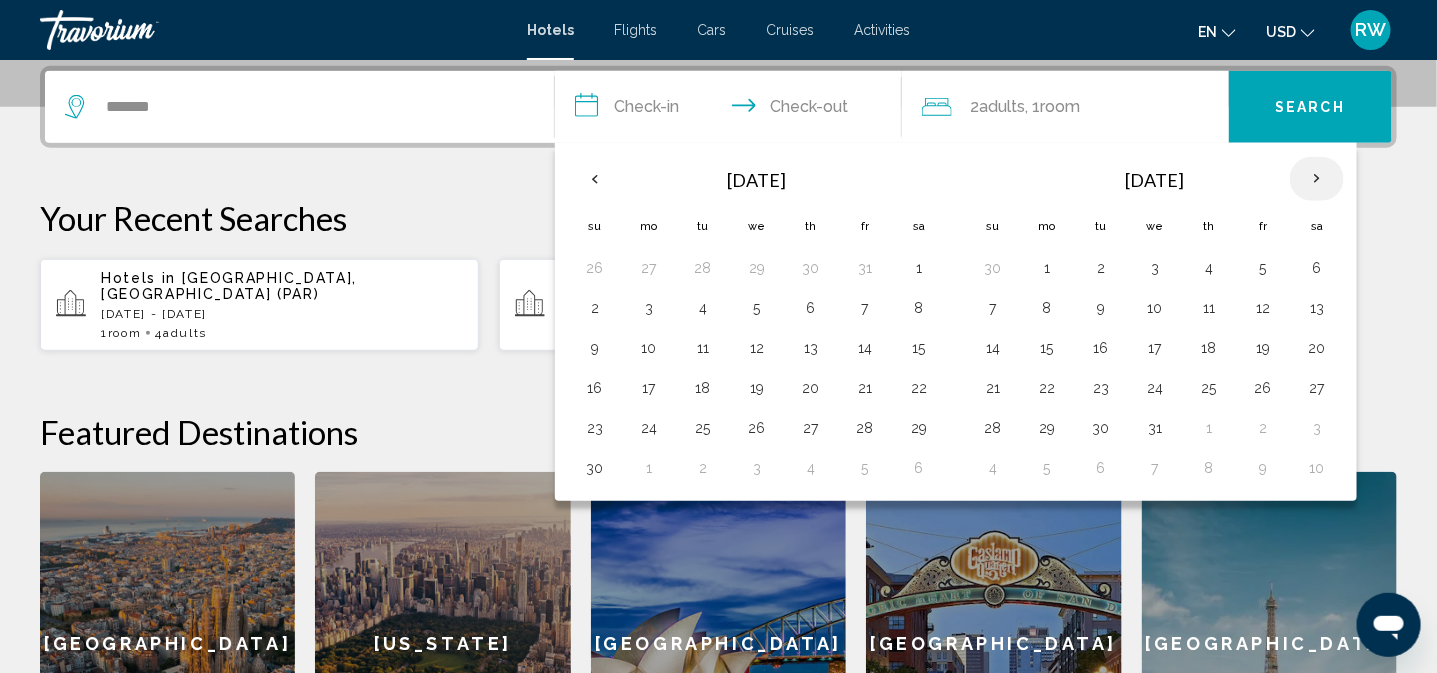 click at bounding box center (1317, 179) 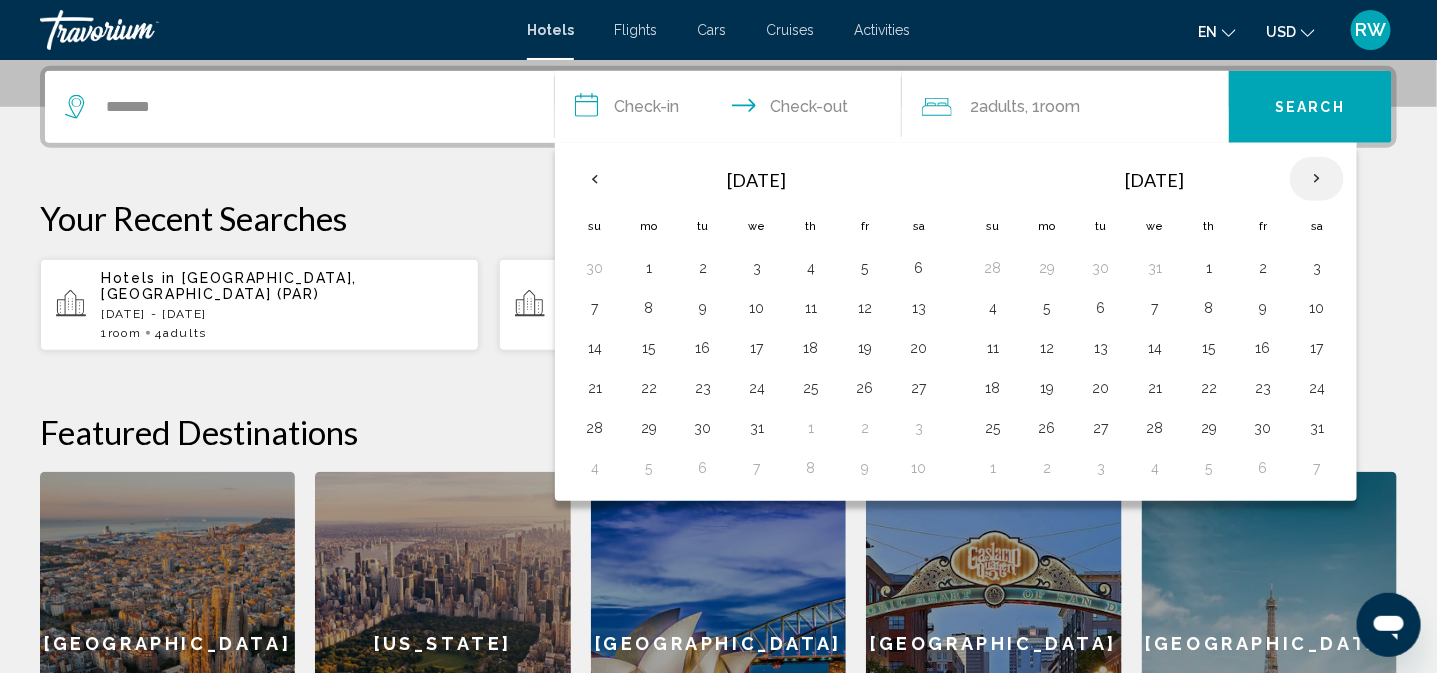 click at bounding box center [1317, 179] 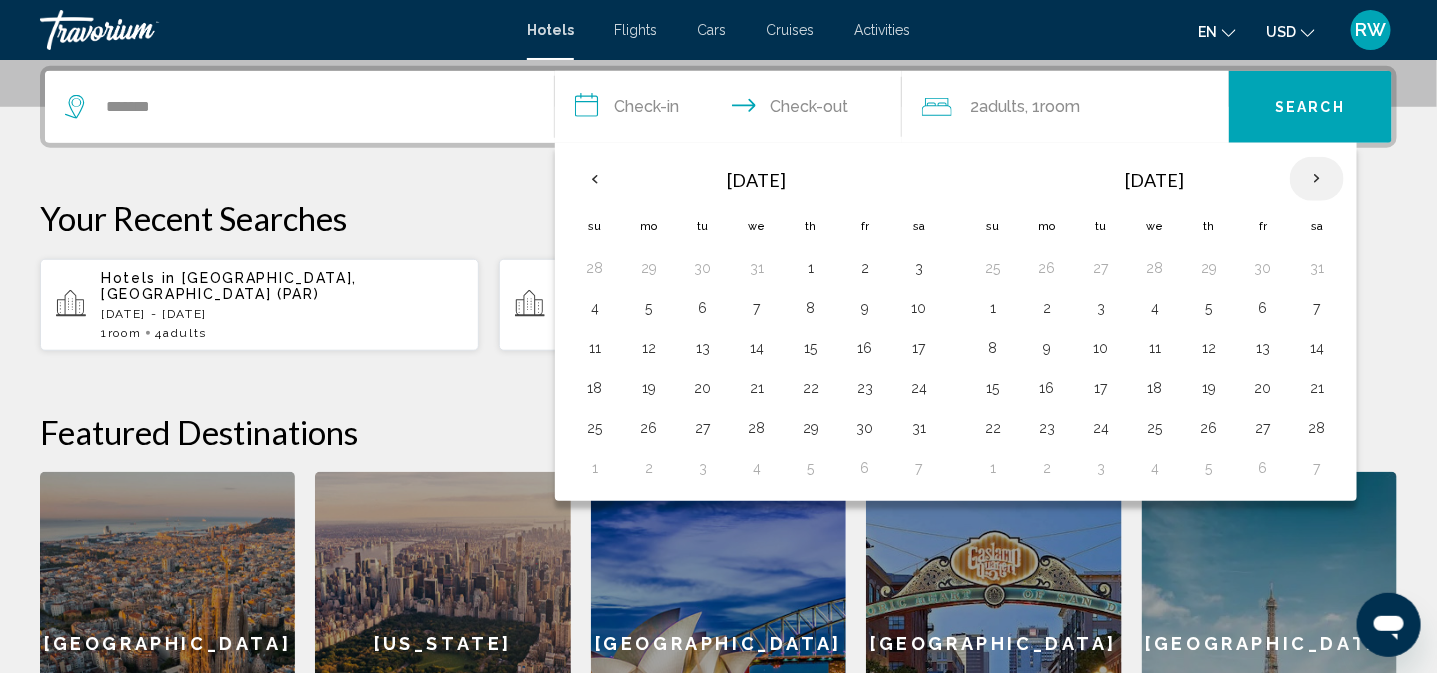 click at bounding box center (1317, 179) 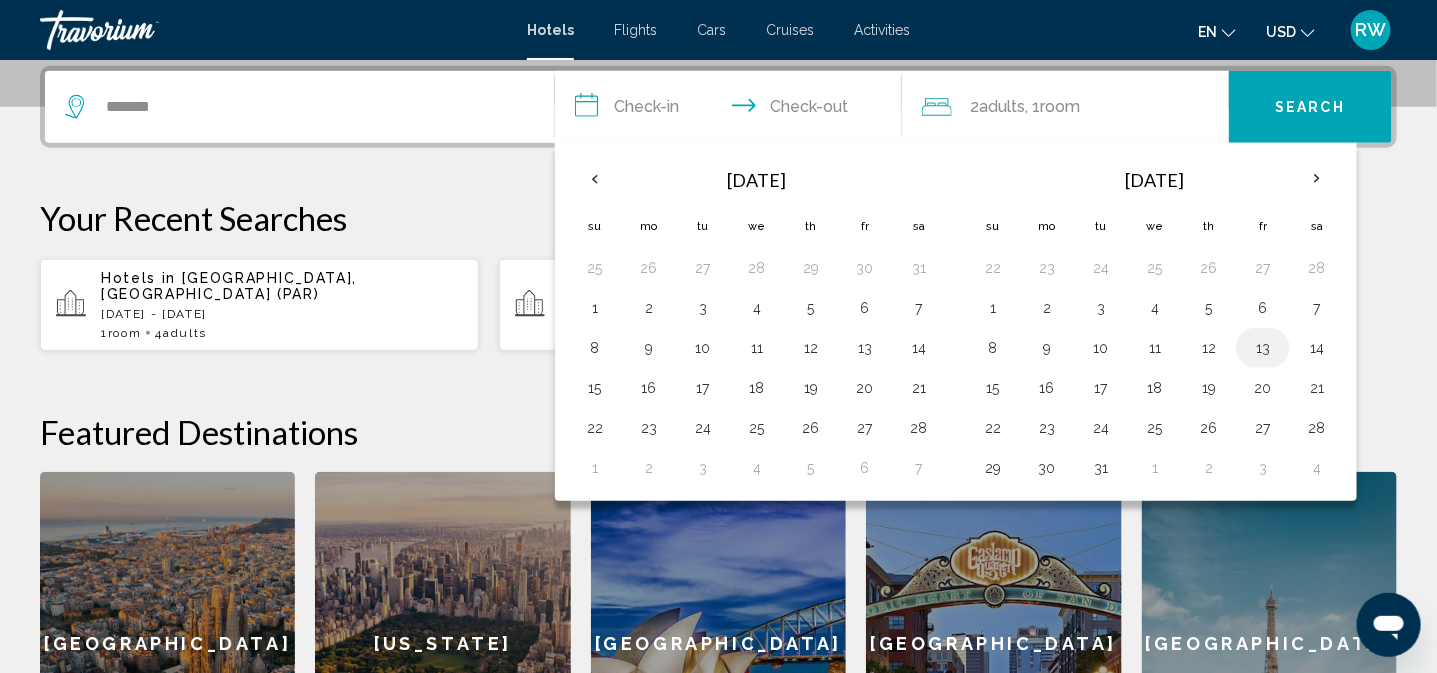click on "13" at bounding box center (1263, 348) 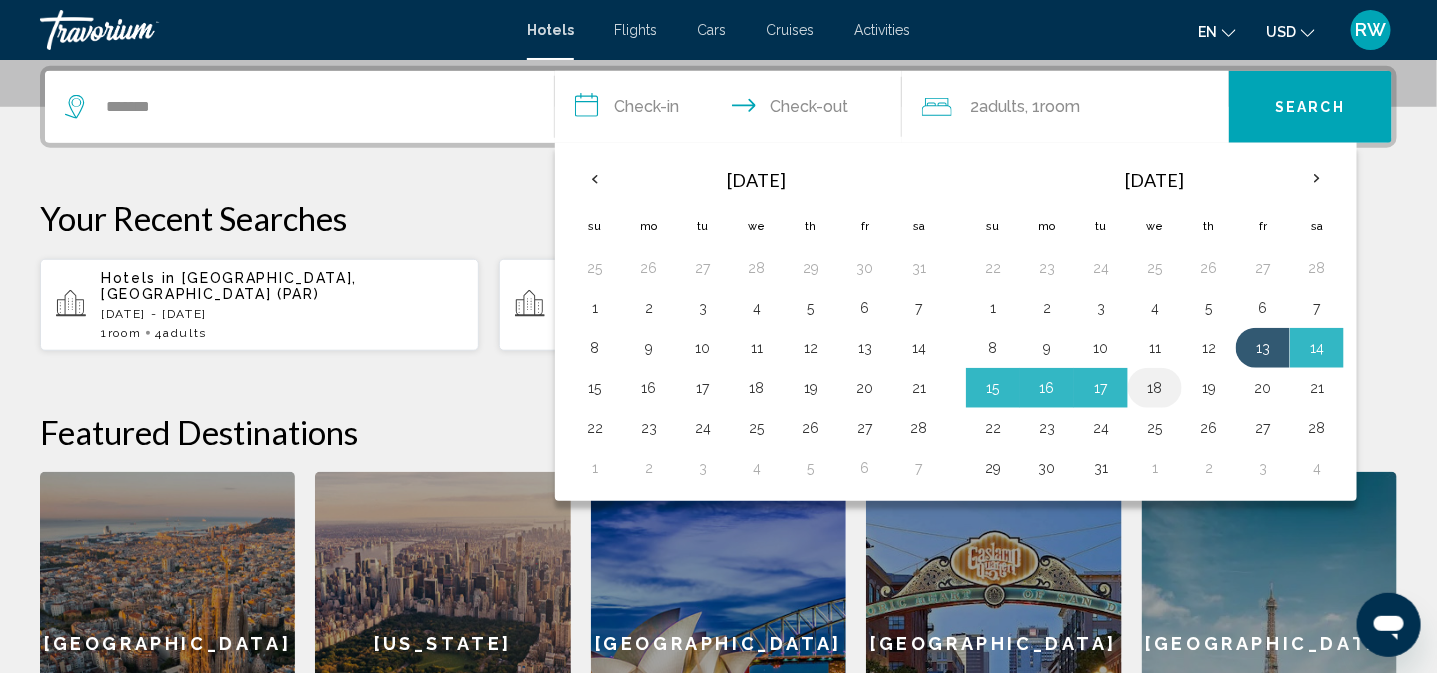 click on "18" at bounding box center [1155, 388] 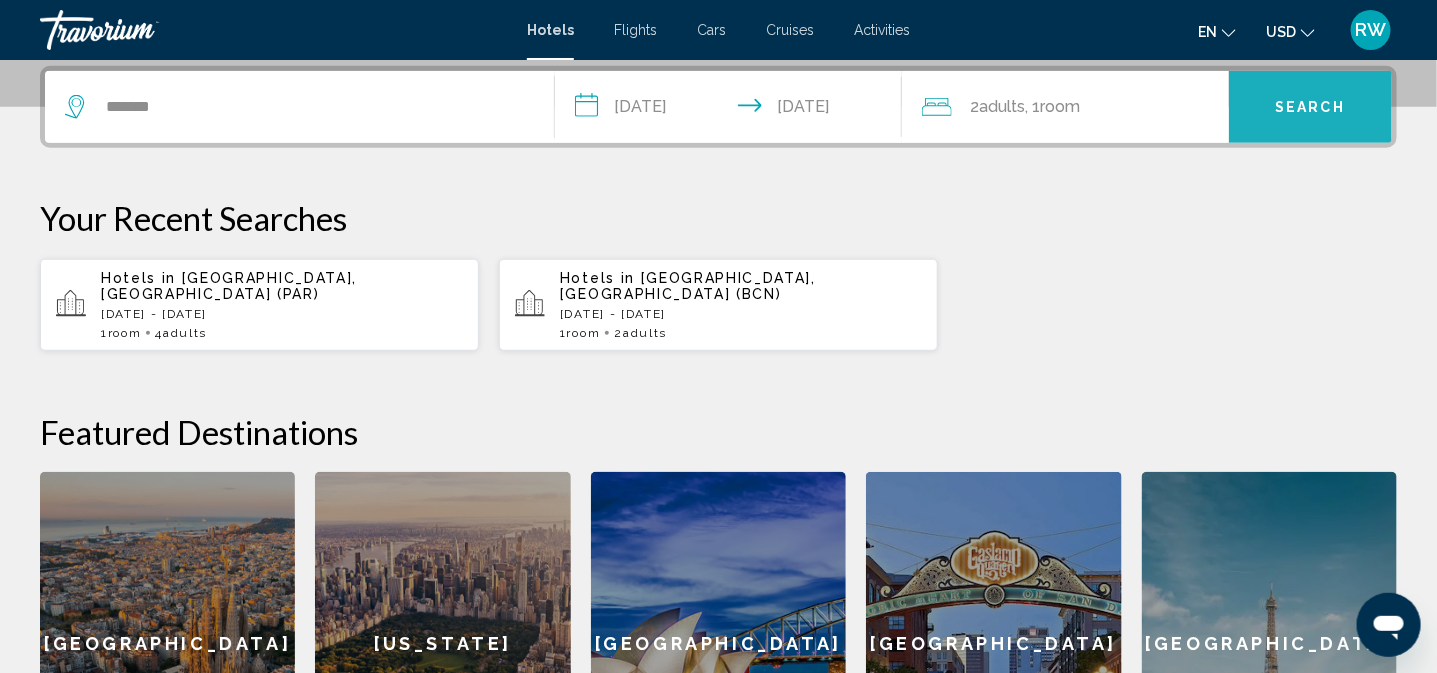 click on "Search" at bounding box center (1311, 108) 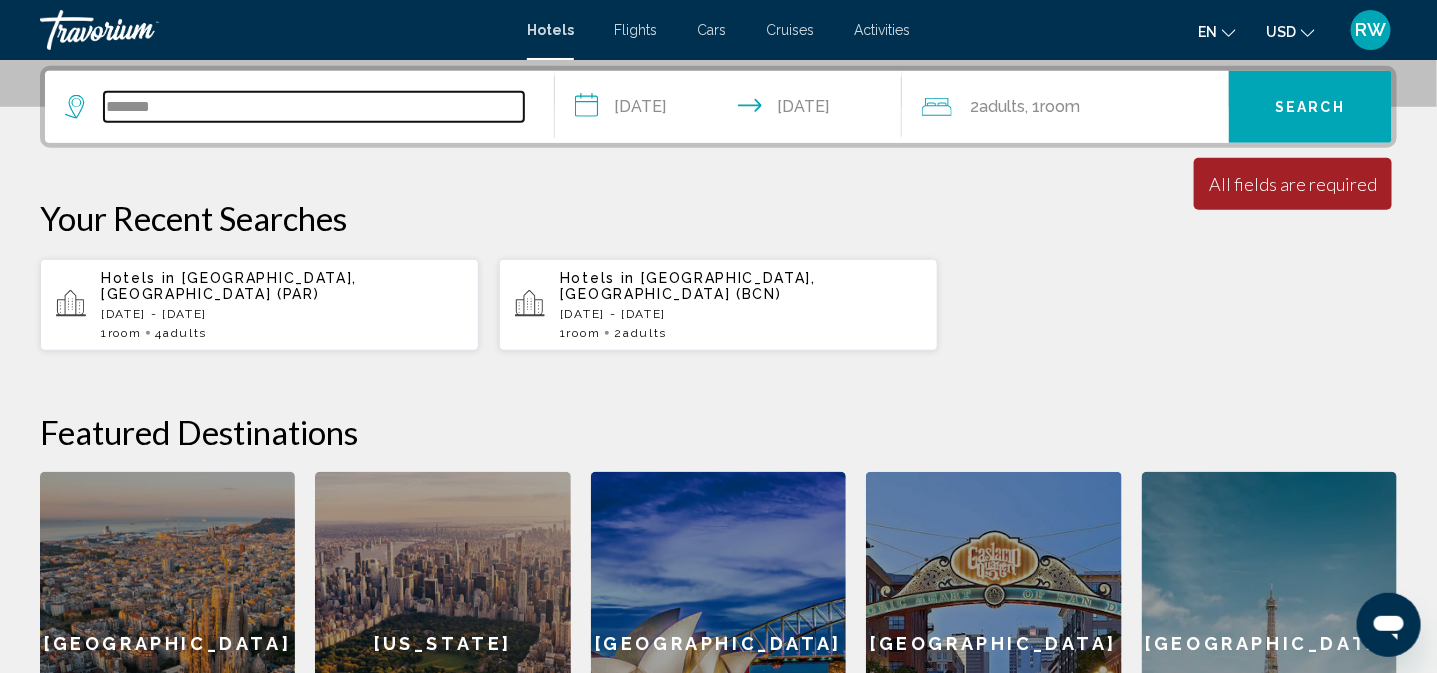 click on "*******" at bounding box center [314, 107] 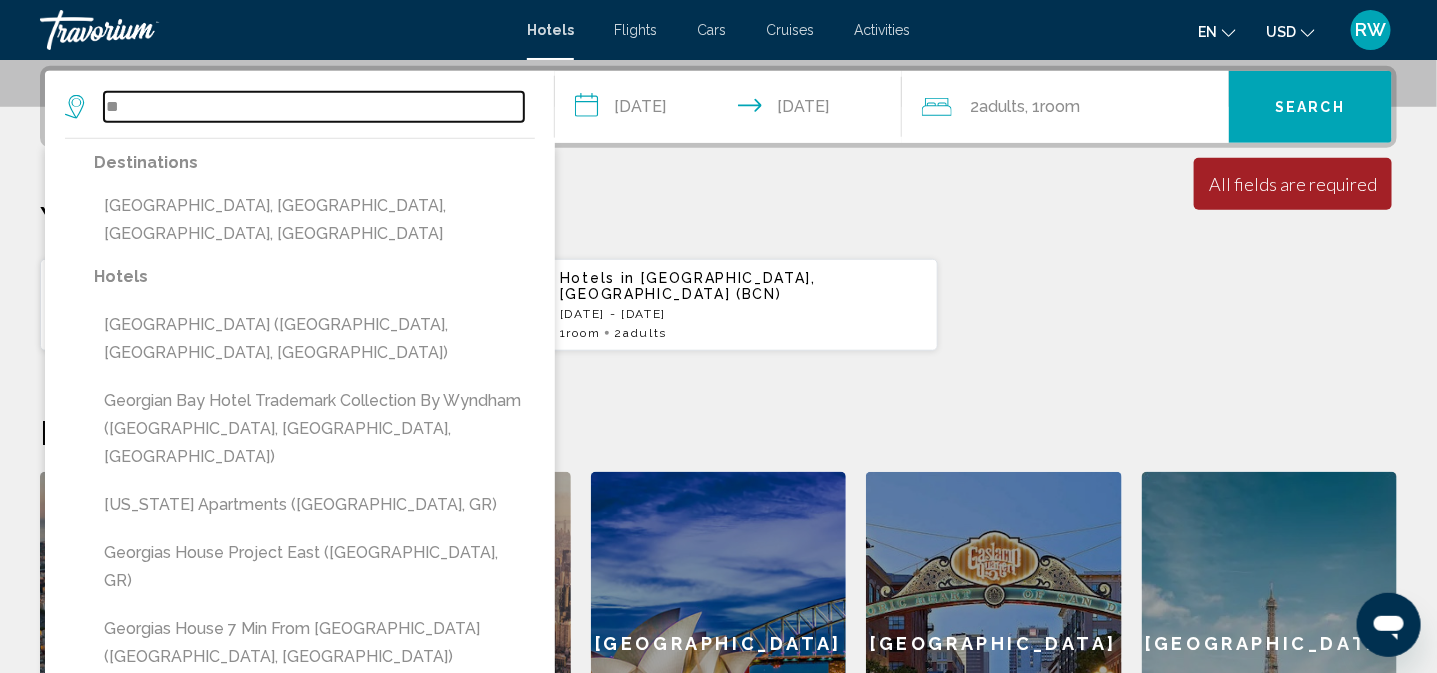 type on "*" 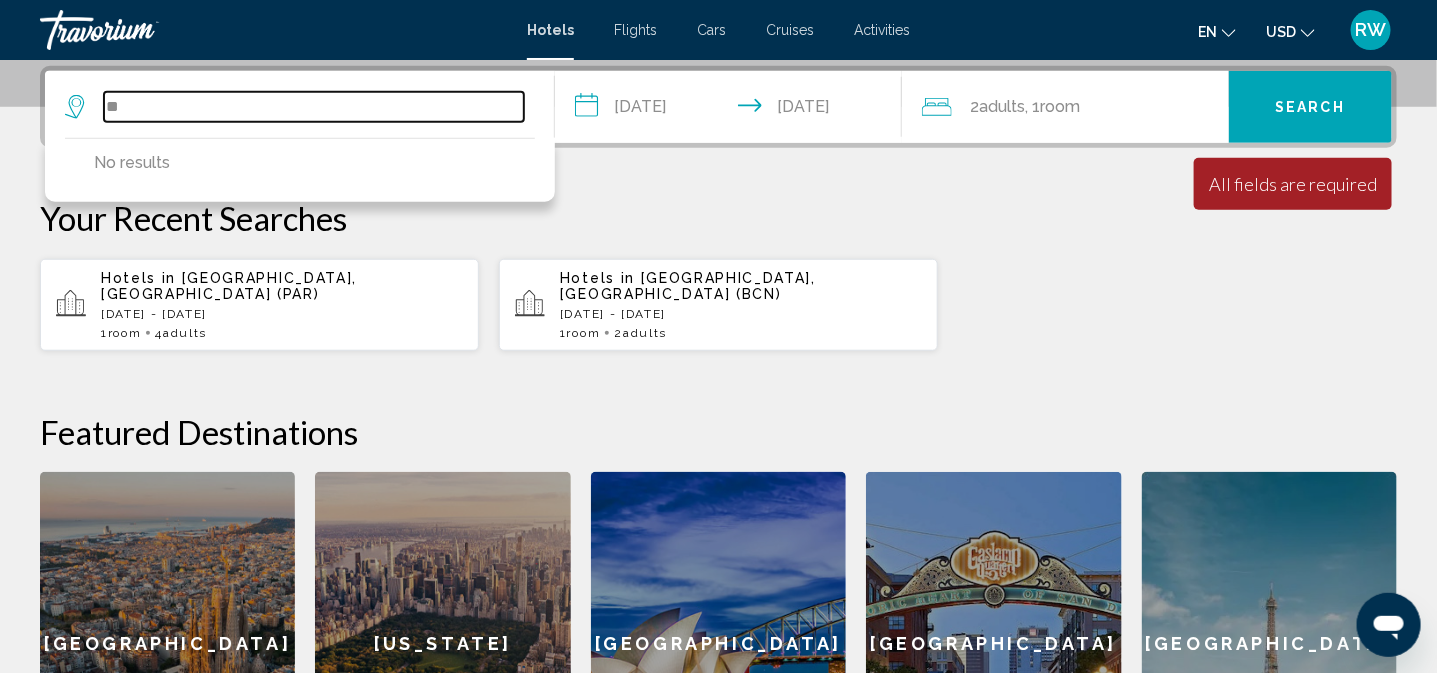 type on "*" 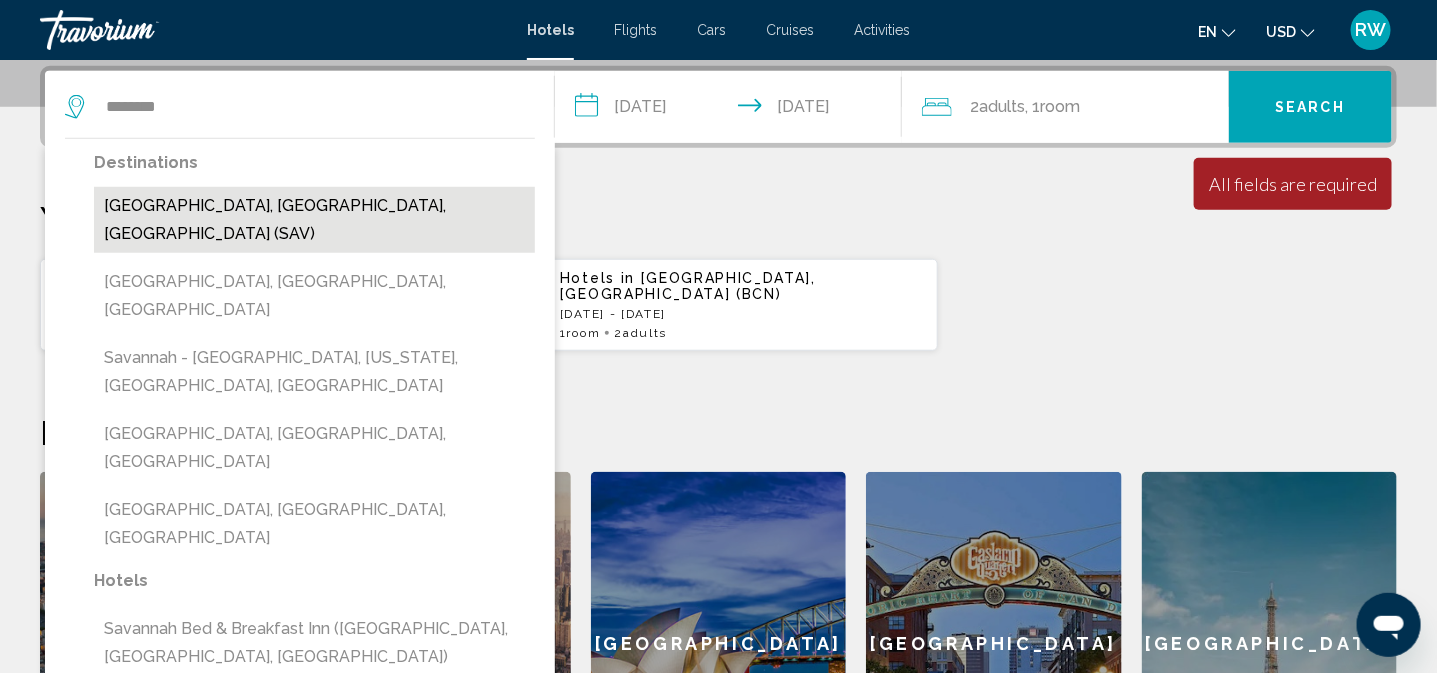 click on "[GEOGRAPHIC_DATA], [GEOGRAPHIC_DATA], [GEOGRAPHIC_DATA] (SAV)" at bounding box center (314, 220) 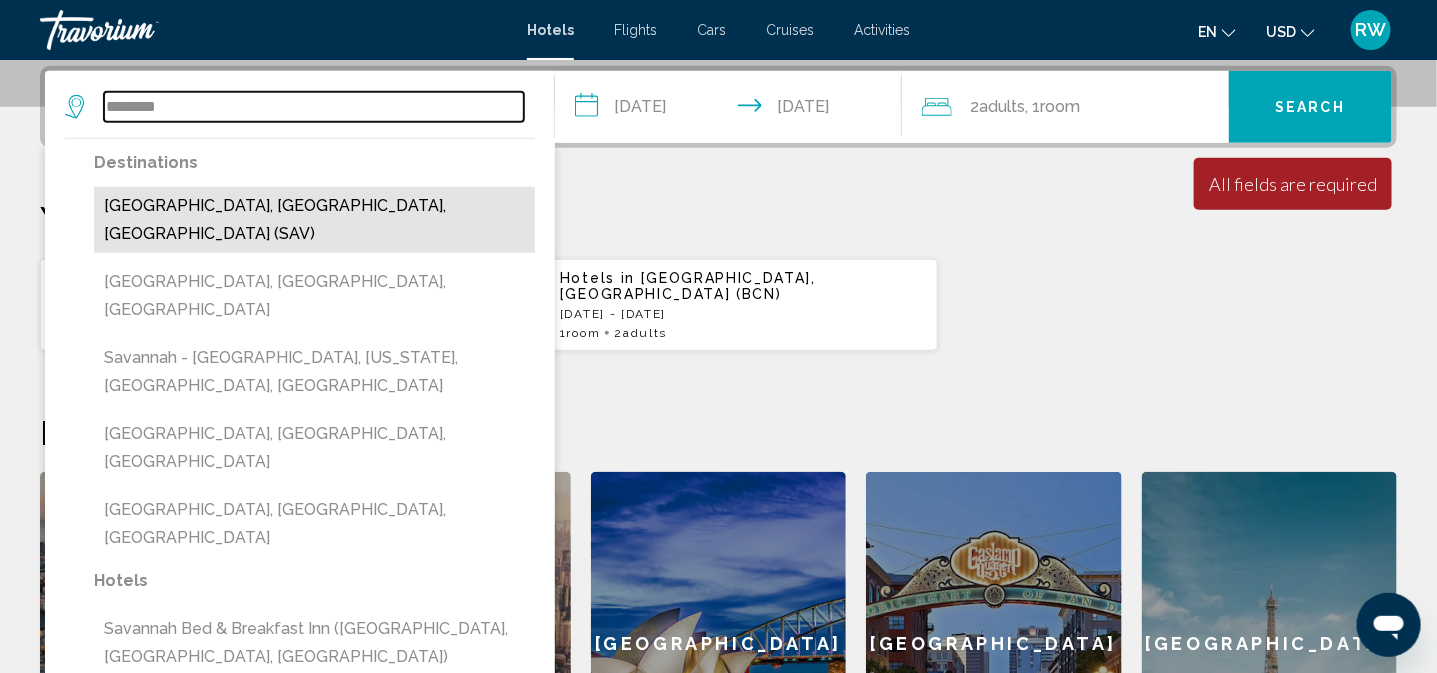 type on "**********" 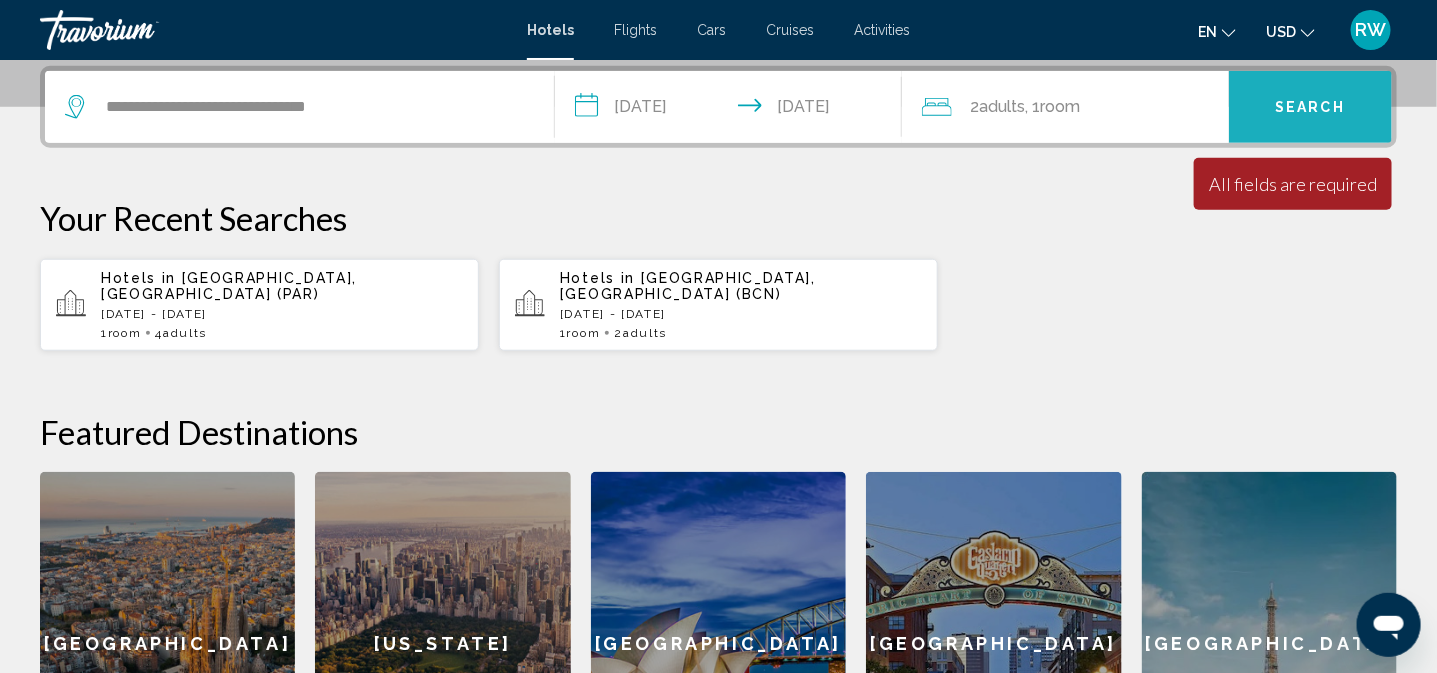 click on "Search" at bounding box center (1310, 107) 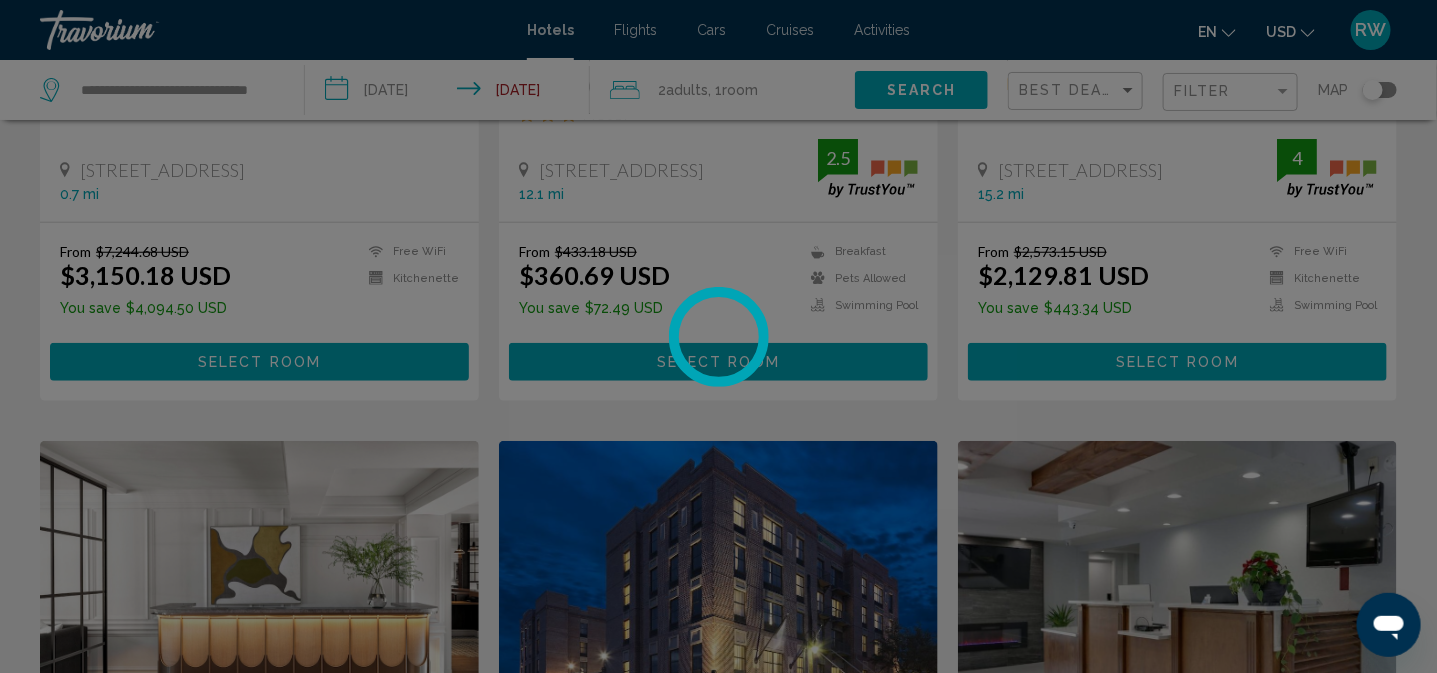 scroll, scrollTop: 0, scrollLeft: 0, axis: both 